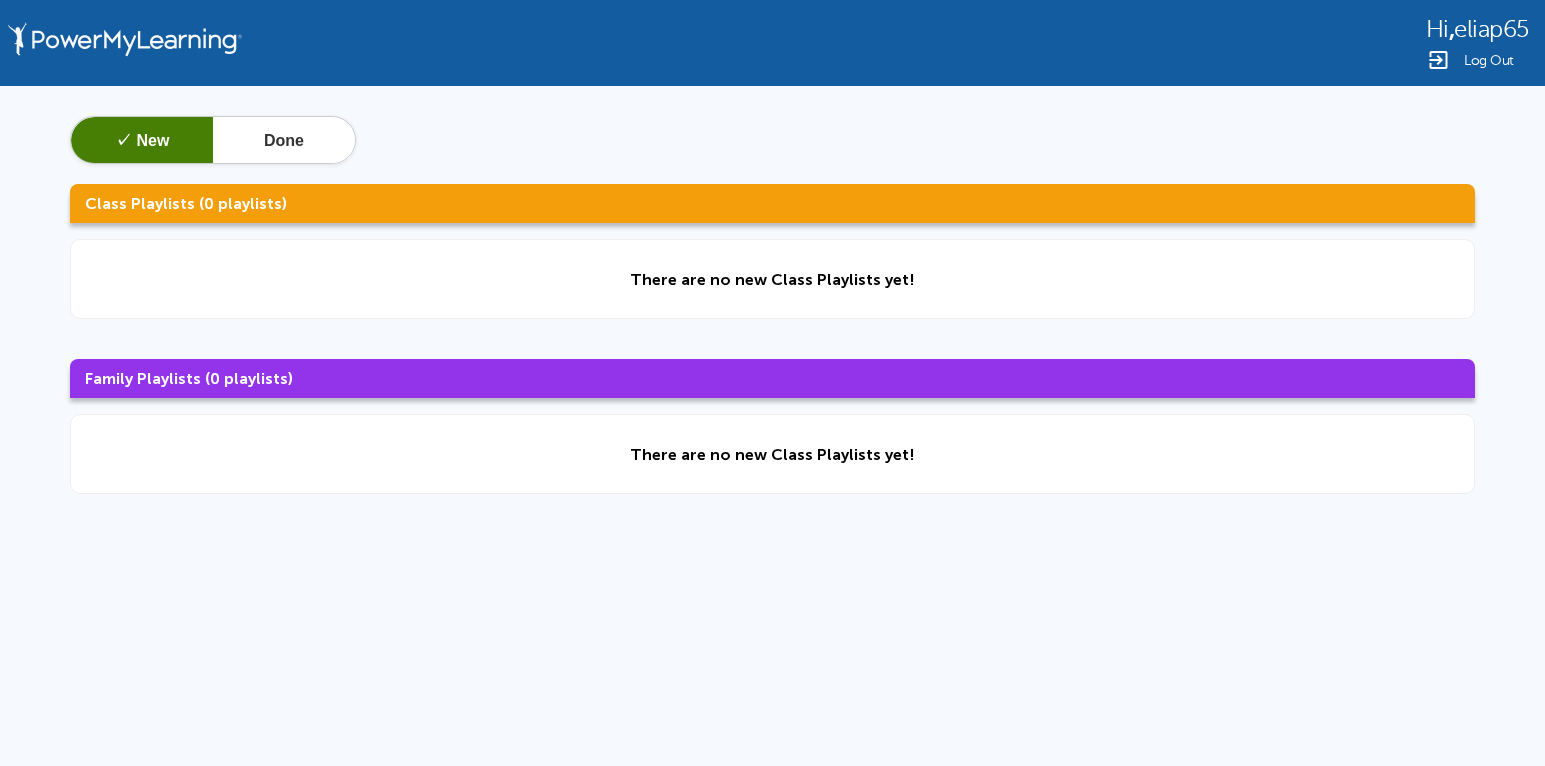 scroll, scrollTop: 0, scrollLeft: 0, axis: both 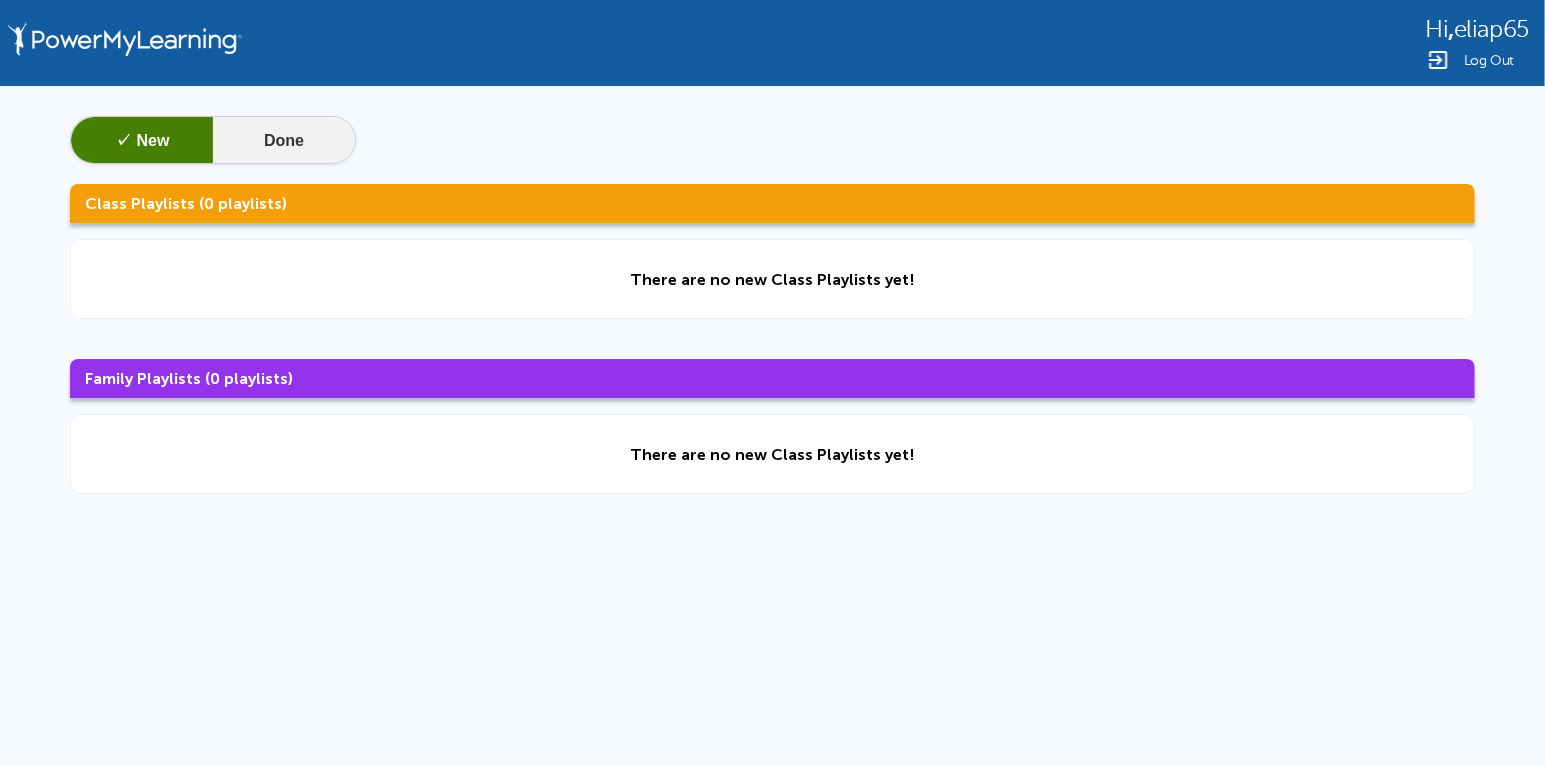 click on "Done" 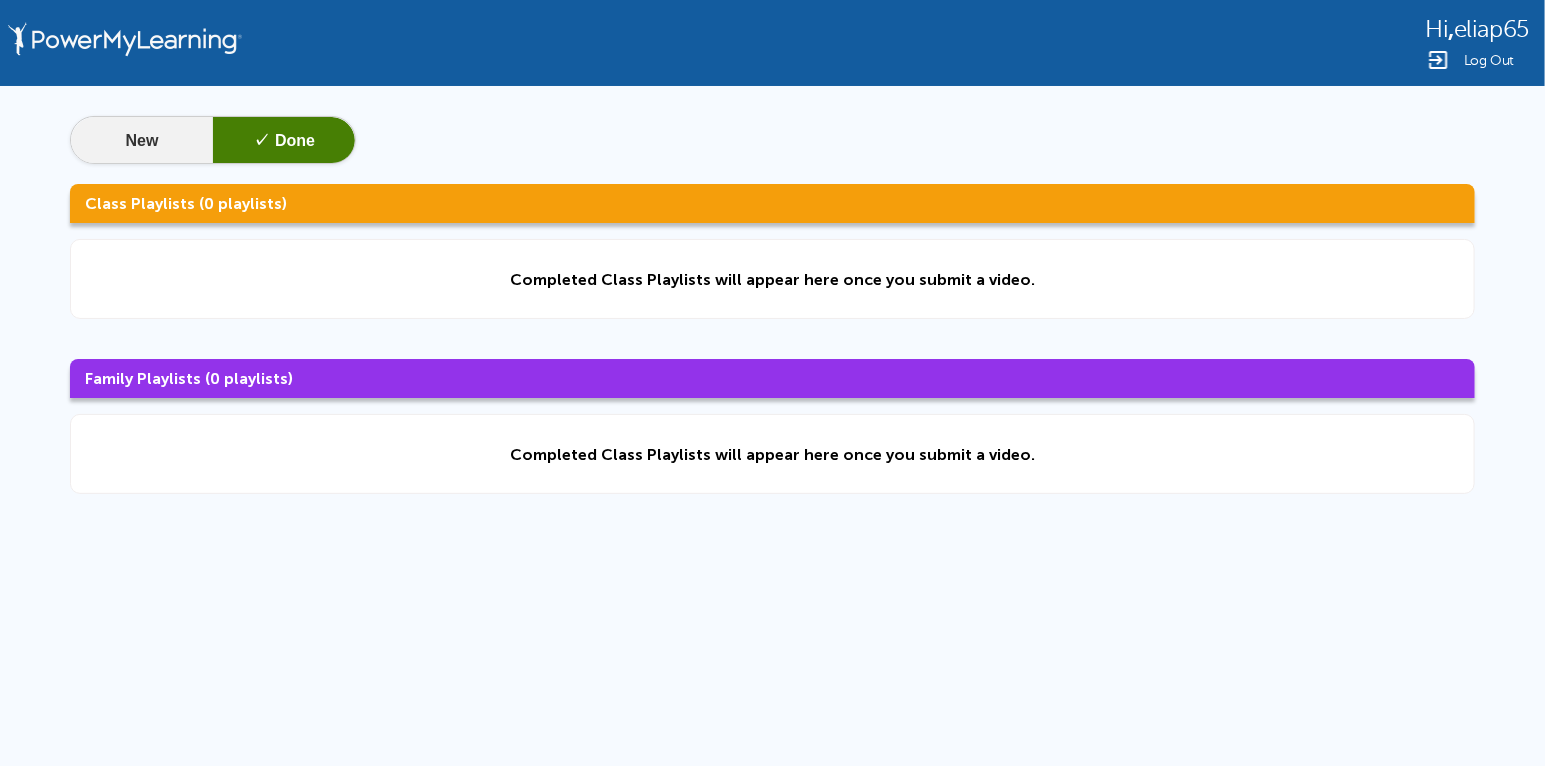 click on "New" 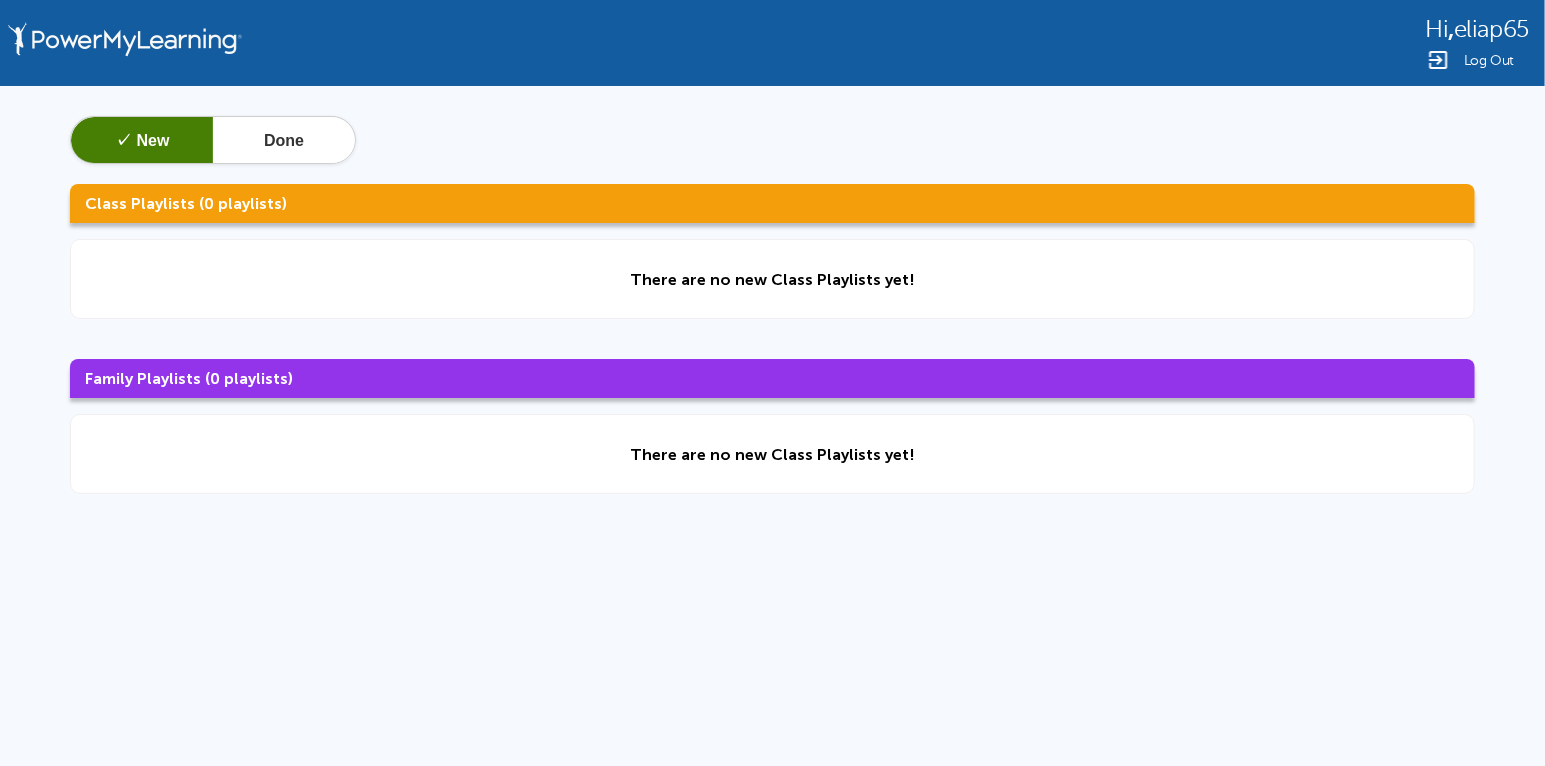 click on "Class Playlists (0 playlists)" 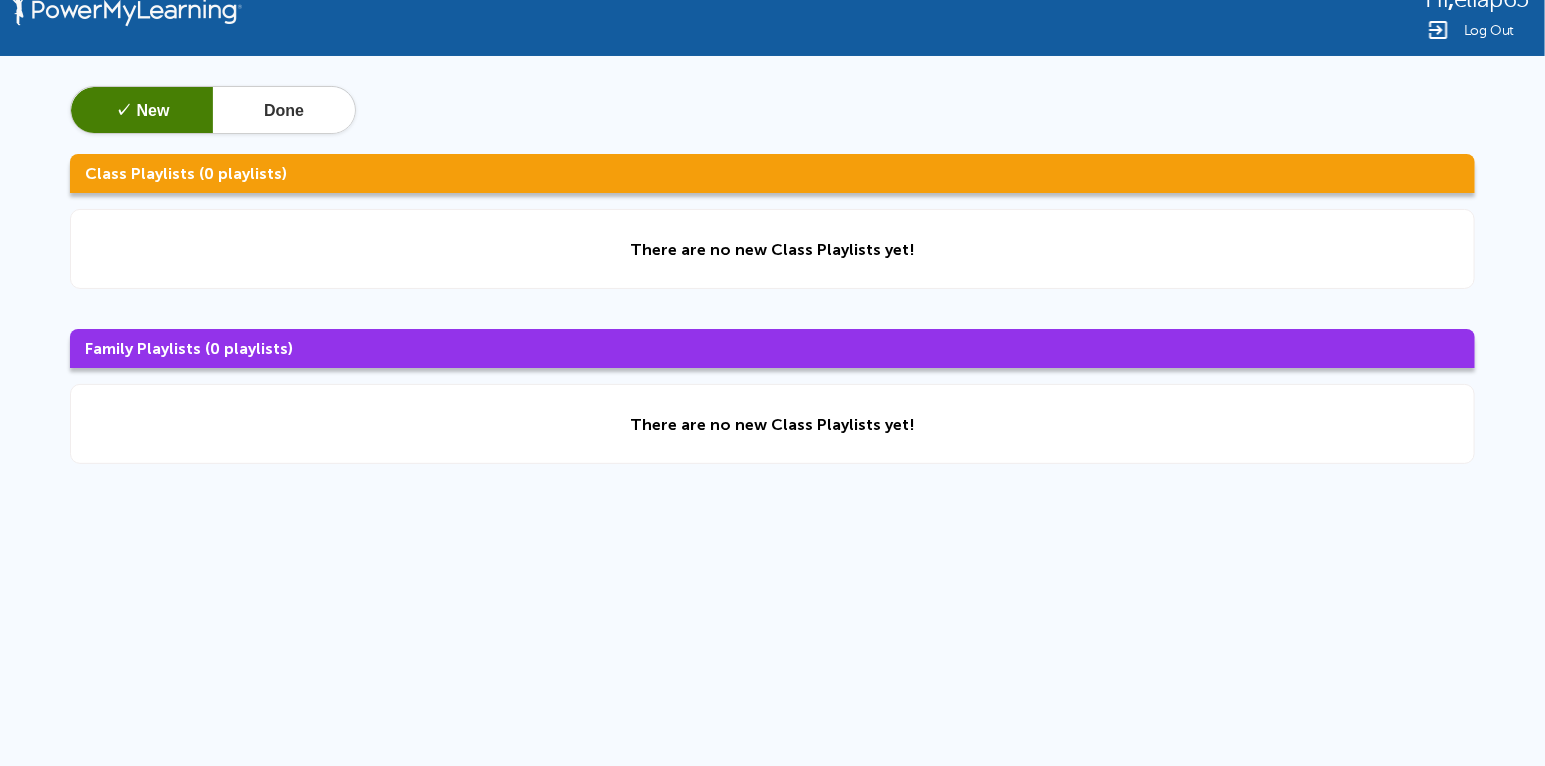 scroll, scrollTop: 0, scrollLeft: 0, axis: both 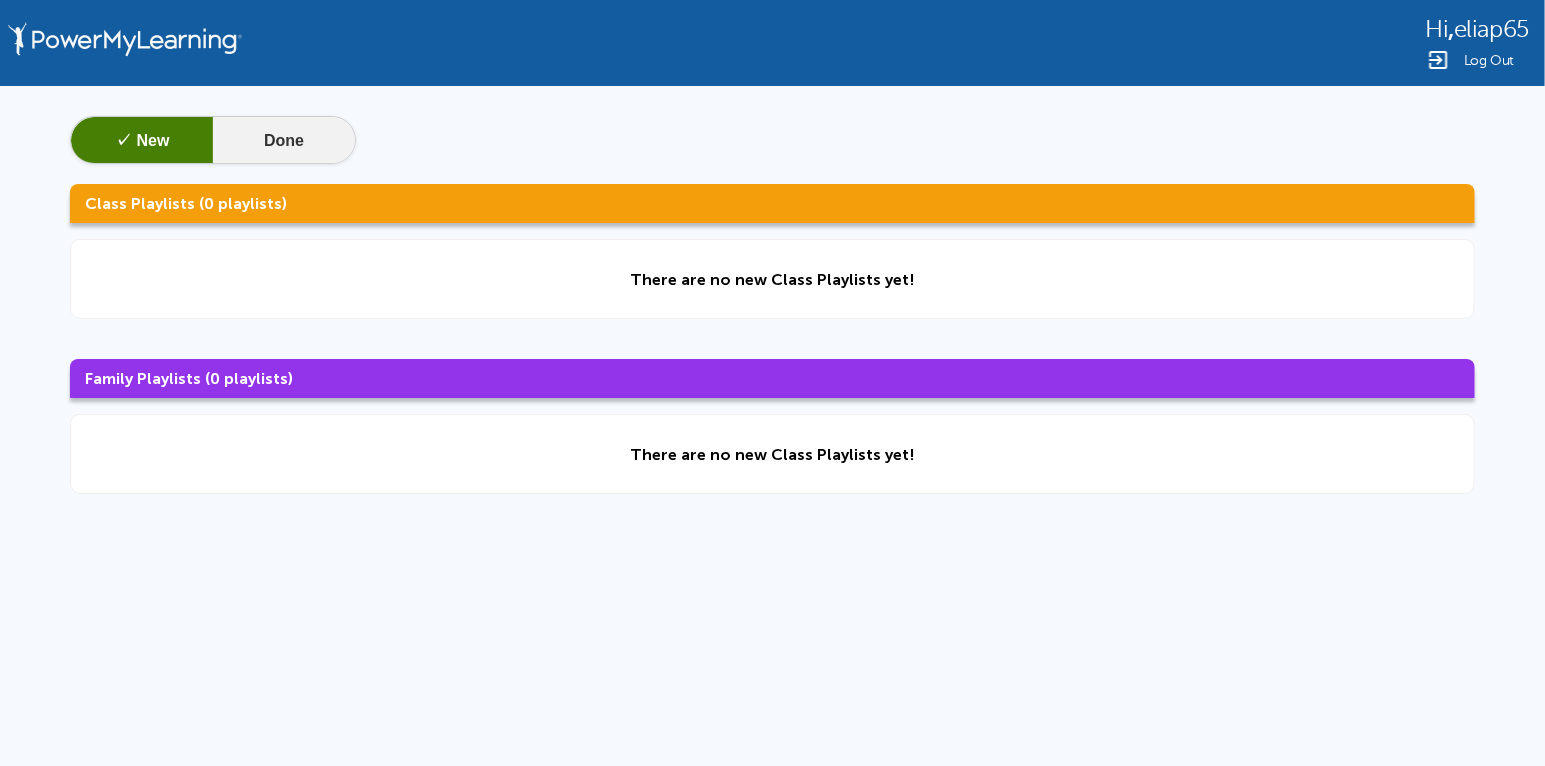 click on "Done" 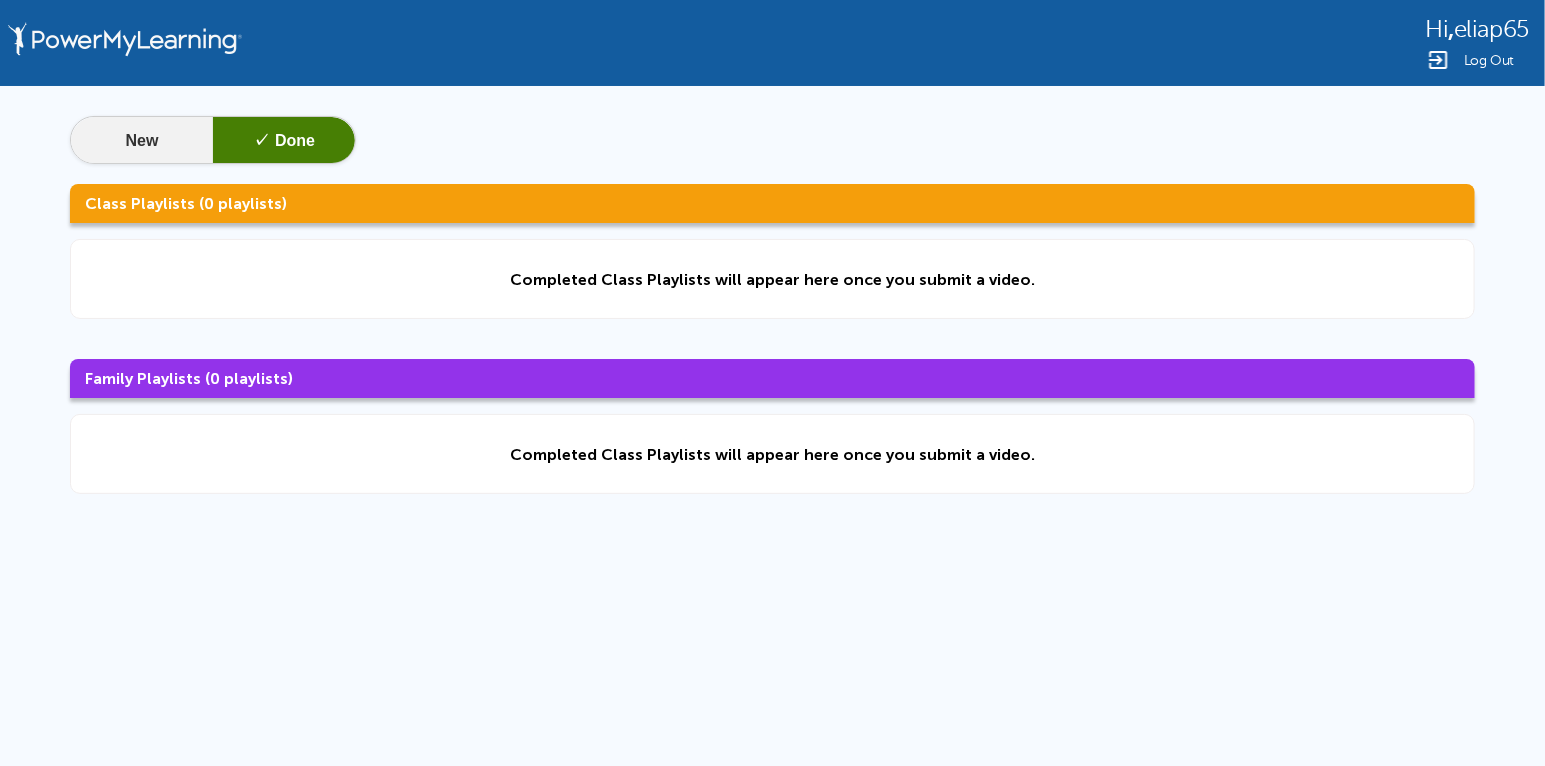click on "New" 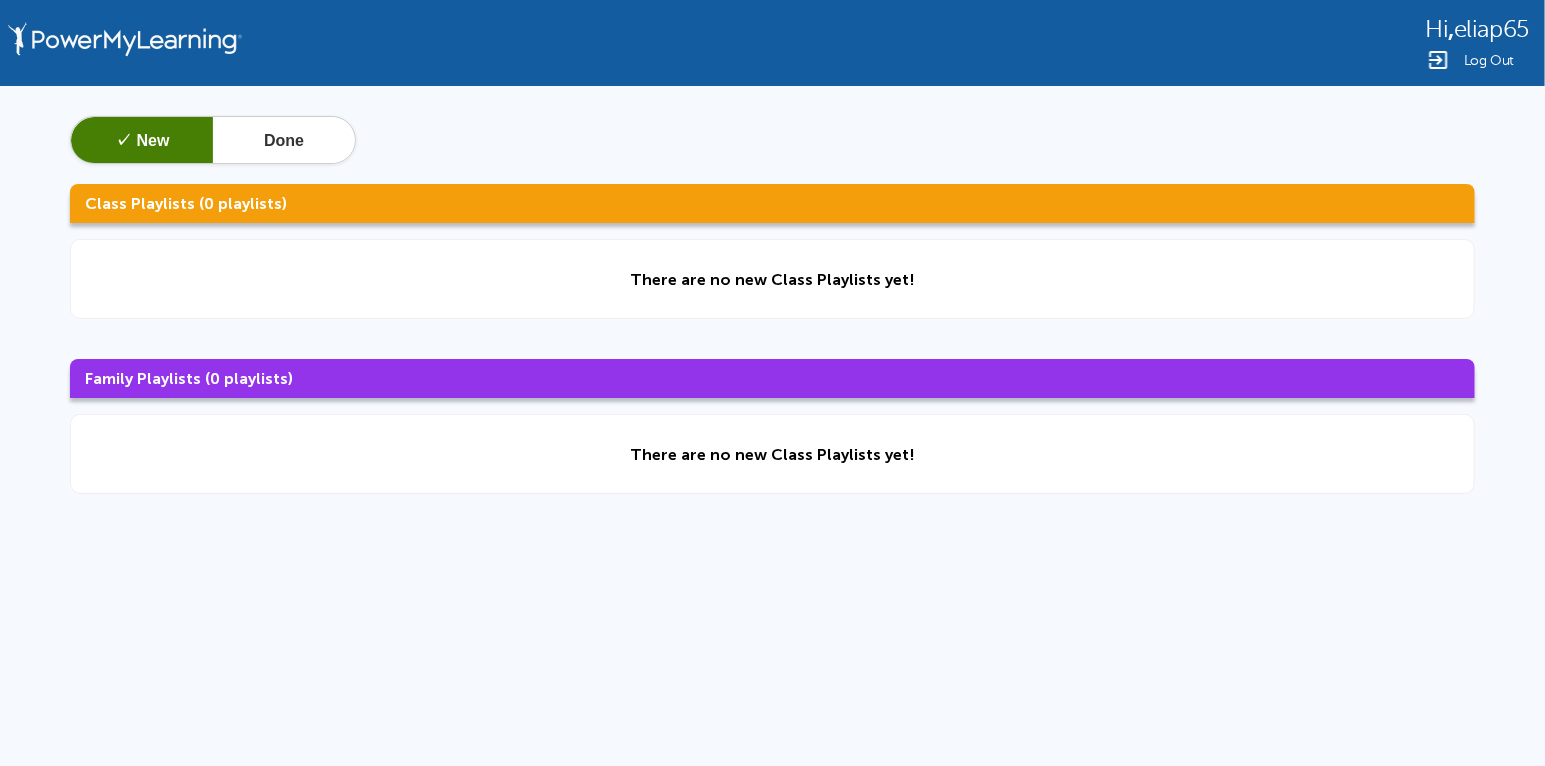click on "✓  New   Done  Class Playlists (0 playlists) There are no new Class Playlists yet! Family Playlists (0 playlists) There are no new Class Playlists yet!" 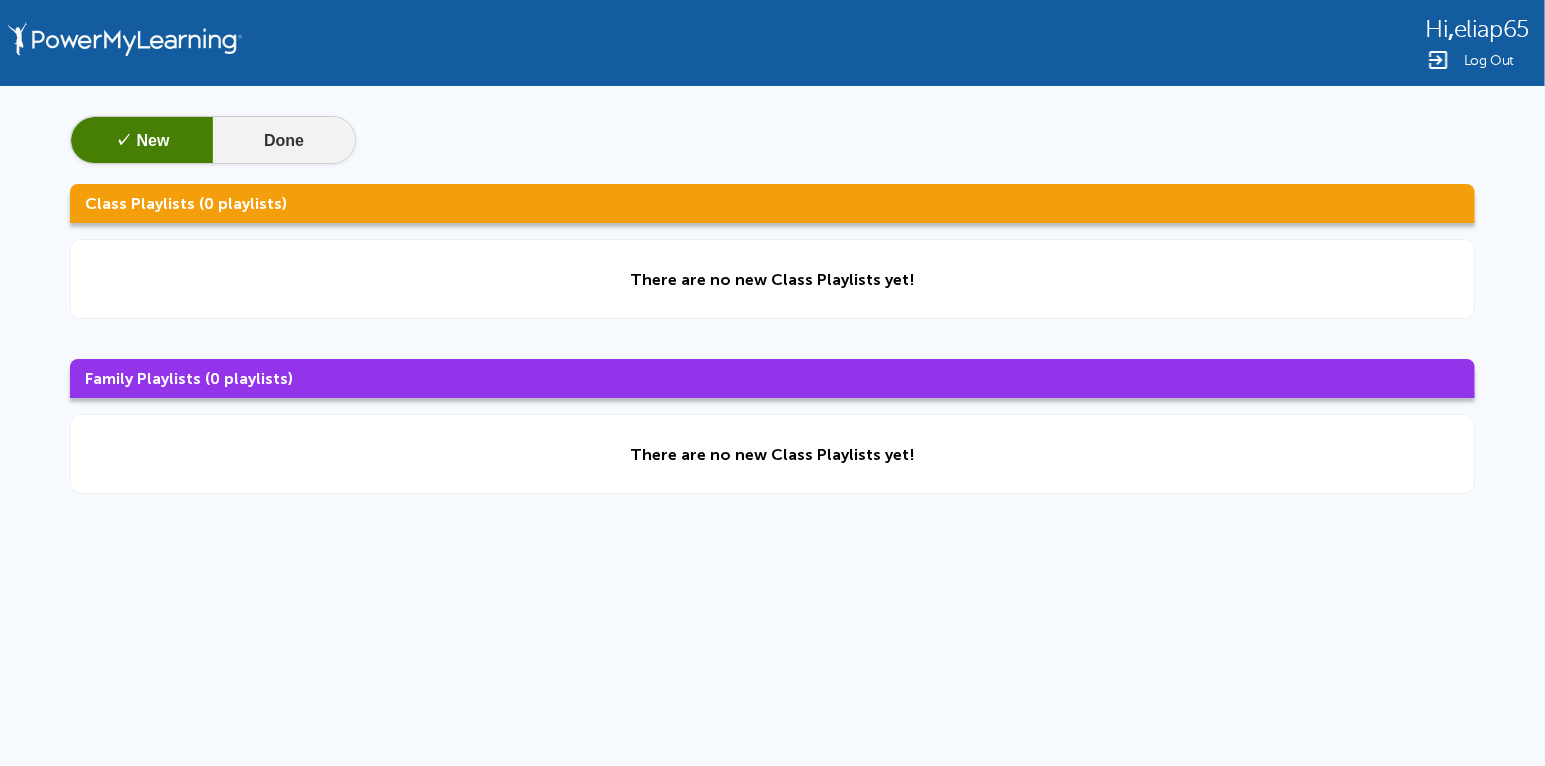 click on "Done" 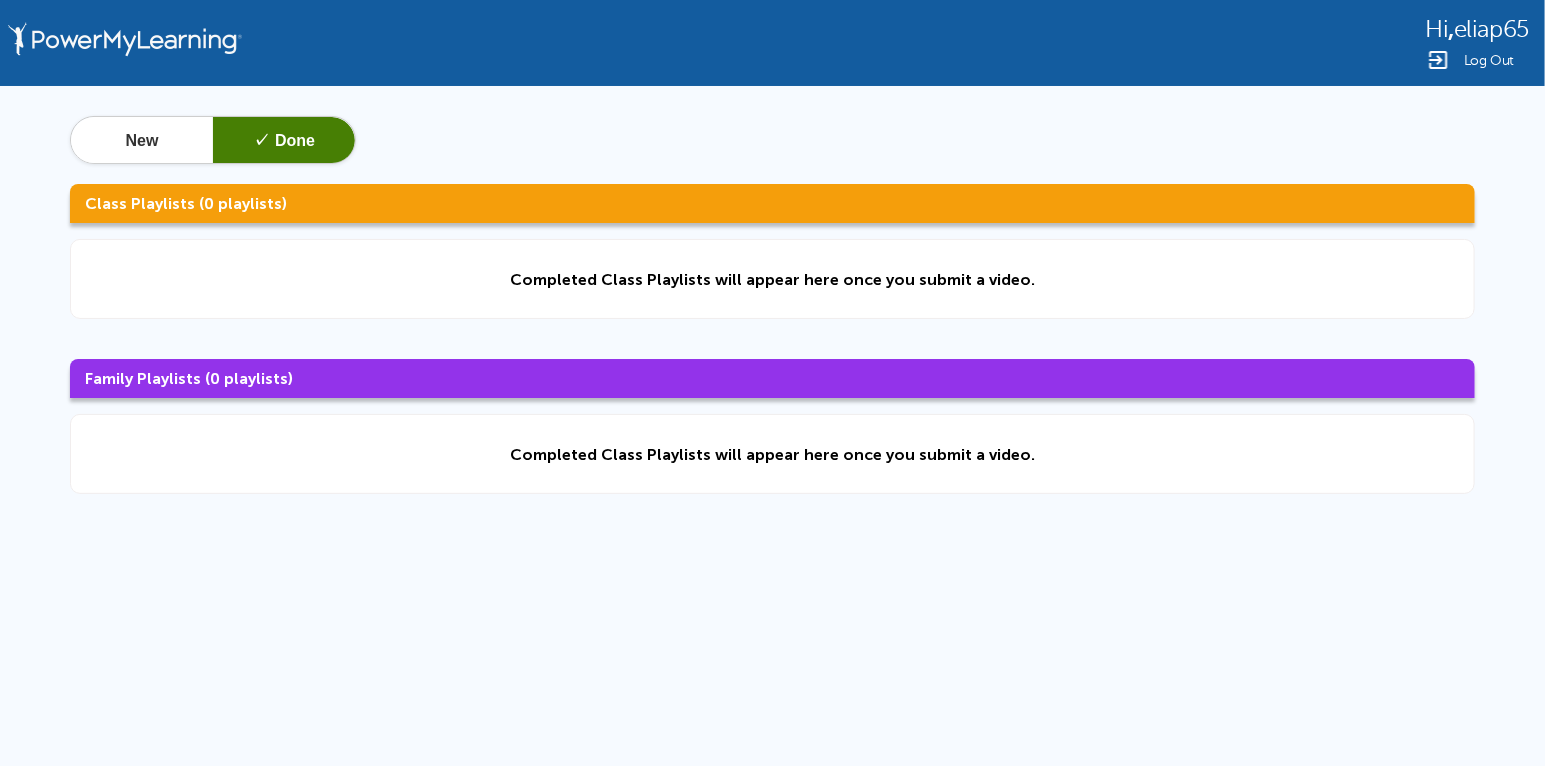 click on "eliap65" 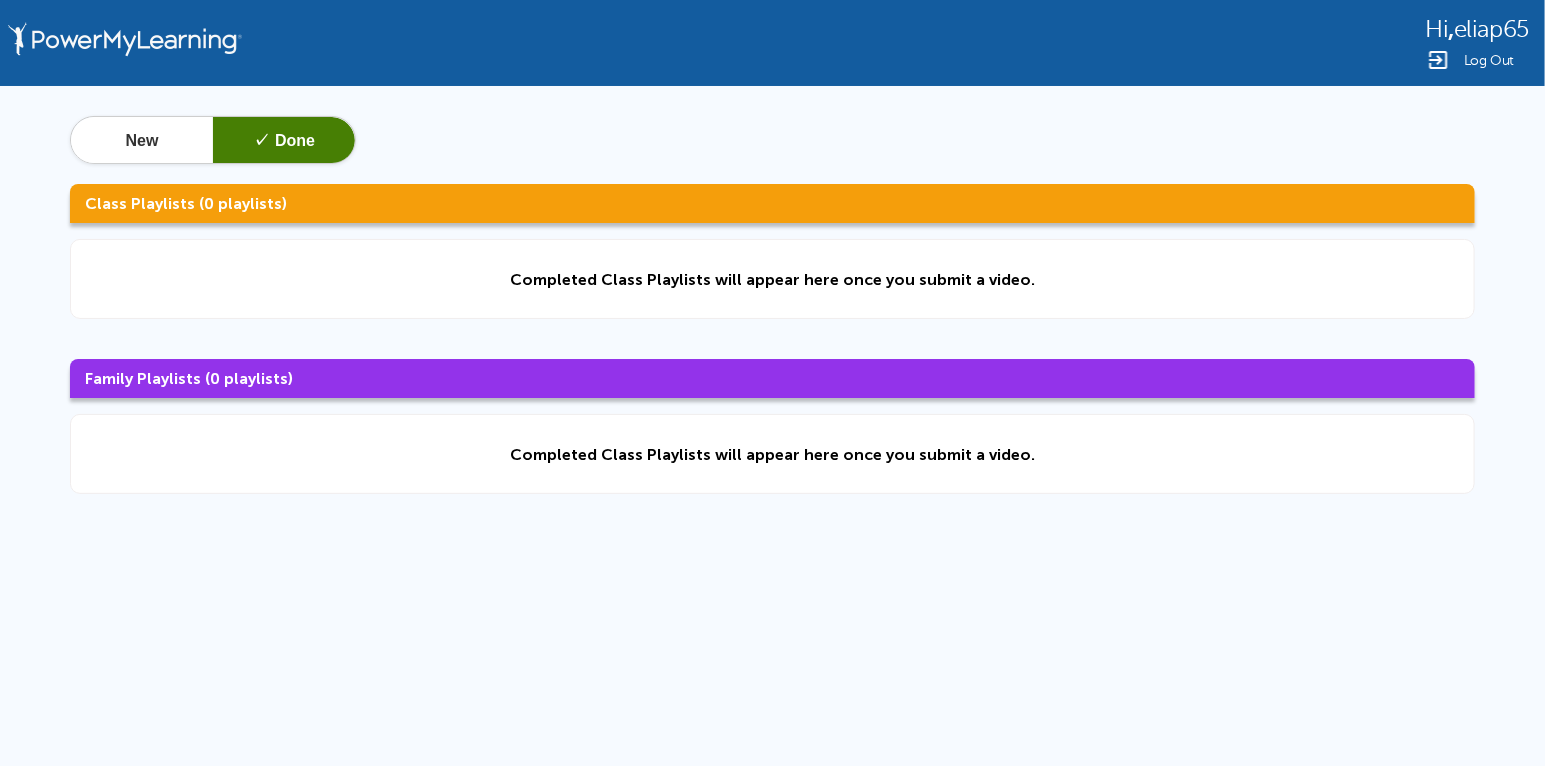 click on "Family Playlists (0 playlists)" 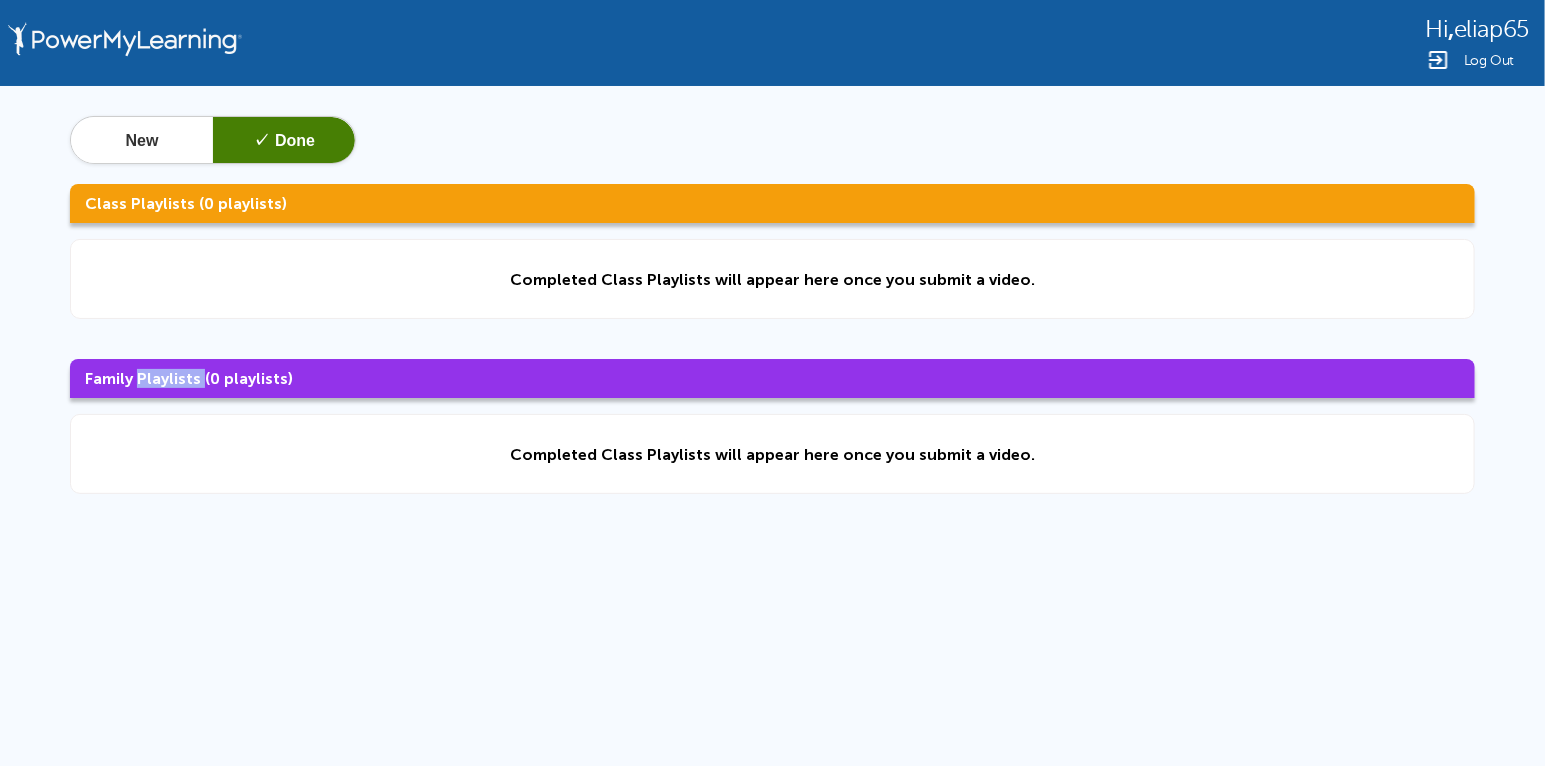 click on "Family Playlists (0 playlists)" 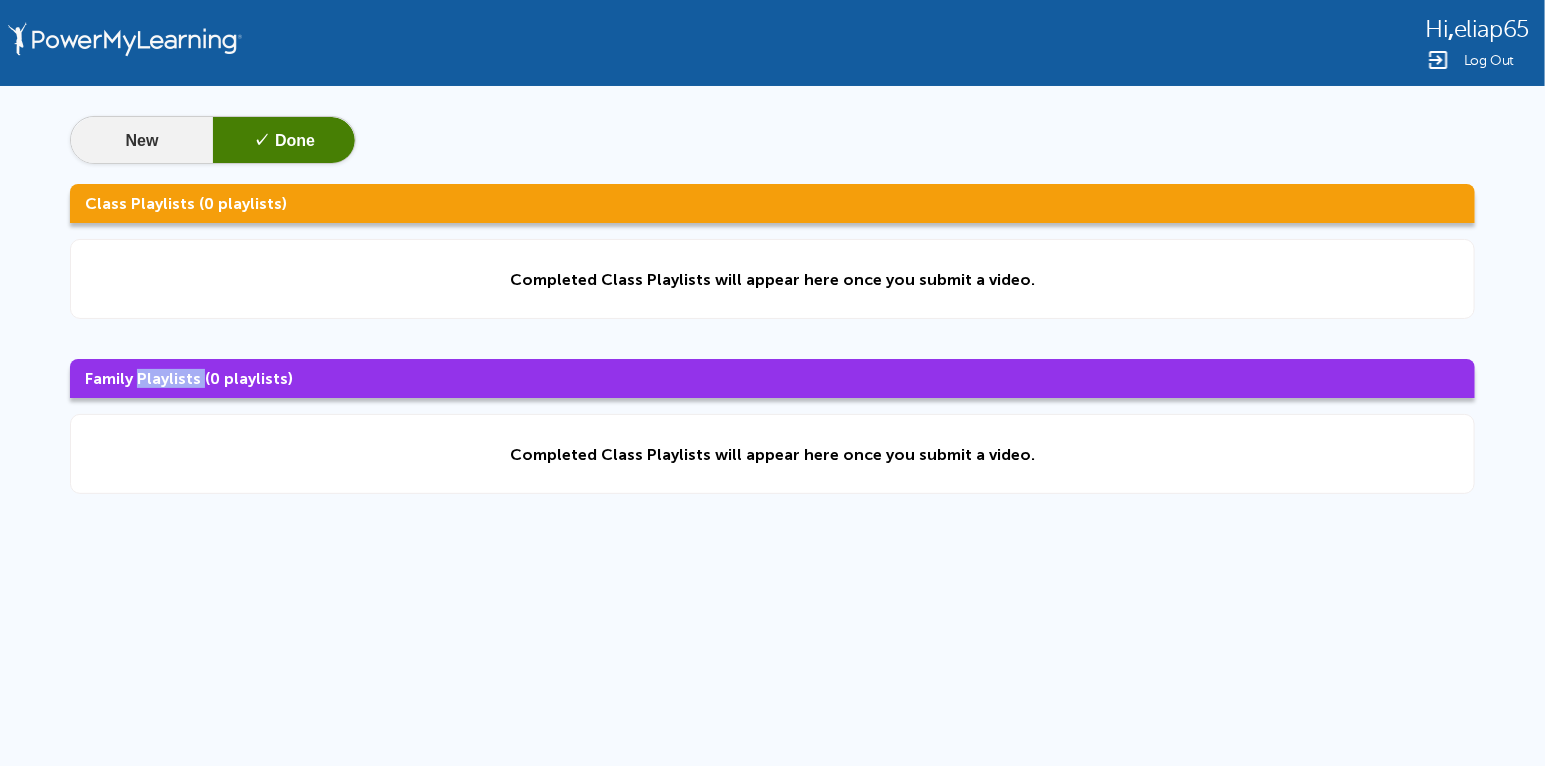 click on "New" 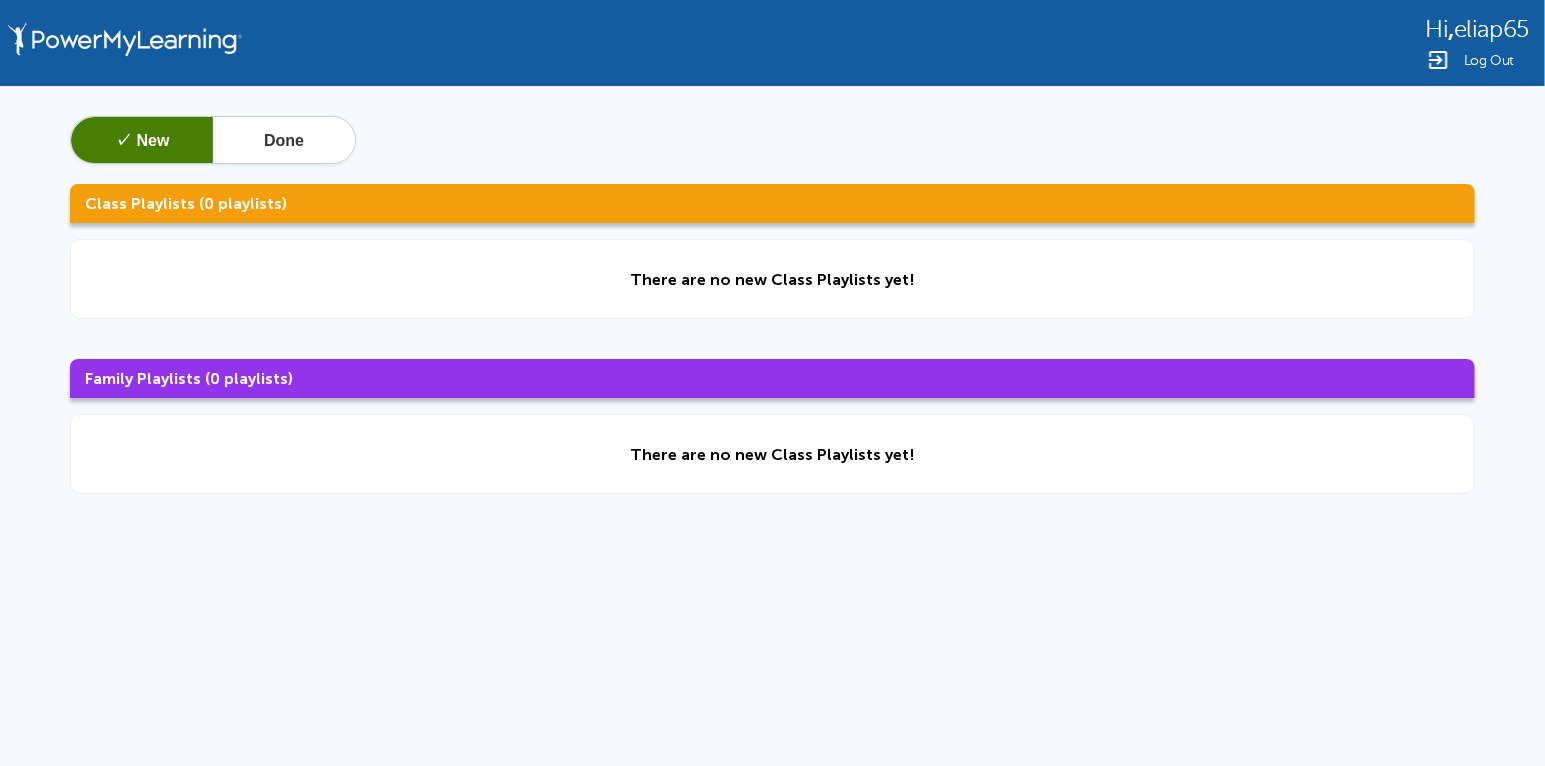 click on "✓  New   Done  Class Playlists (0 playlists) There are no new Class Playlists yet! Family Playlists (0 playlists) There are no new Class Playlists yet!" 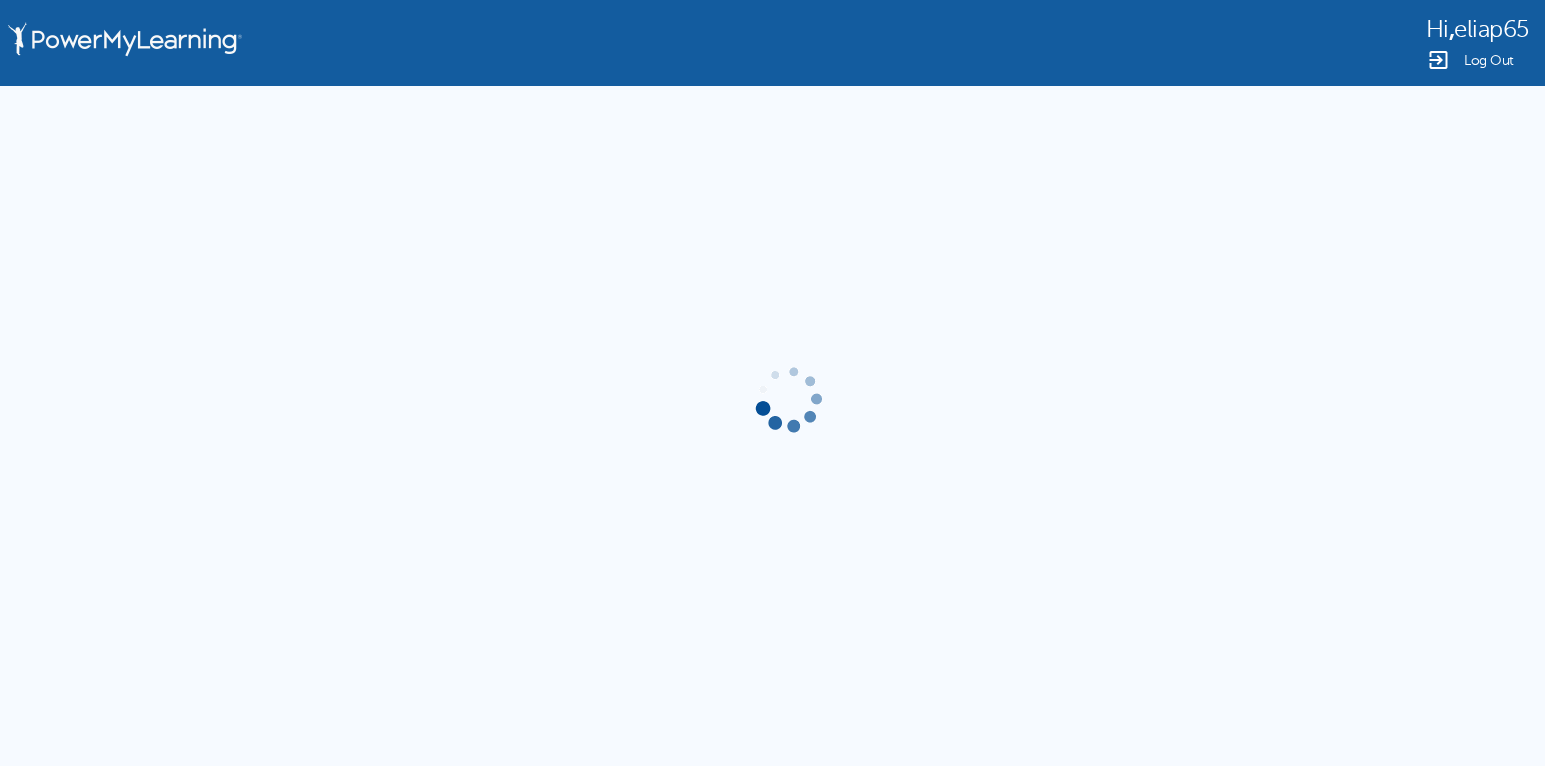 scroll, scrollTop: 0, scrollLeft: 0, axis: both 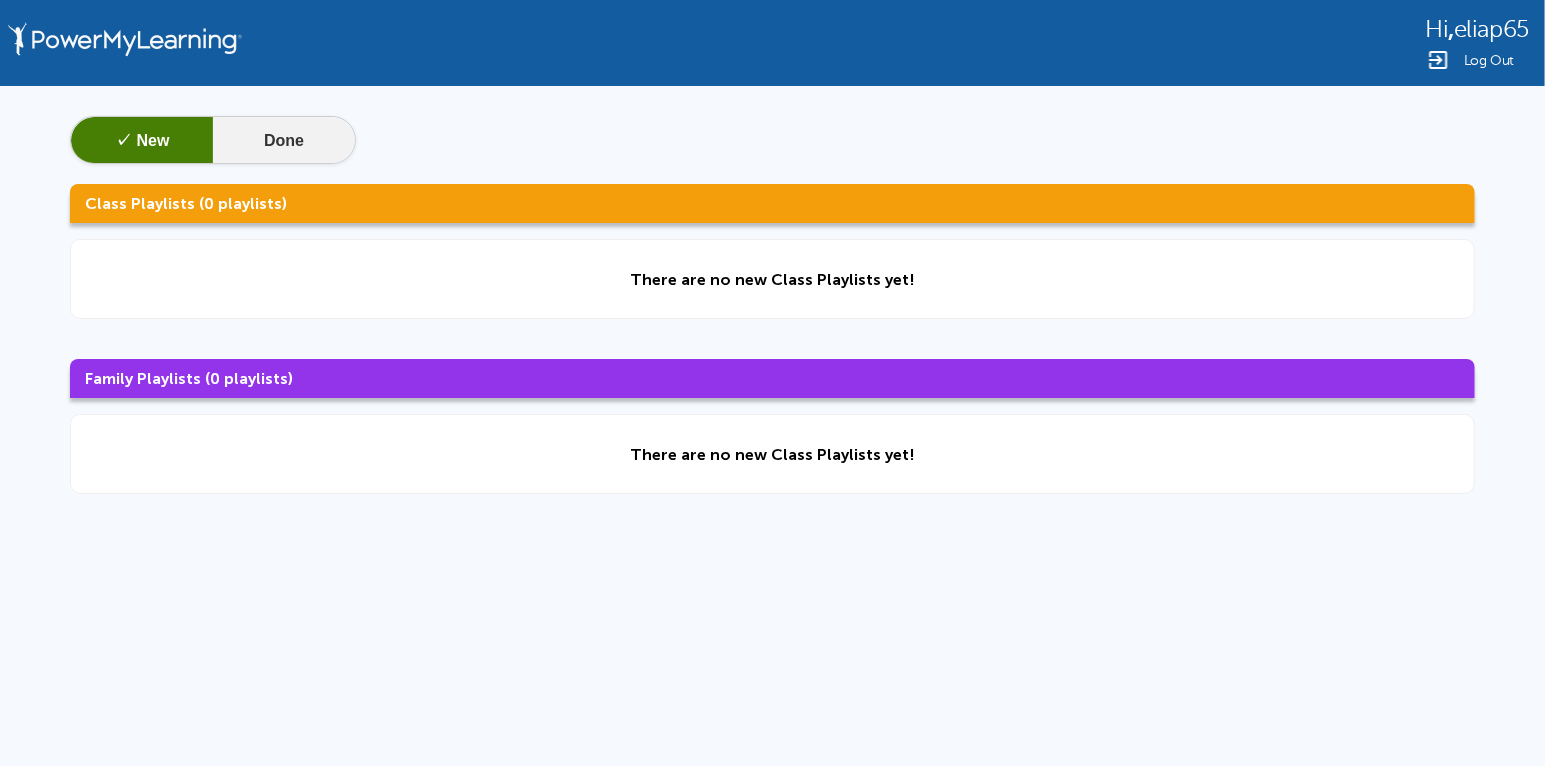 click on "Done" 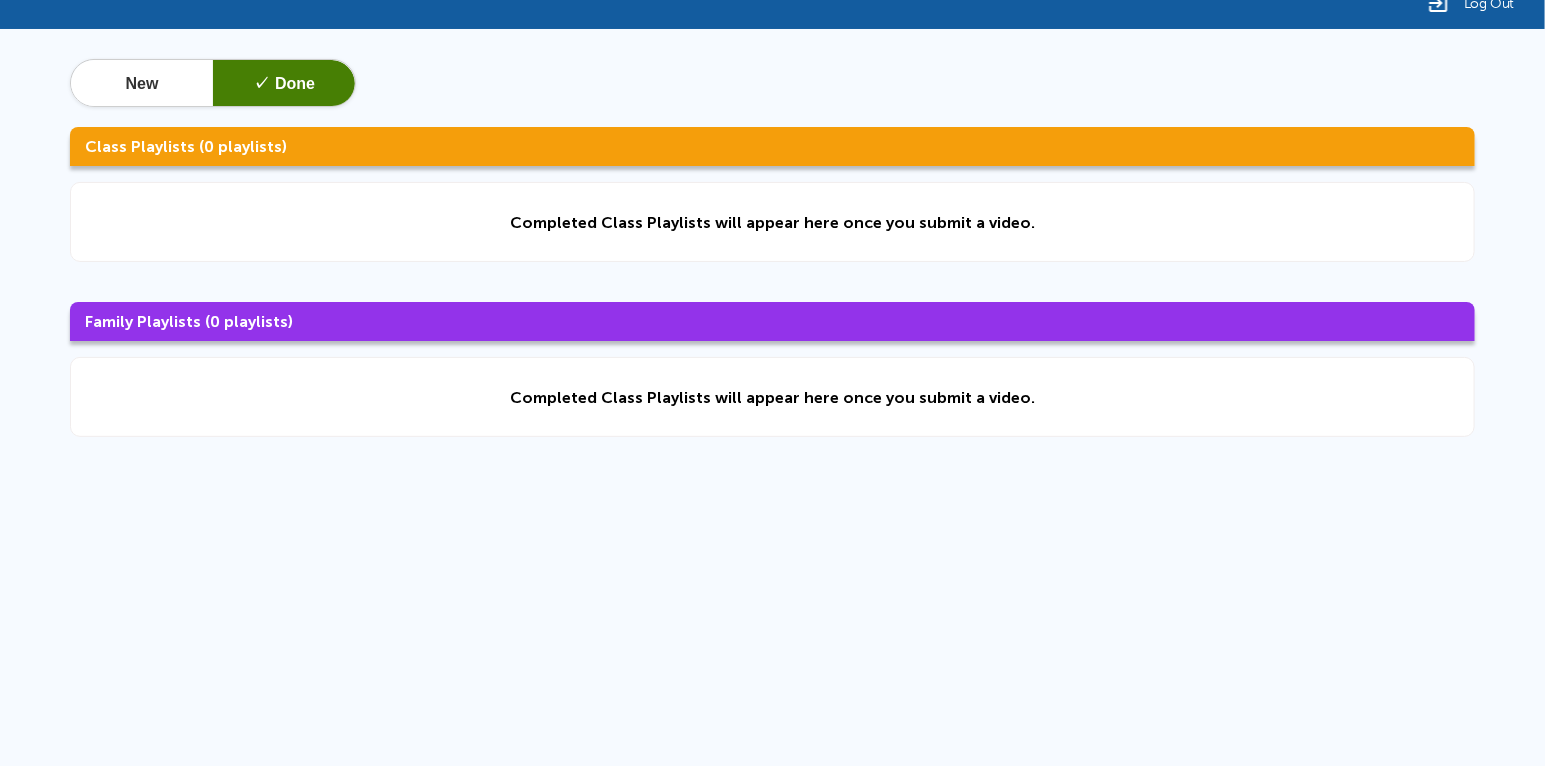 scroll, scrollTop: 0, scrollLeft: 0, axis: both 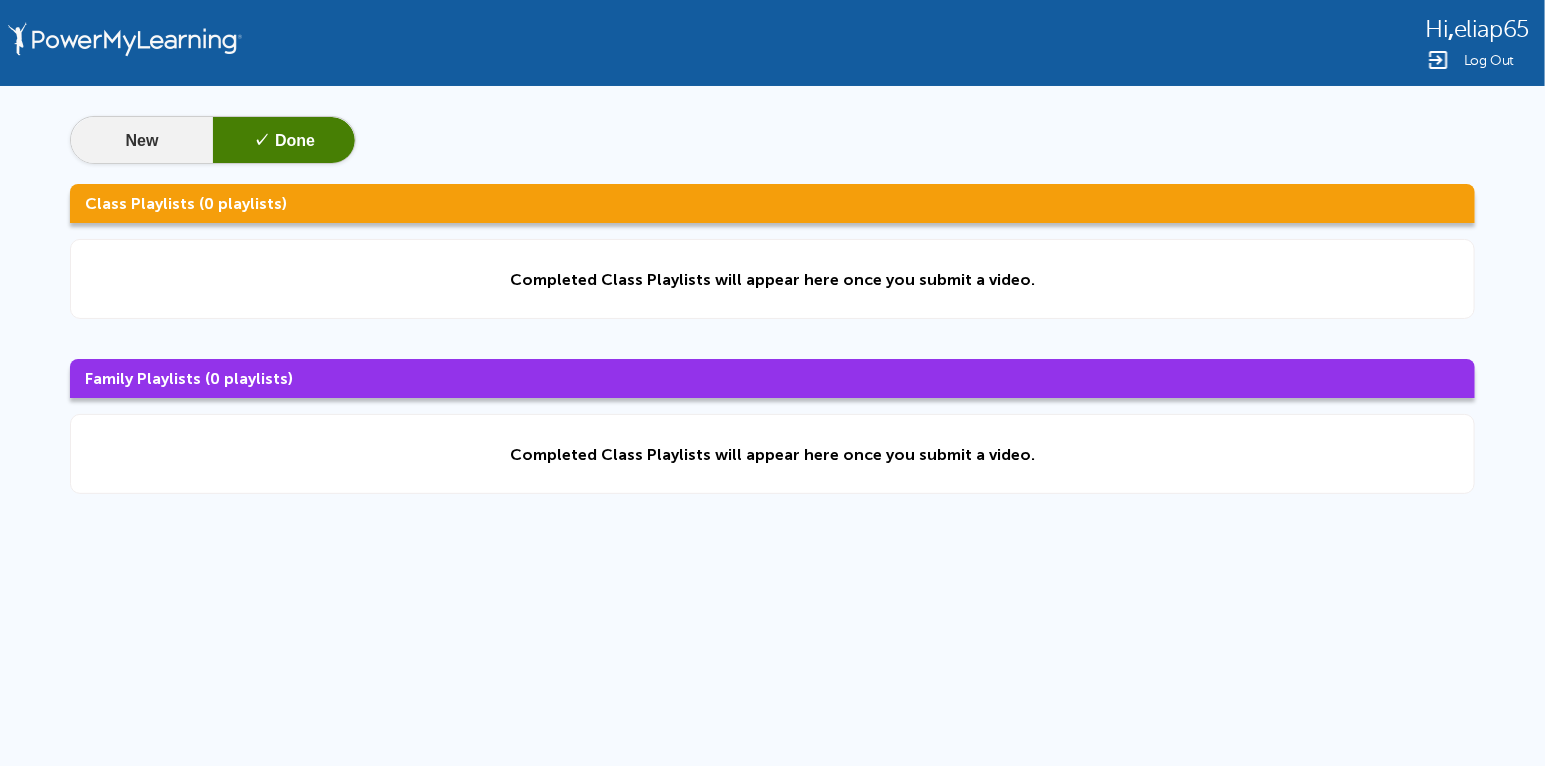 click on "New" 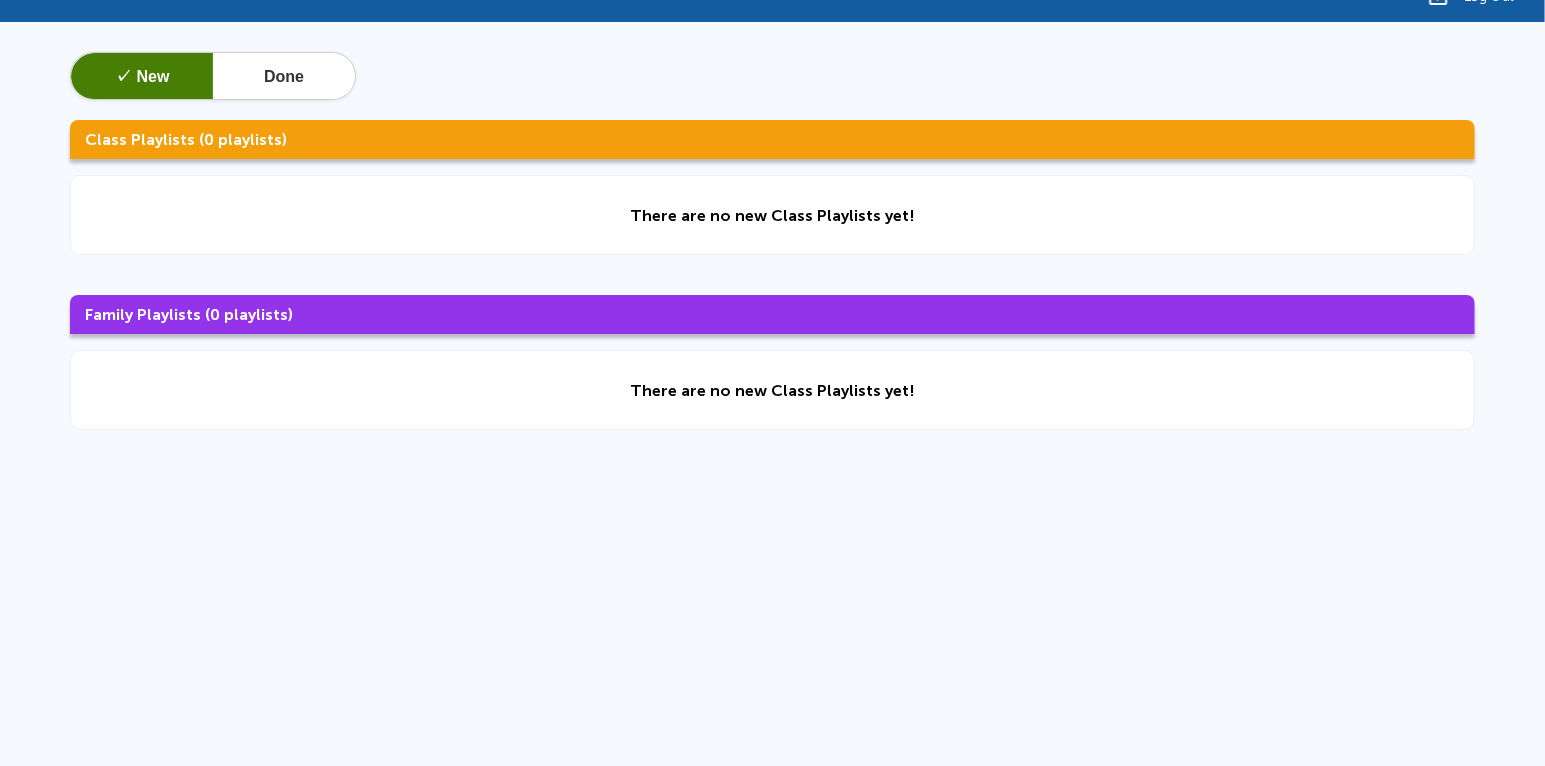 scroll, scrollTop: 83, scrollLeft: 0, axis: vertical 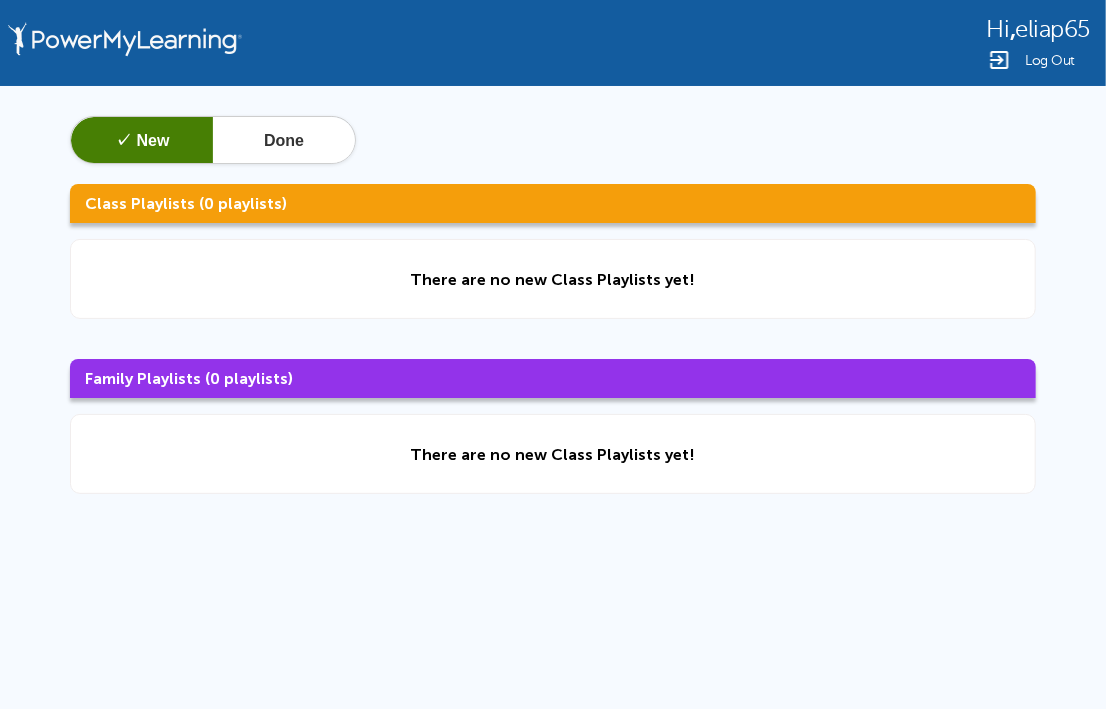 click on "Log Out" 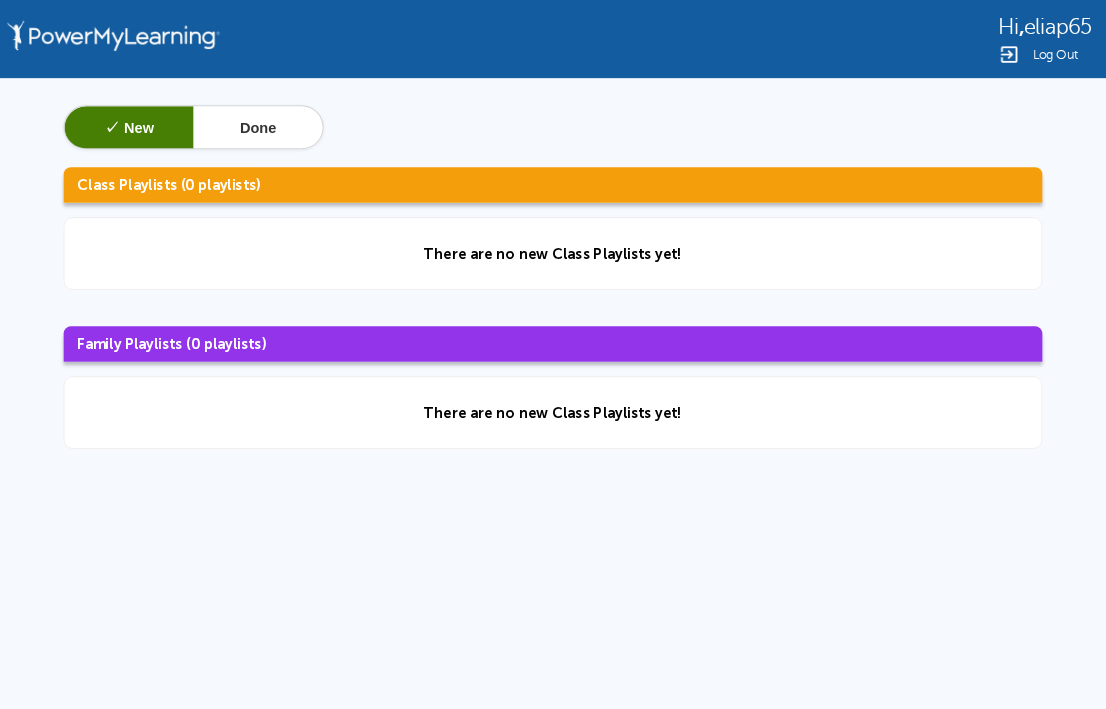 scroll, scrollTop: 0, scrollLeft: 0, axis: both 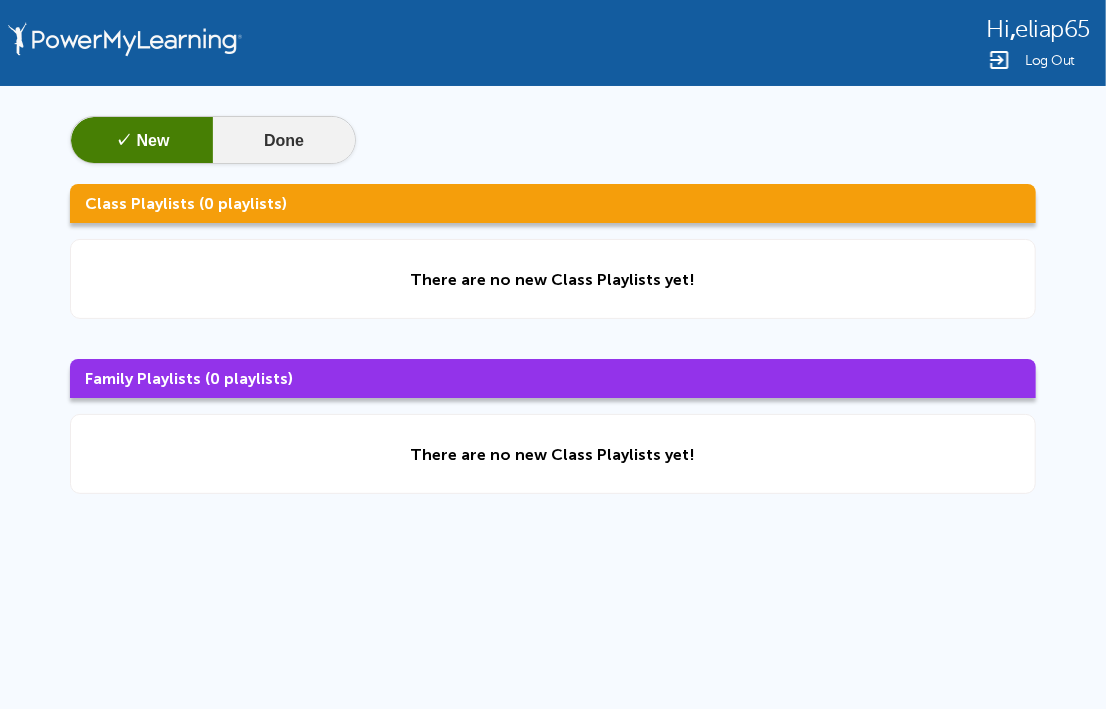 click on "Done" 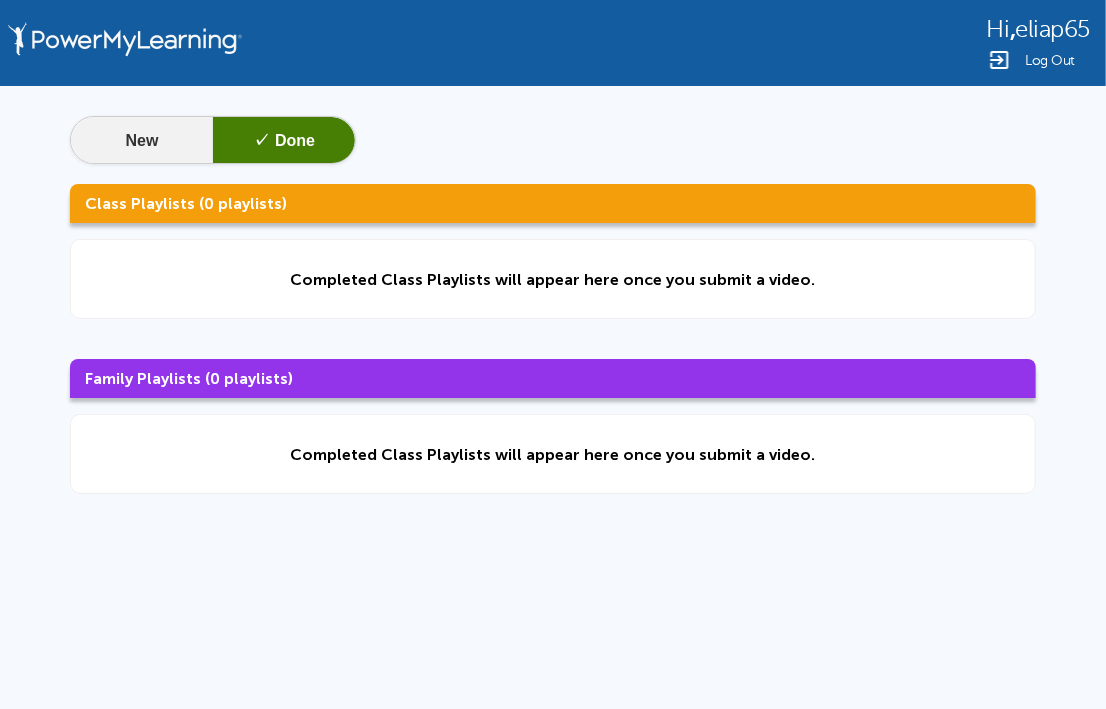 click on "New" 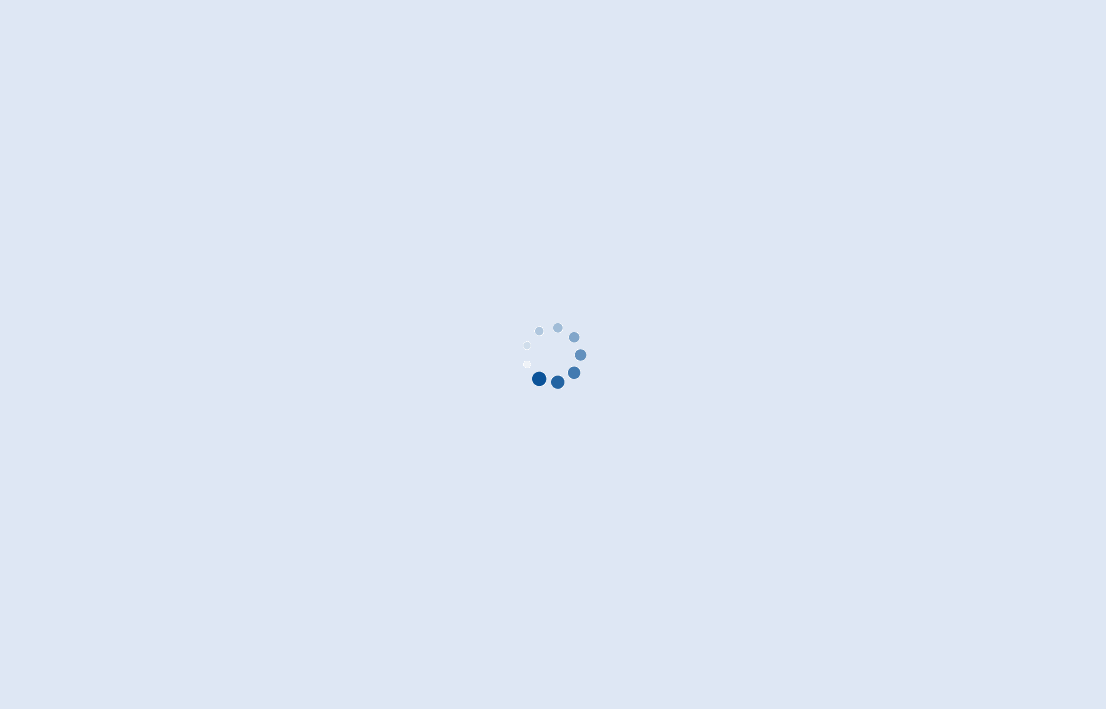 scroll, scrollTop: 0, scrollLeft: 0, axis: both 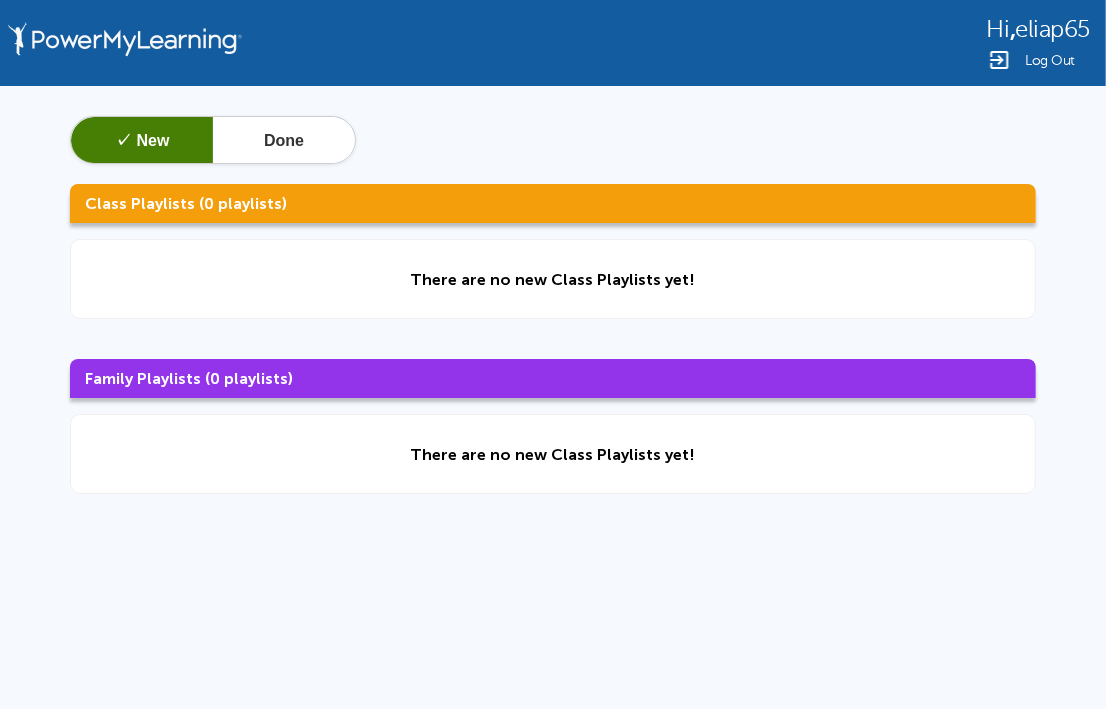 drag, startPoint x: 278, startPoint y: 359, endPoint x: 252, endPoint y: 380, distance: 33.42155 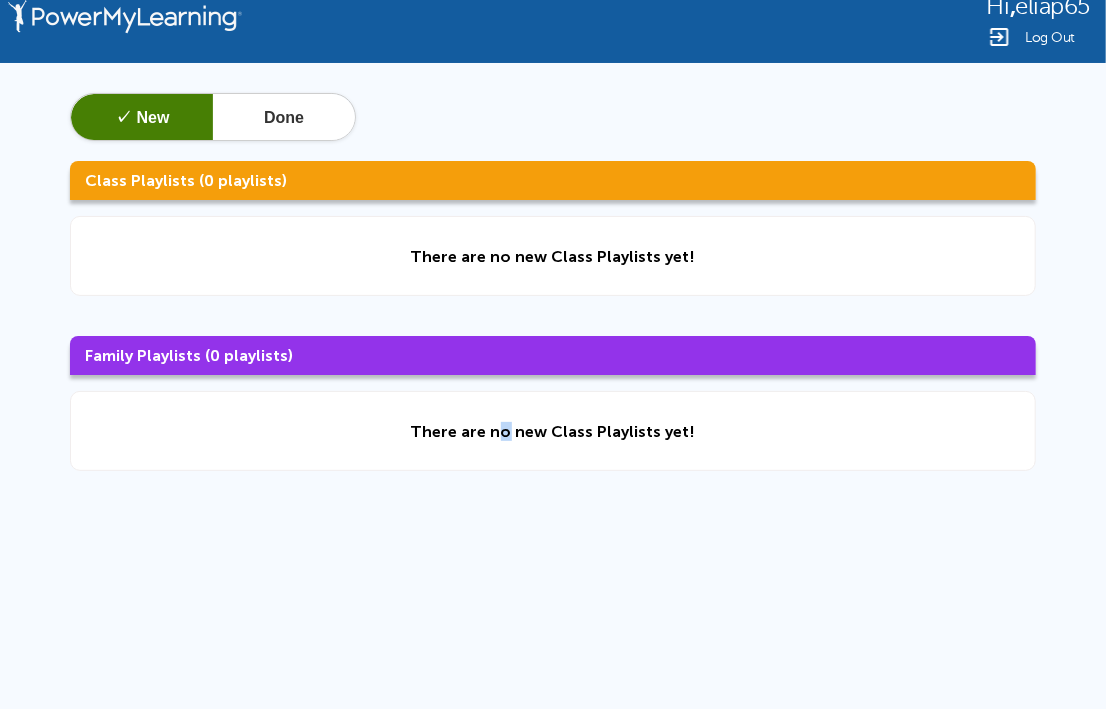 scroll, scrollTop: 0, scrollLeft: 0, axis: both 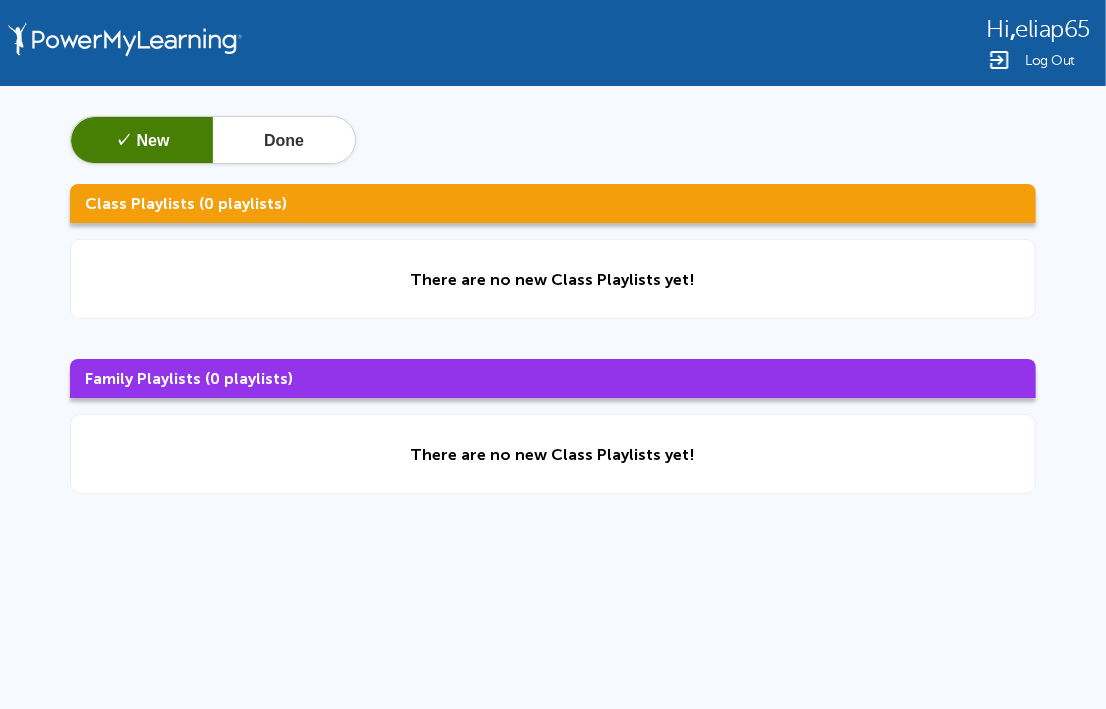 click on "Log Out" 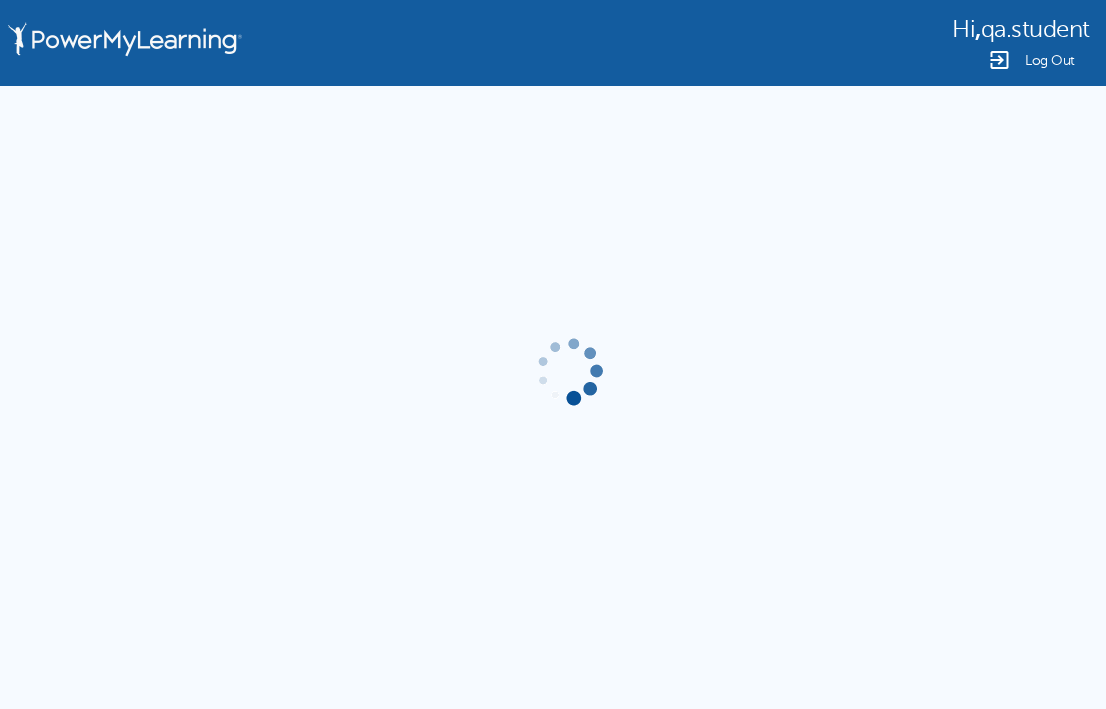 scroll, scrollTop: 0, scrollLeft: 0, axis: both 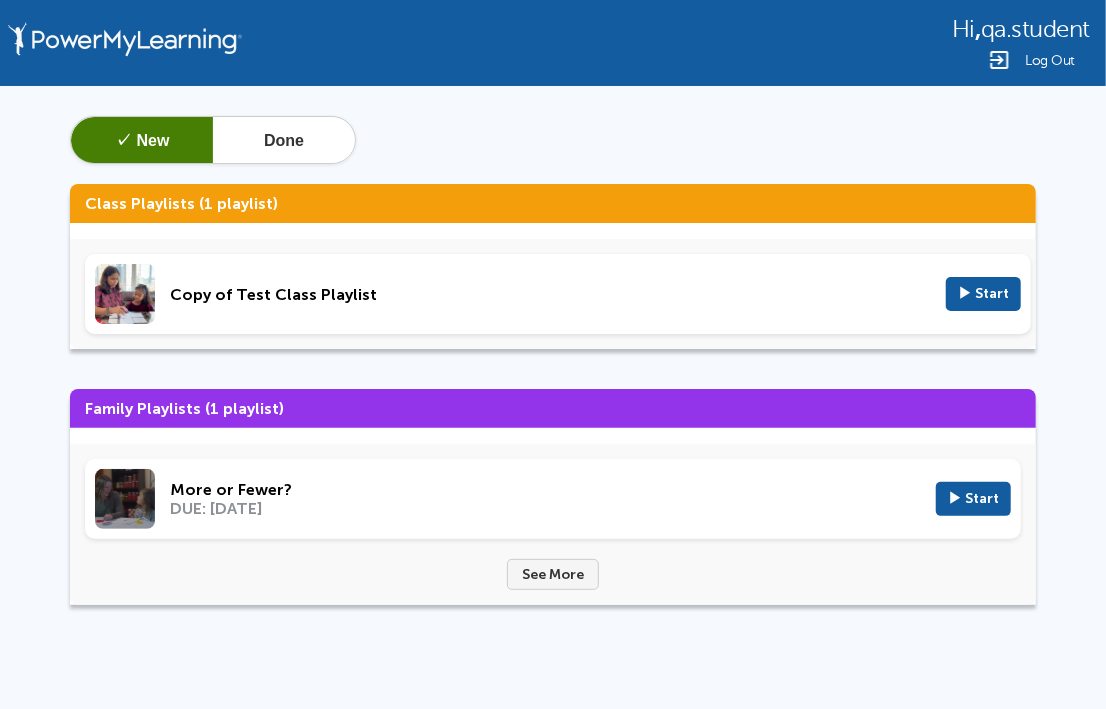 click on "More or Fewer? DUE: [DATE] ▶ Start" 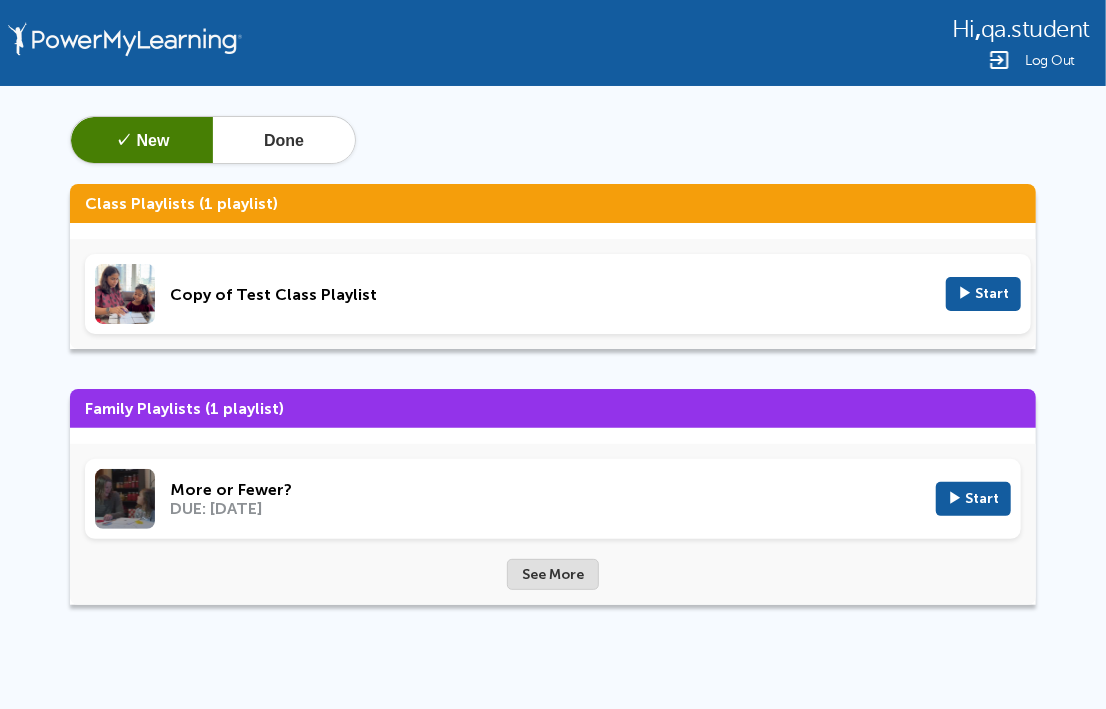 click on "See More" 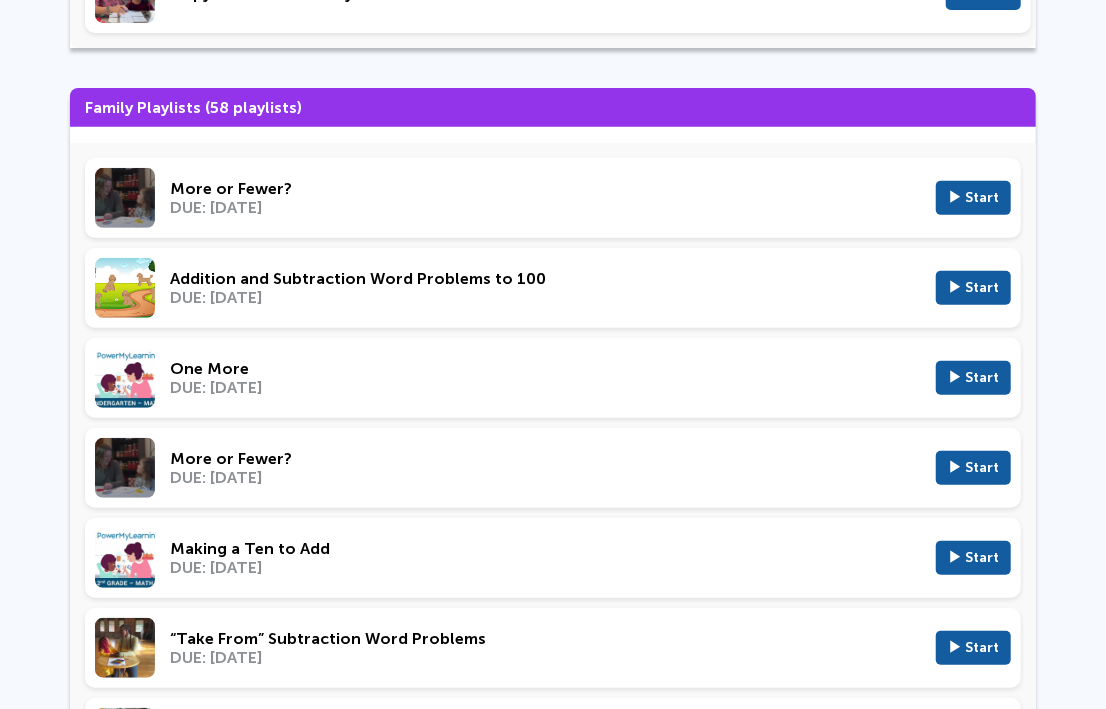 scroll, scrollTop: 302, scrollLeft: 0, axis: vertical 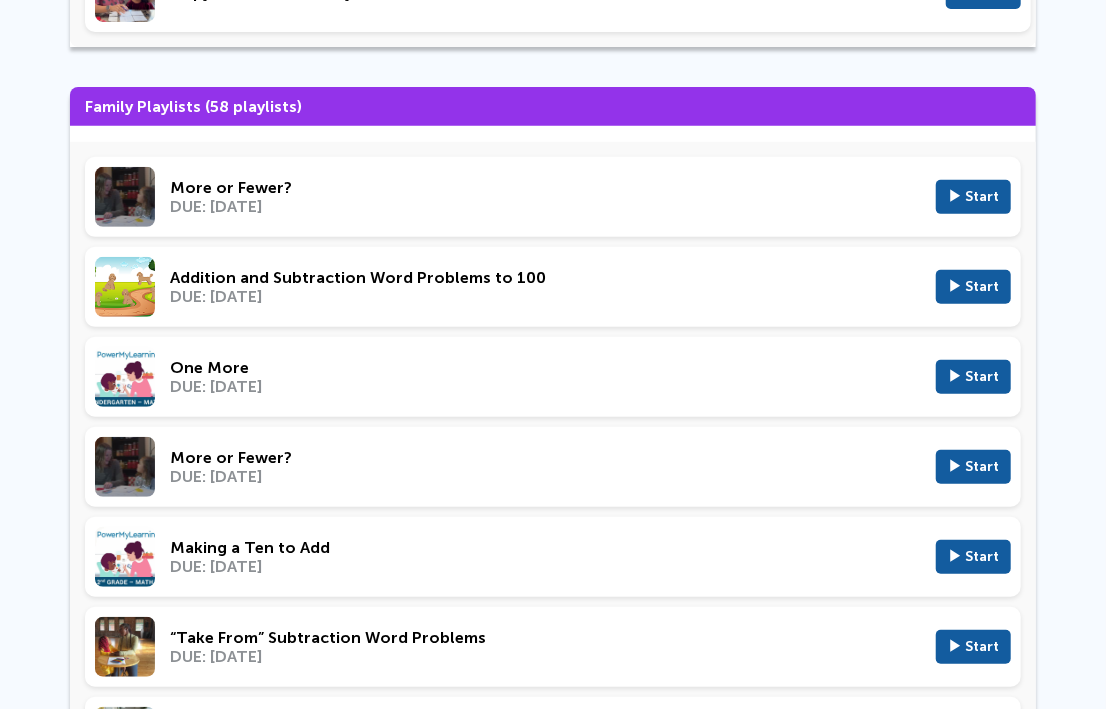 click on "▶ Start" 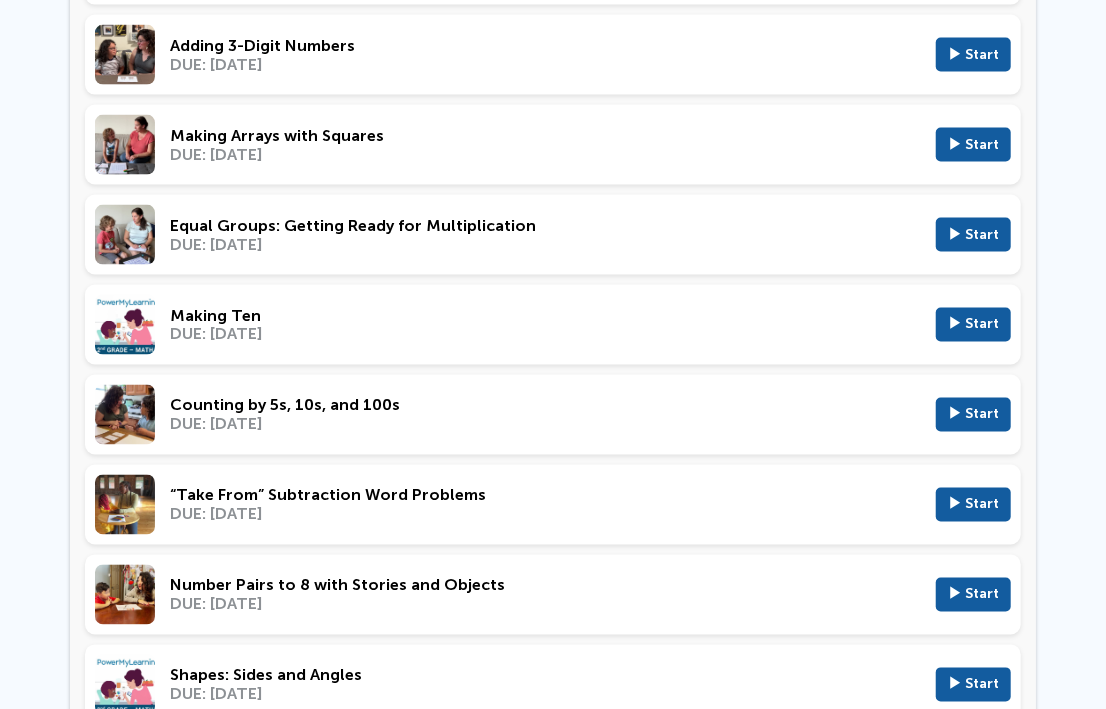 scroll, scrollTop: 1211, scrollLeft: 0, axis: vertical 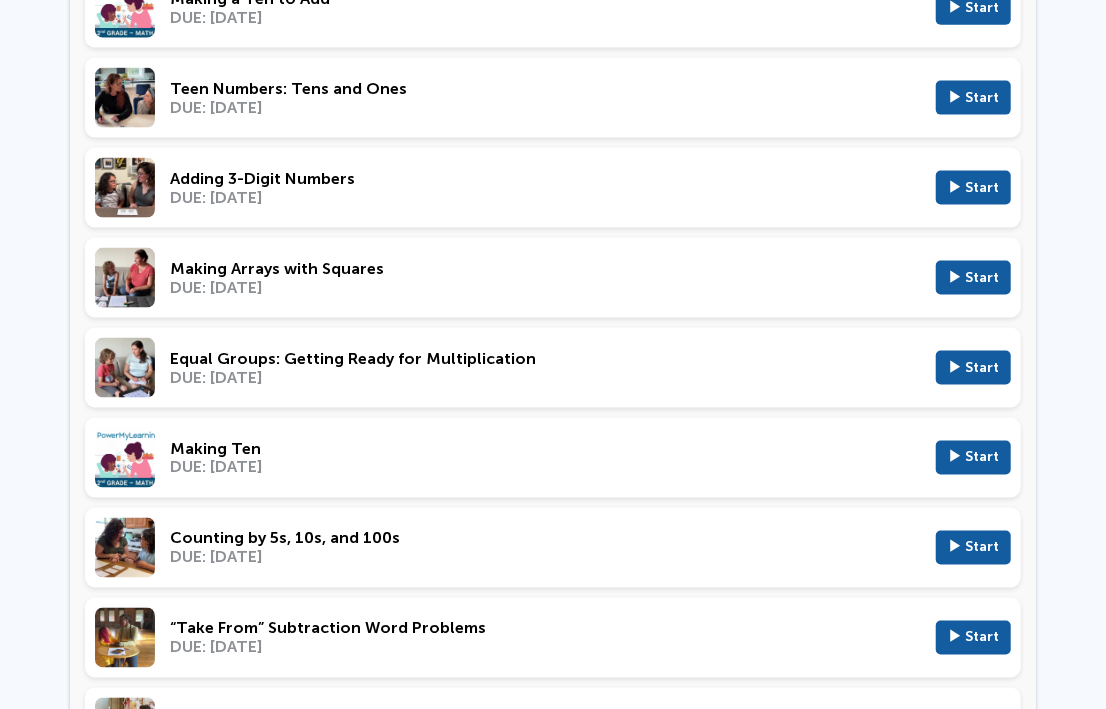 click on "▶ Start" 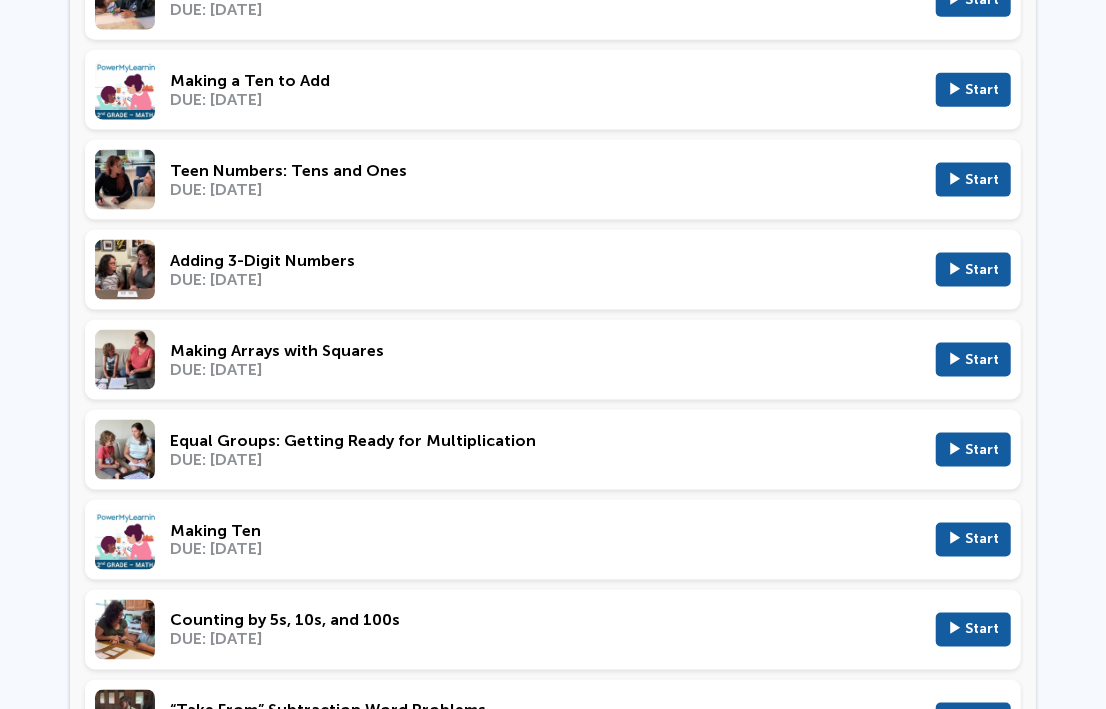 scroll, scrollTop: 0, scrollLeft: 0, axis: both 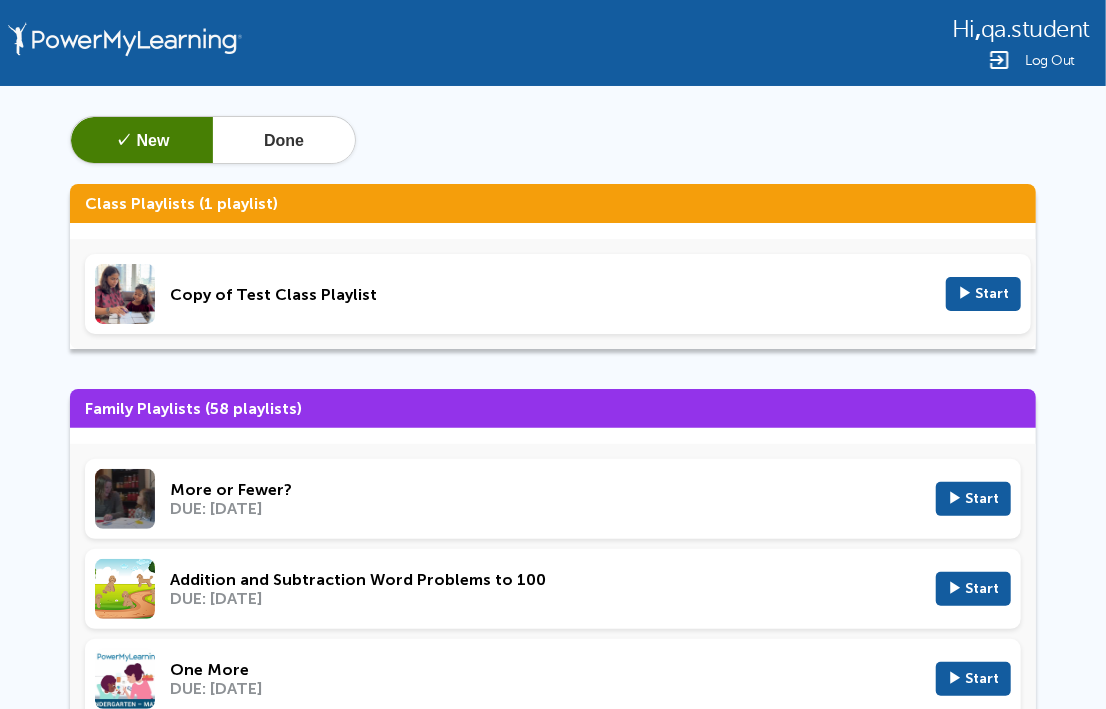 click on "▶ Start" 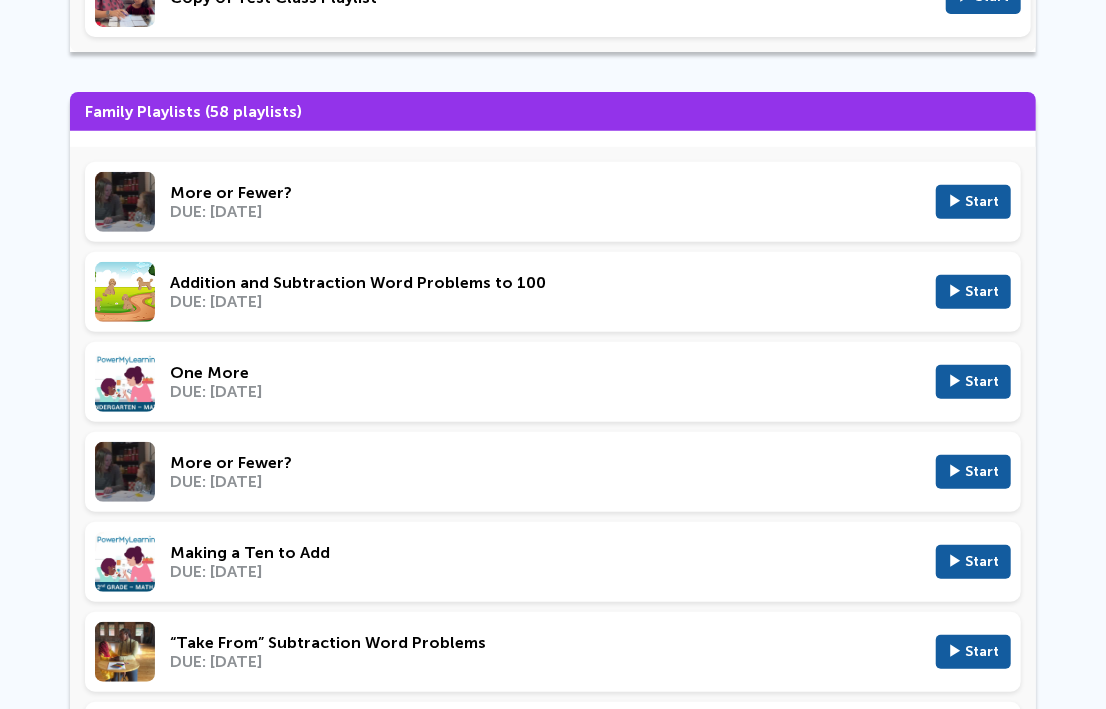 scroll, scrollTop: 302, scrollLeft: 0, axis: vertical 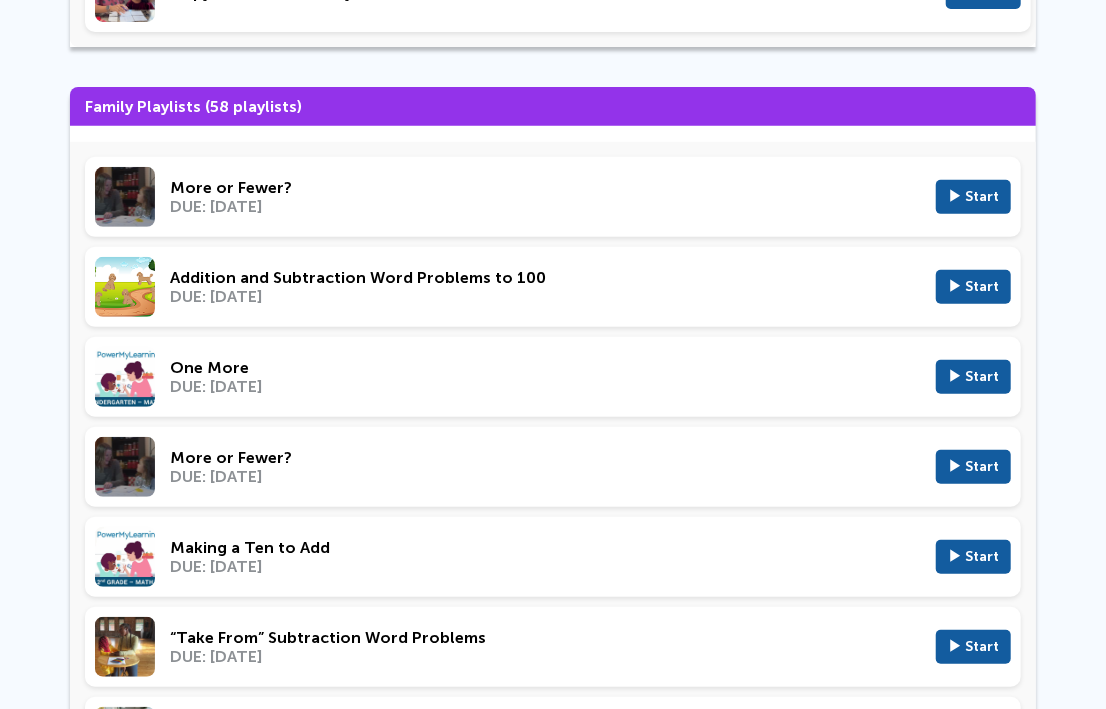 click on "▶ Start" 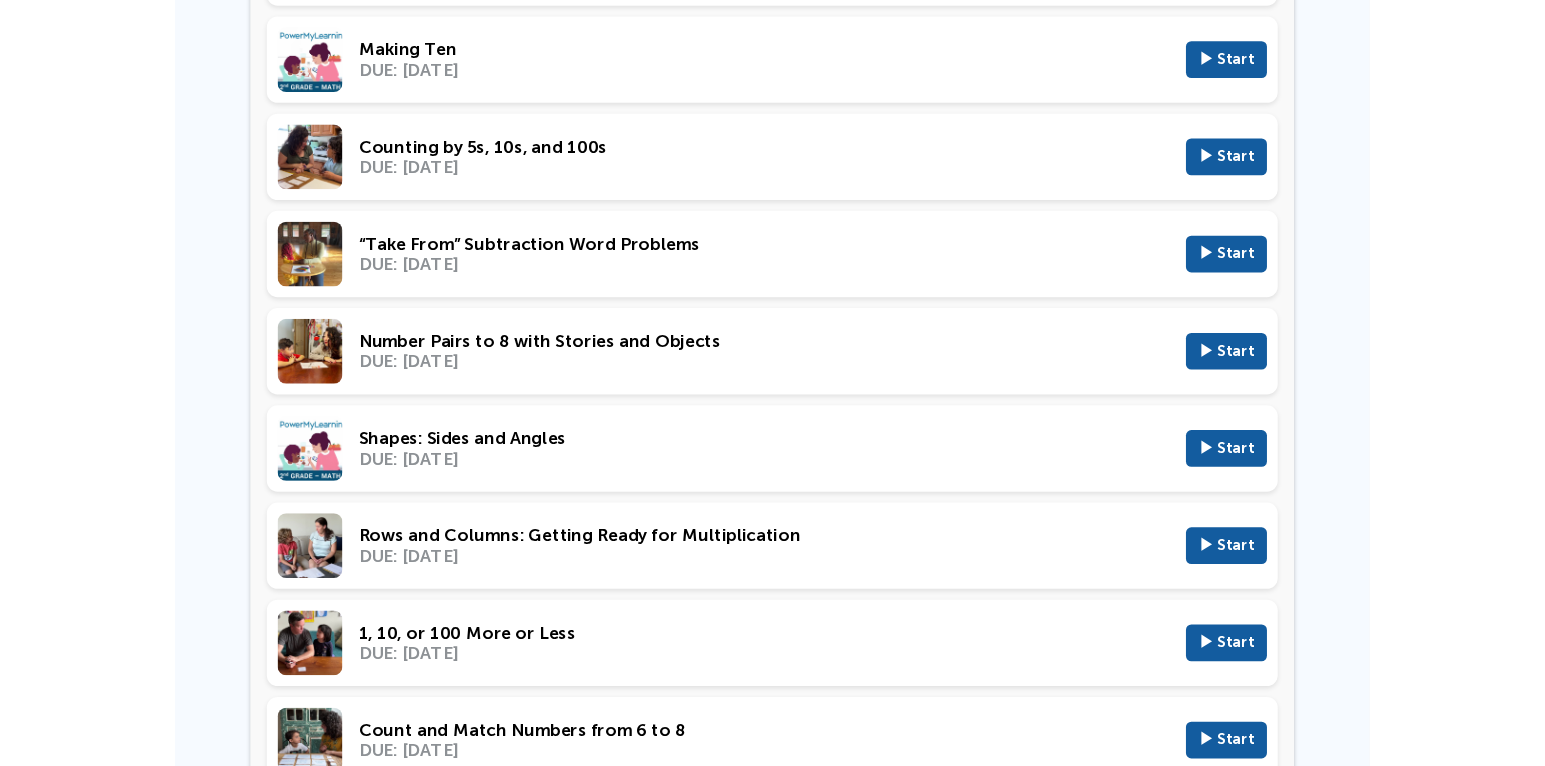 scroll, scrollTop: 1818, scrollLeft: 0, axis: vertical 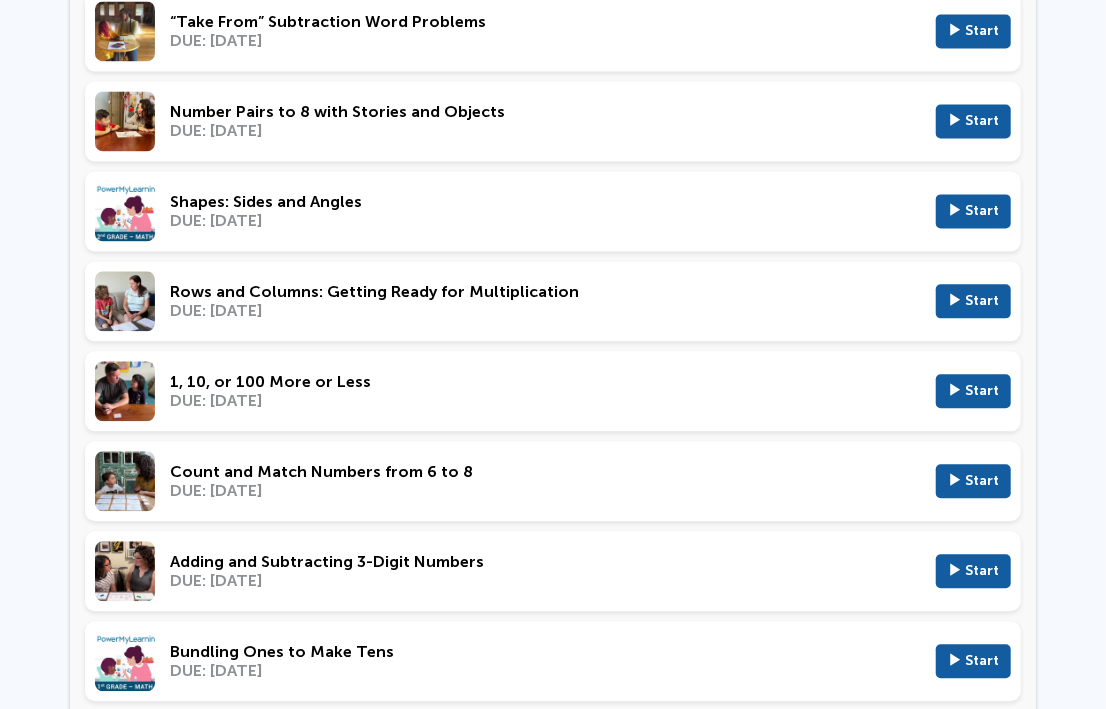click on "▶ Start" 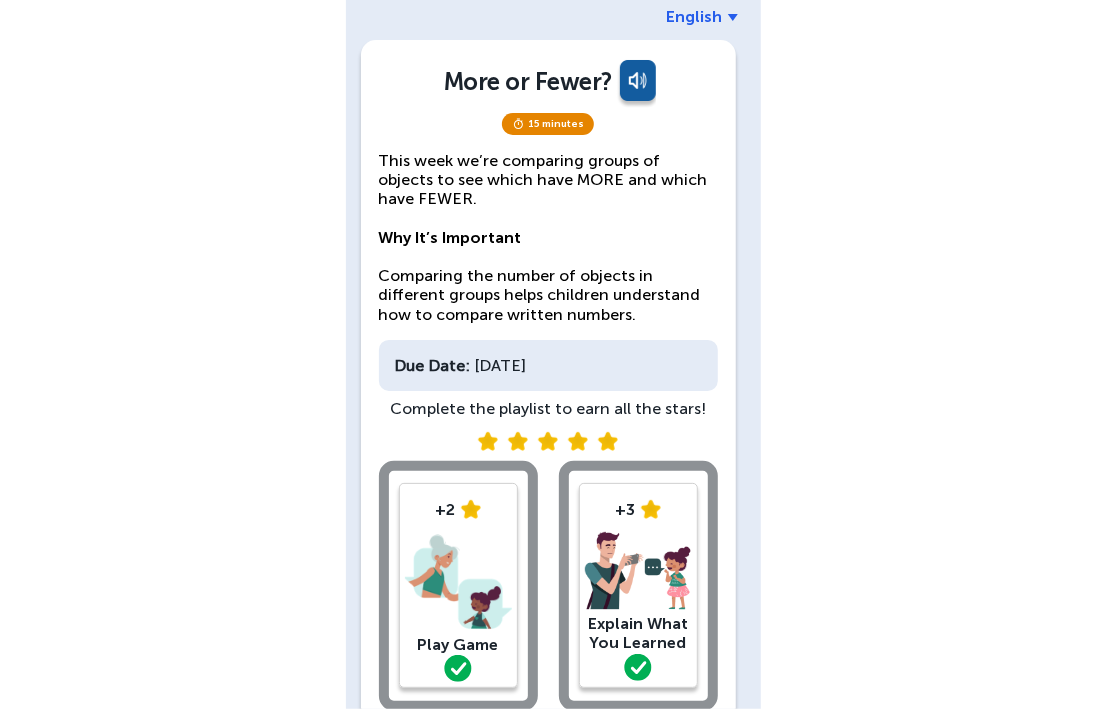 scroll, scrollTop: 185, scrollLeft: 0, axis: vertical 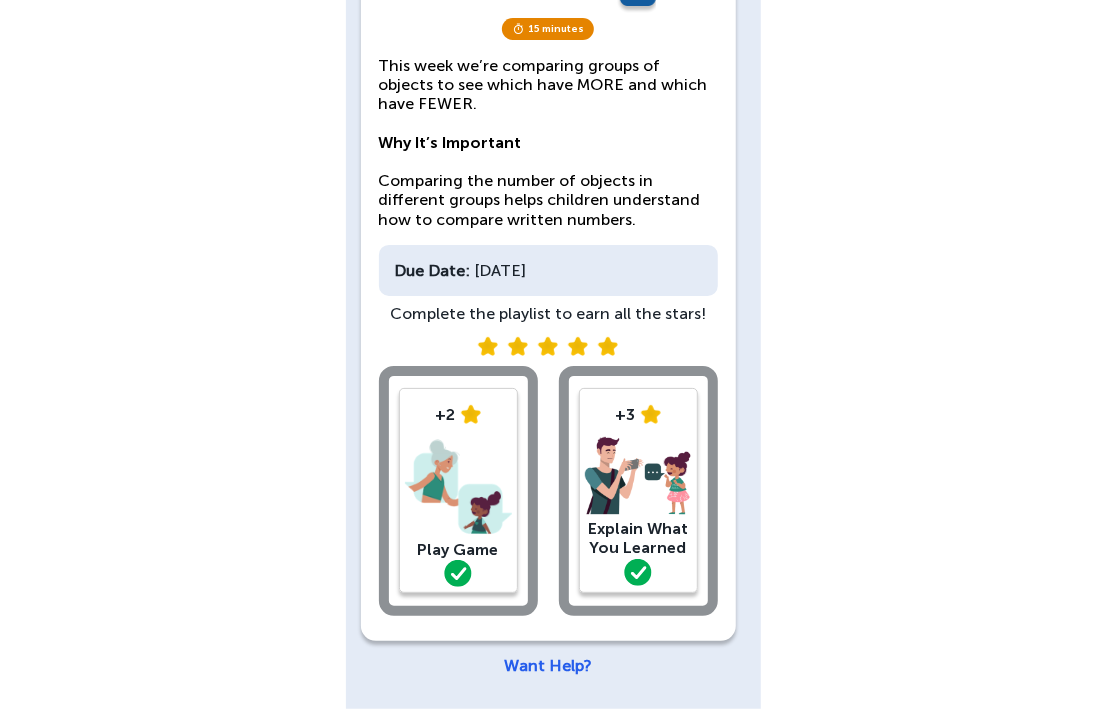 click on "Explain What You Learned" 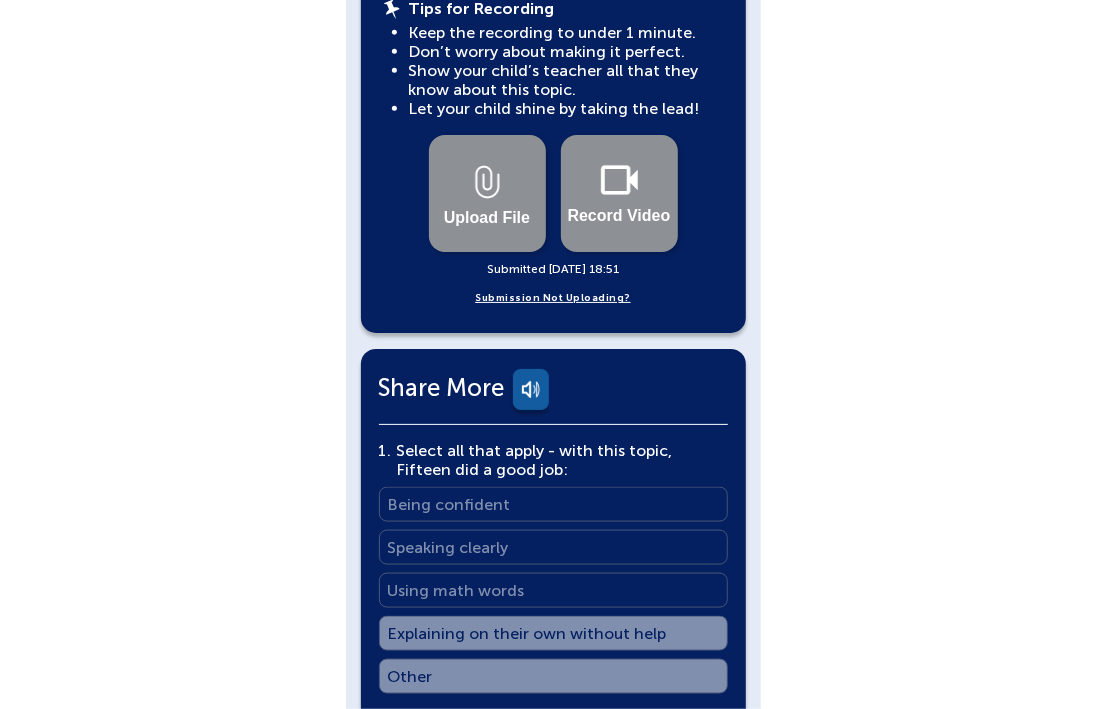 scroll, scrollTop: 909, scrollLeft: 0, axis: vertical 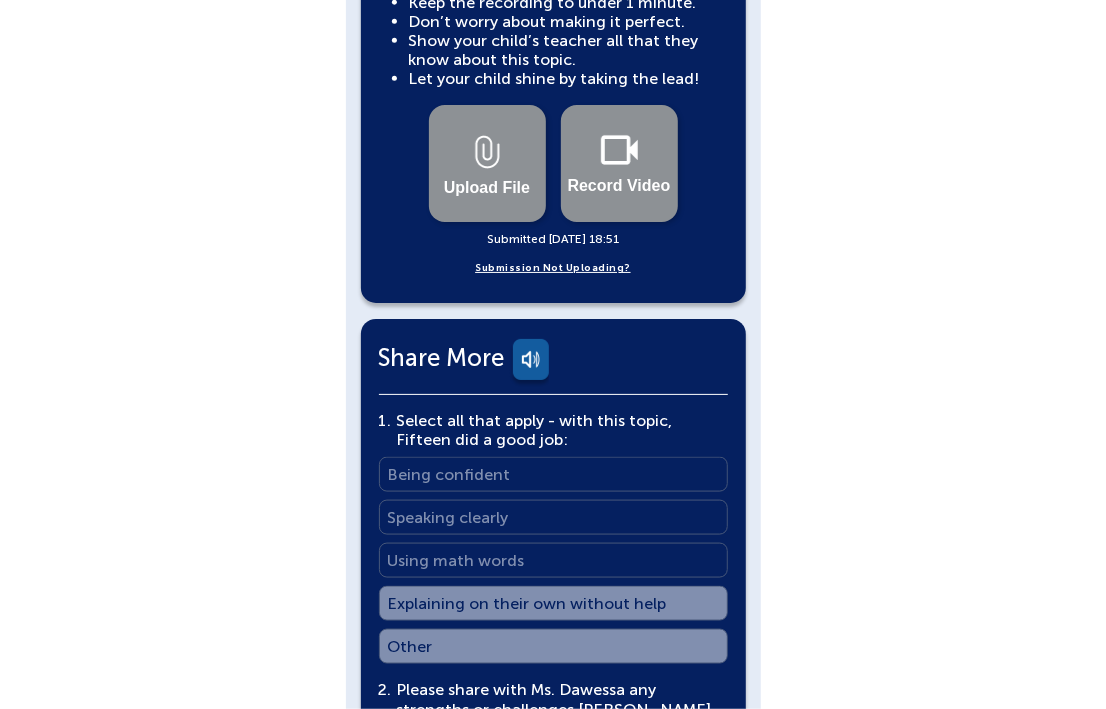 drag, startPoint x: 539, startPoint y: 231, endPoint x: 666, endPoint y: 229, distance: 127.01575 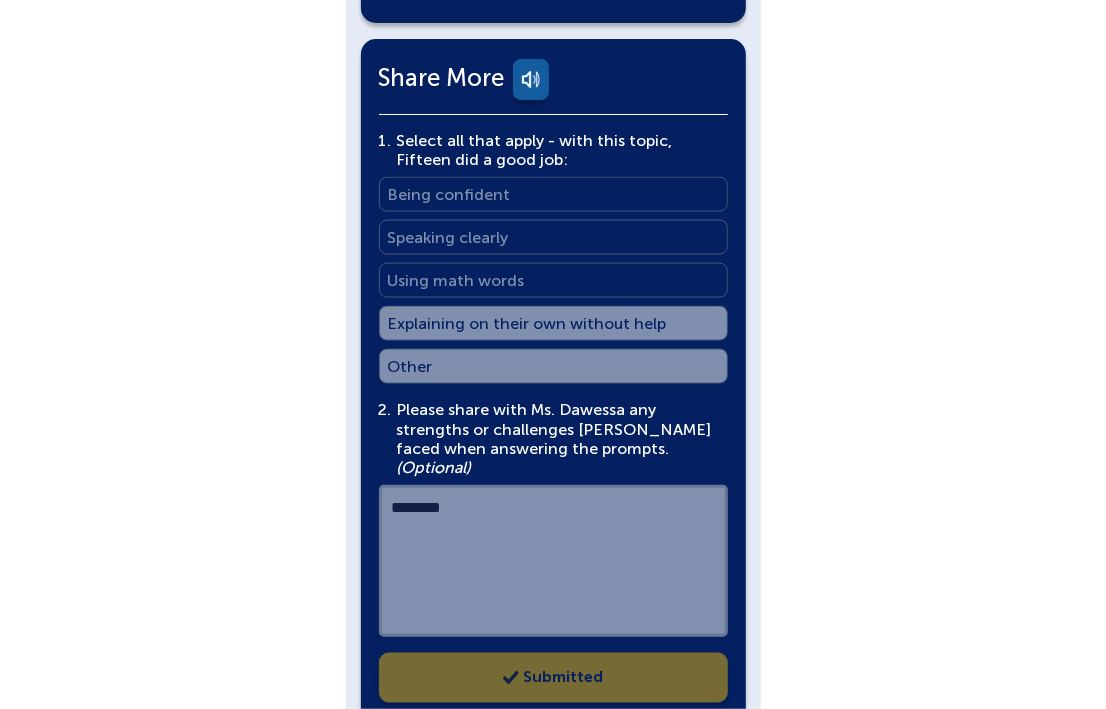 scroll, scrollTop: 1211, scrollLeft: 0, axis: vertical 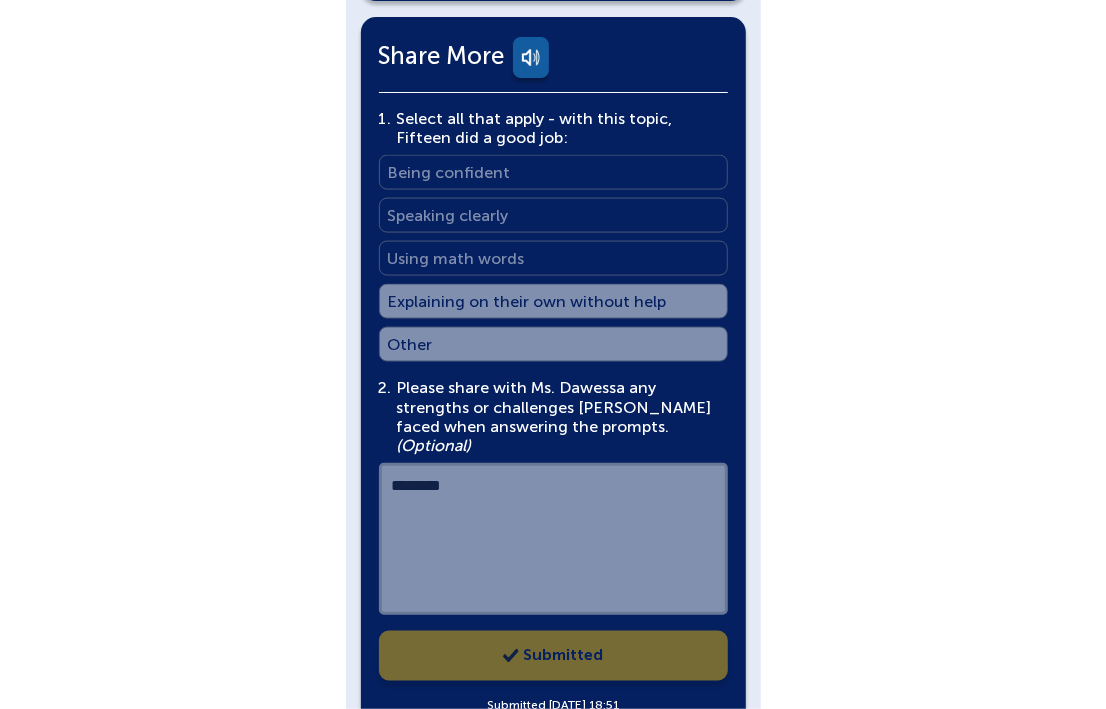 click on "2.  Please share with Ms. Dawessa any strengths or challenges Fifteen faced when answering the prompts. (Optional) Please share with Ms. Dawessa any strengths or challenges Fifteen faced when answering the prompts. (Optional) ********" at bounding box center [553, 498] 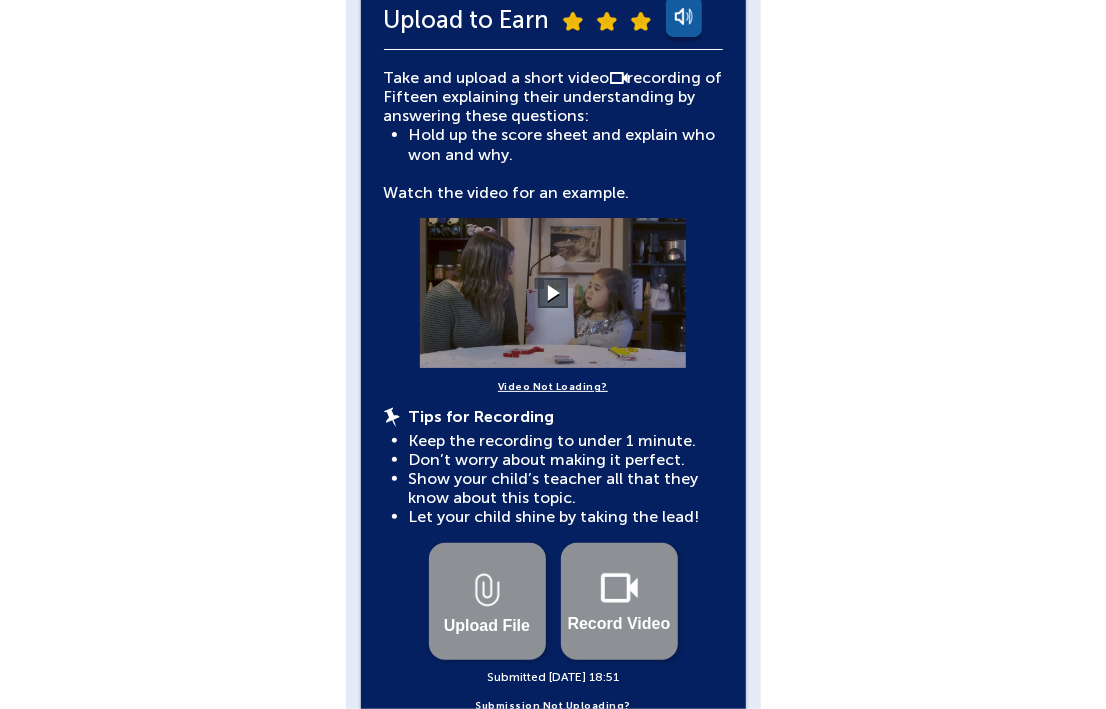 scroll, scrollTop: 606, scrollLeft: 0, axis: vertical 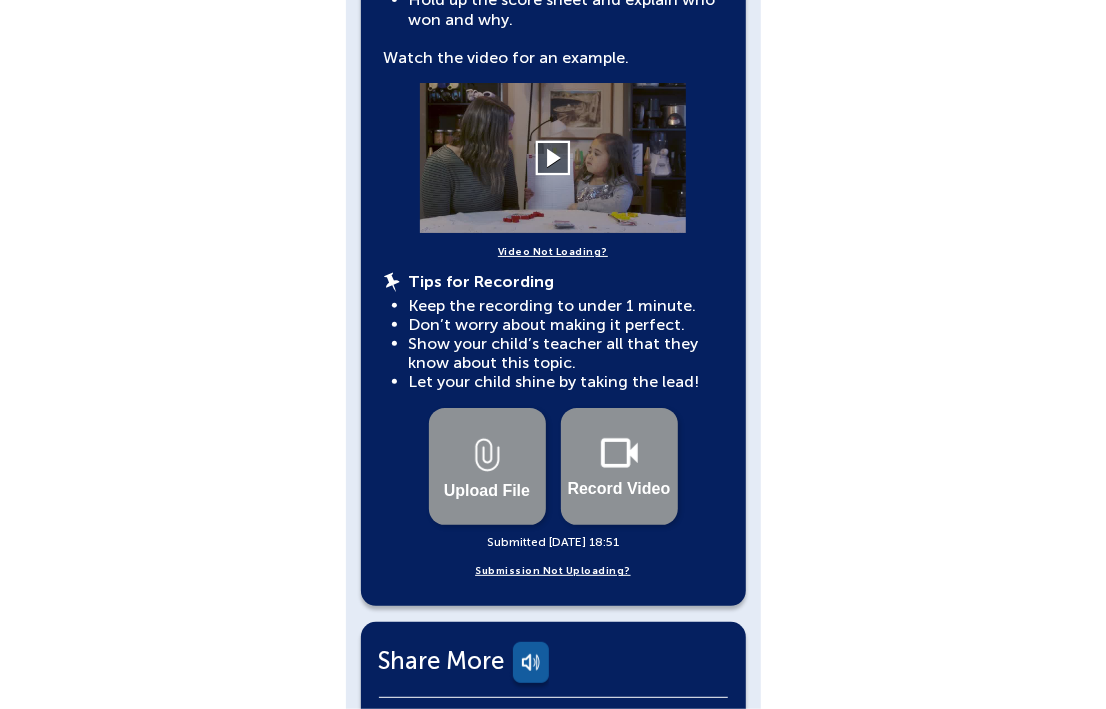 click at bounding box center (553, 158) 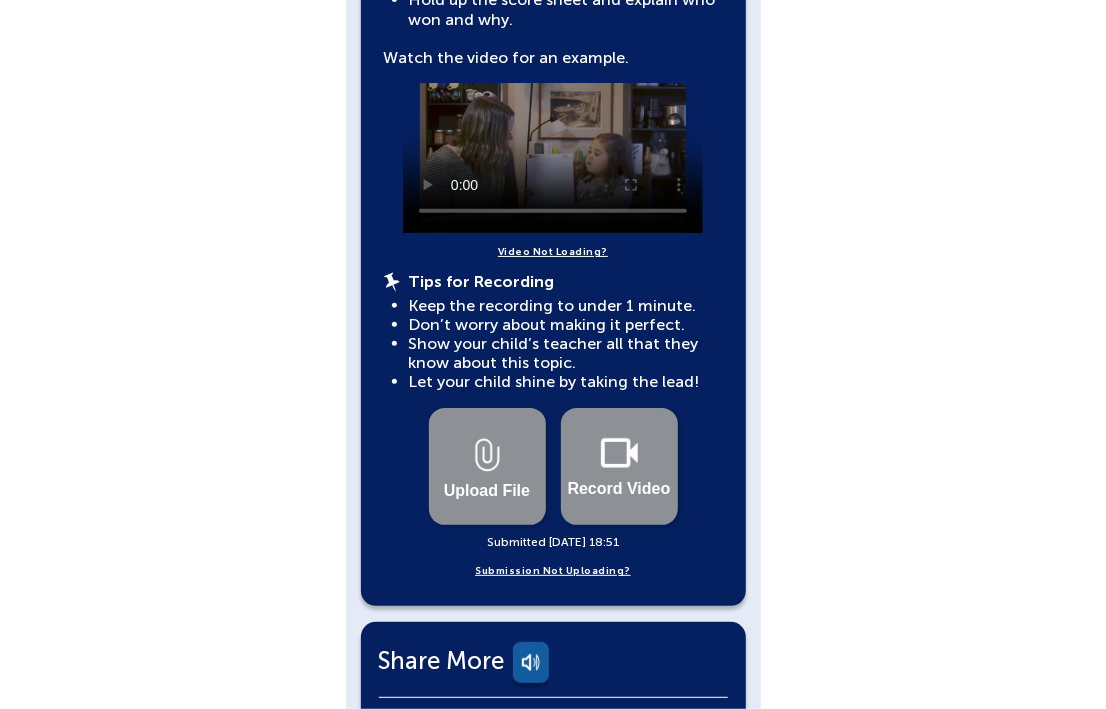 type 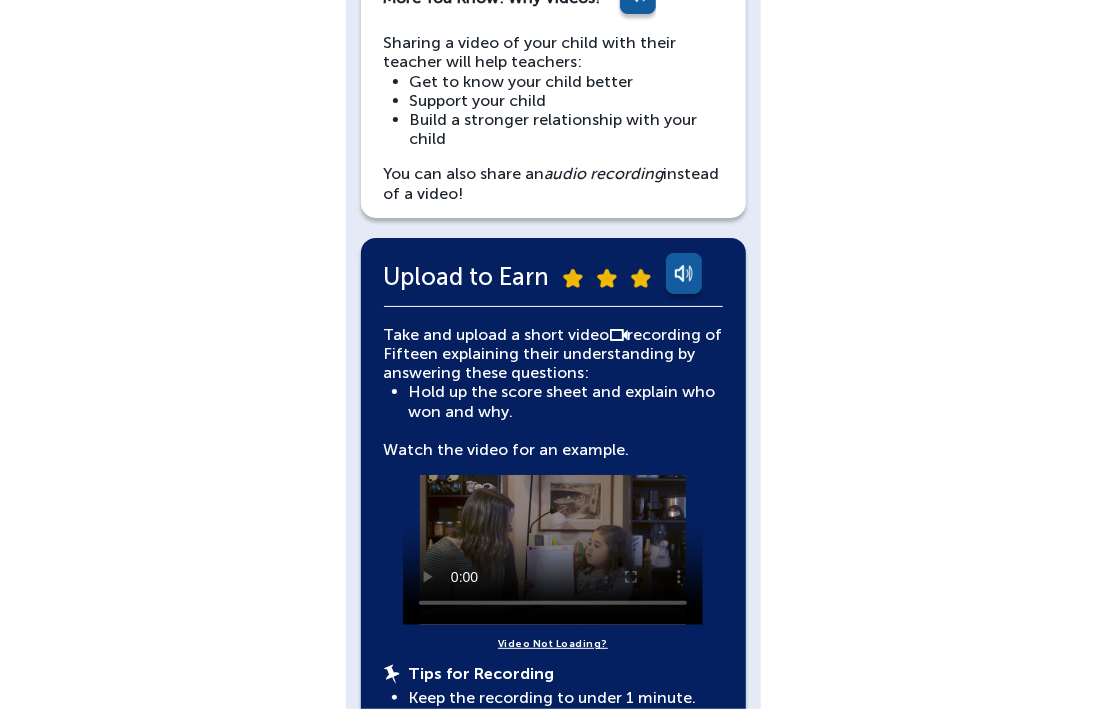 scroll, scrollTop: 0, scrollLeft: 0, axis: both 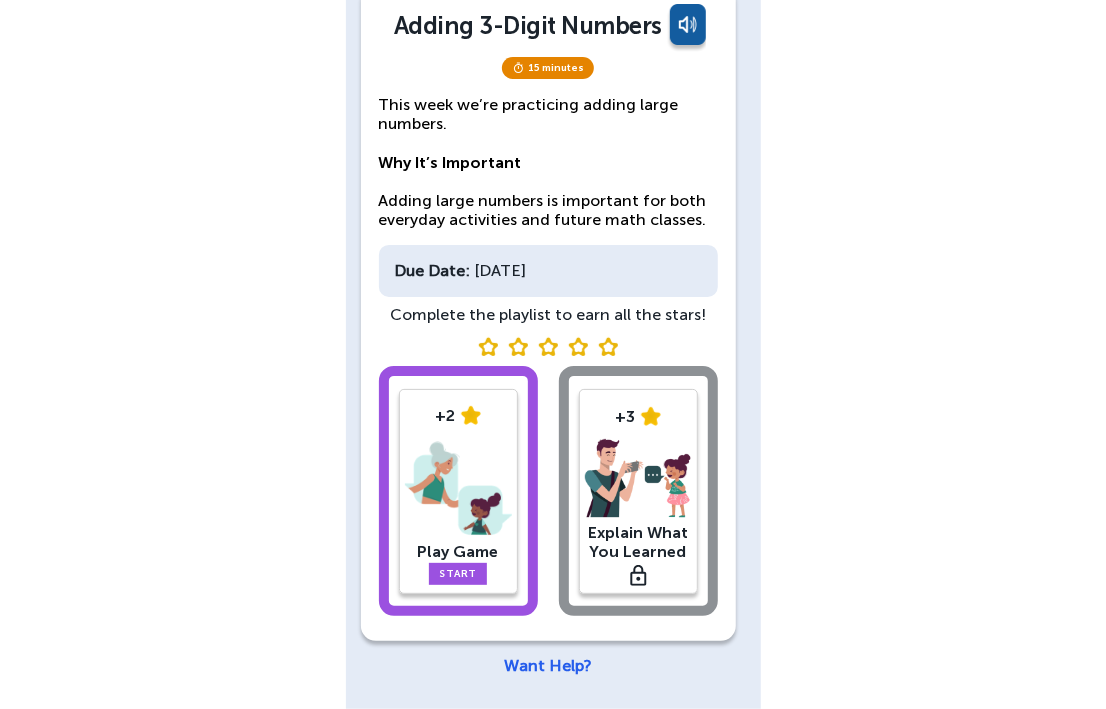click on "+2 Play Game Start +3 Explain What You Learned" 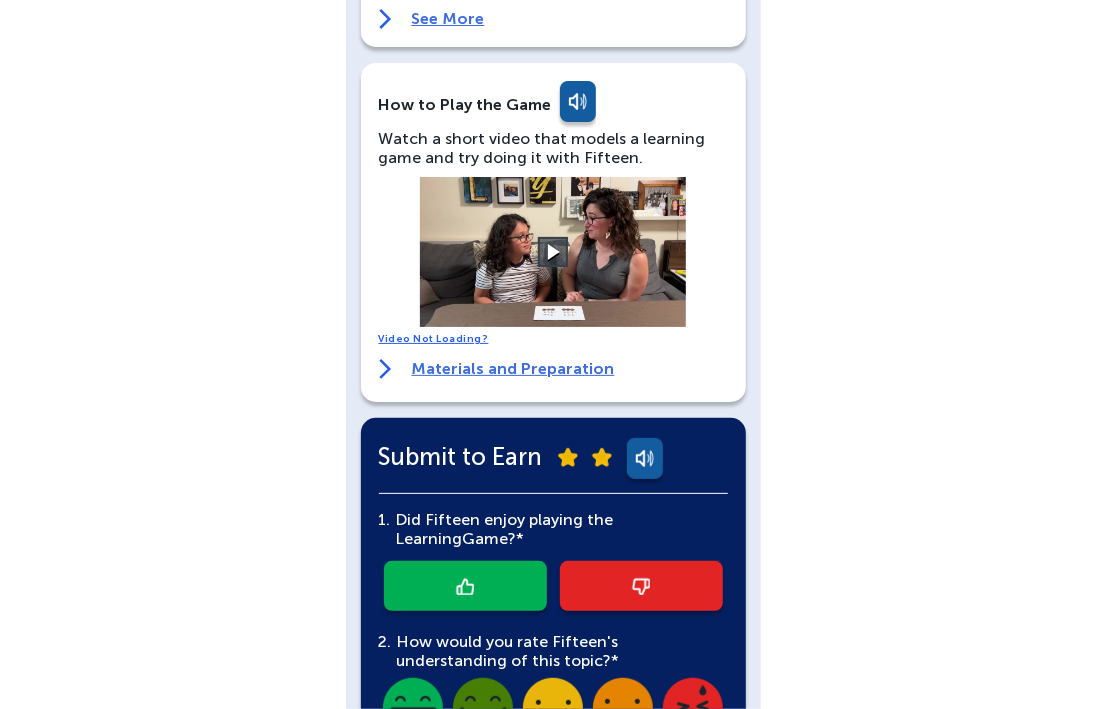 scroll, scrollTop: 302, scrollLeft: 0, axis: vertical 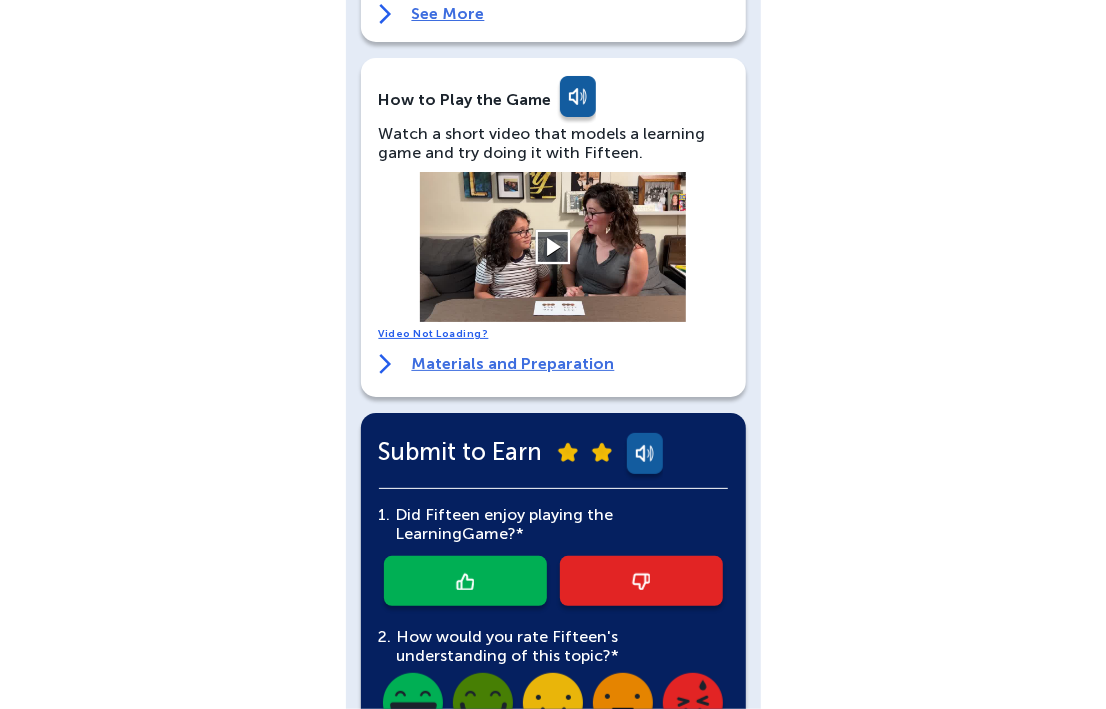 click at bounding box center [553, 247] 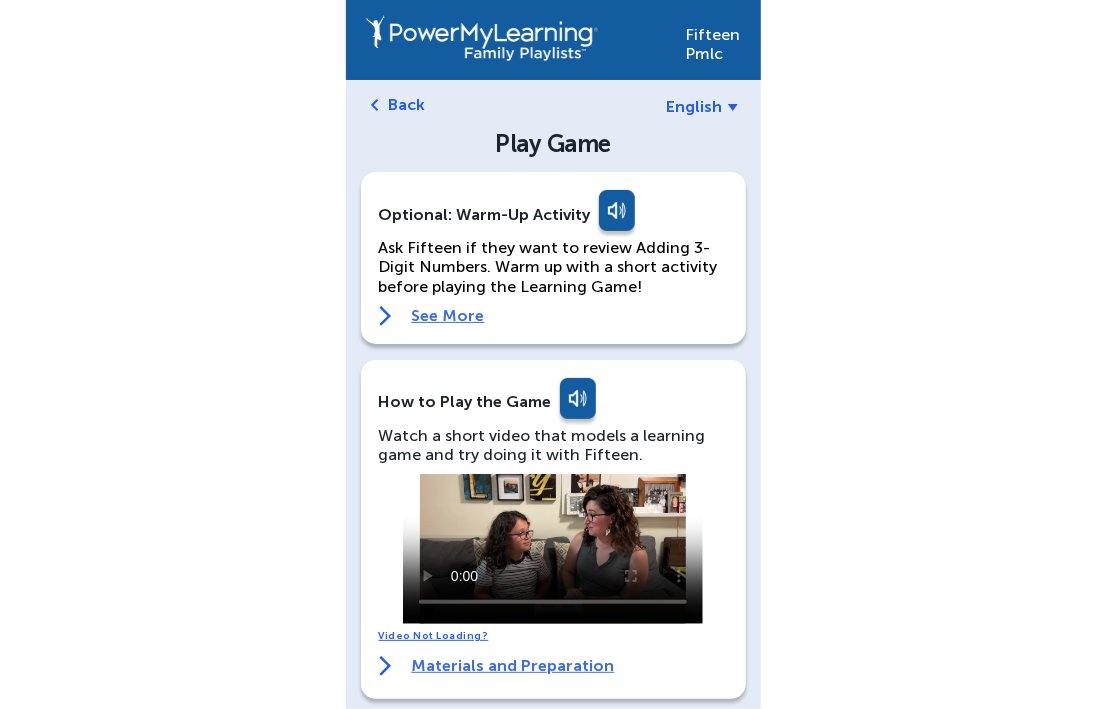 scroll, scrollTop: 302, scrollLeft: 0, axis: vertical 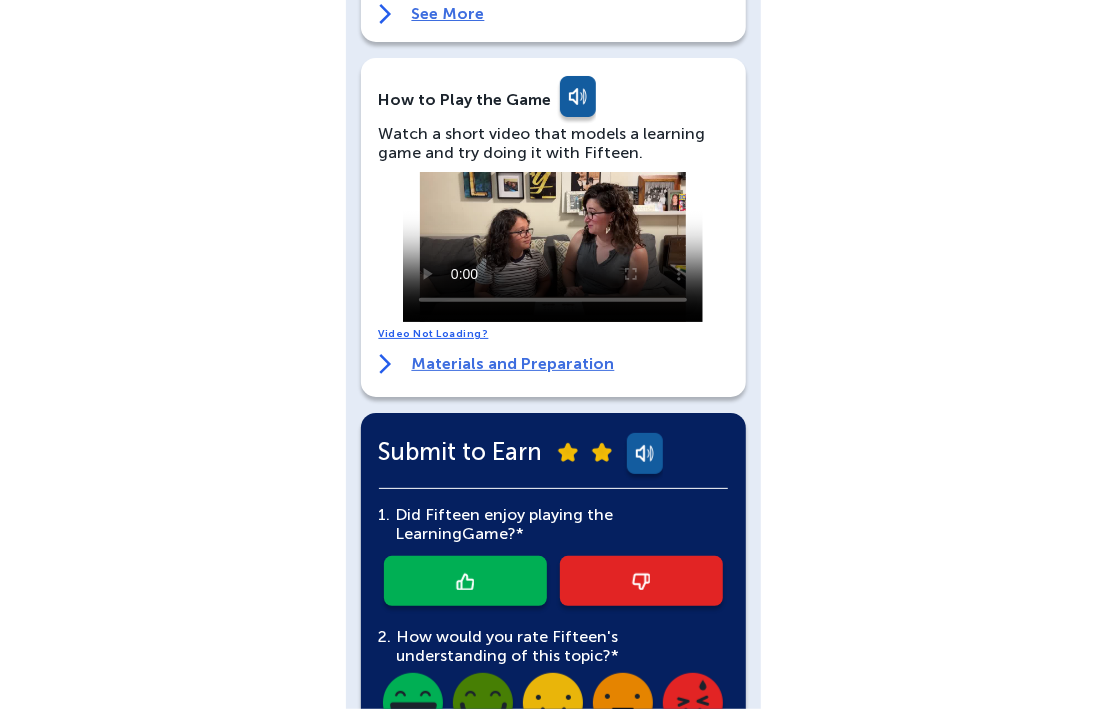 type 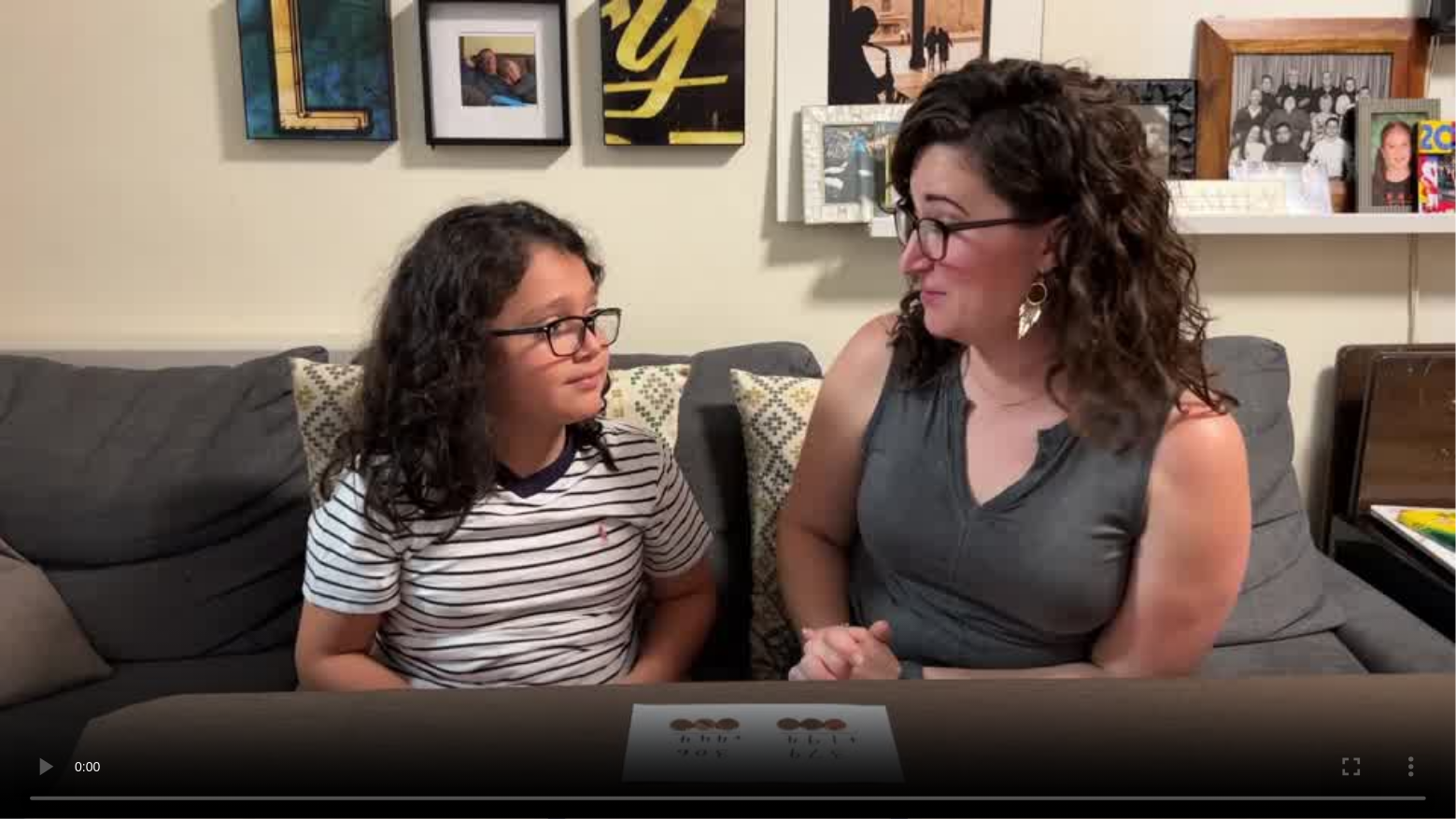 click at bounding box center [728, 409] 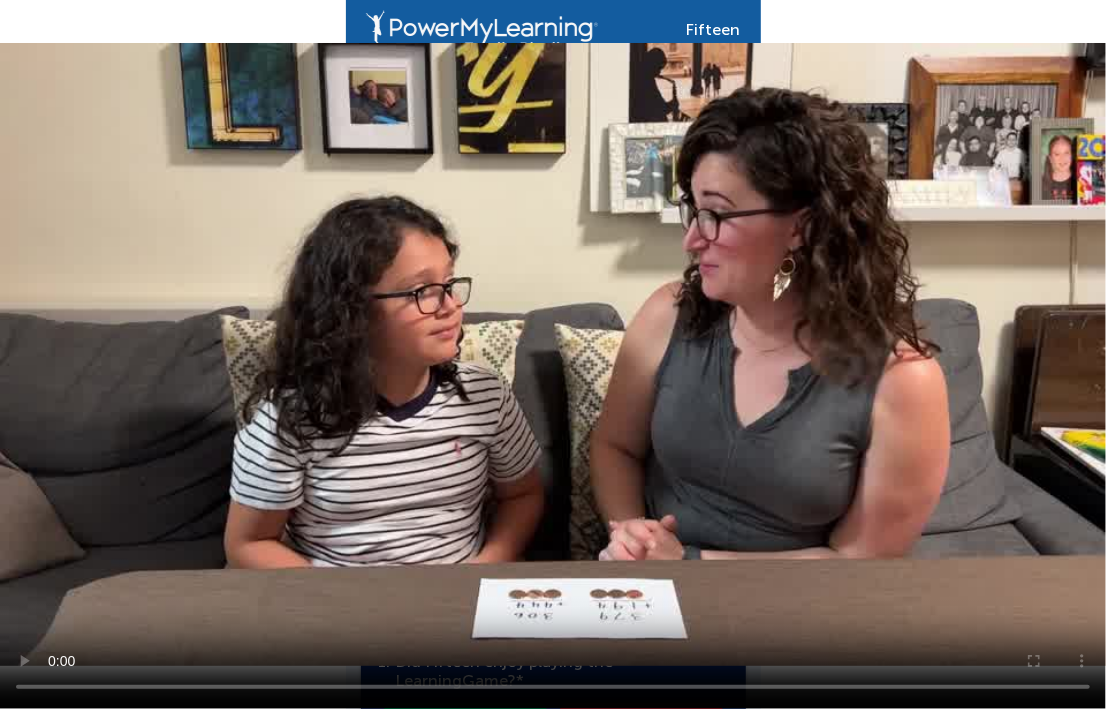 scroll, scrollTop: 0, scrollLeft: 0, axis: both 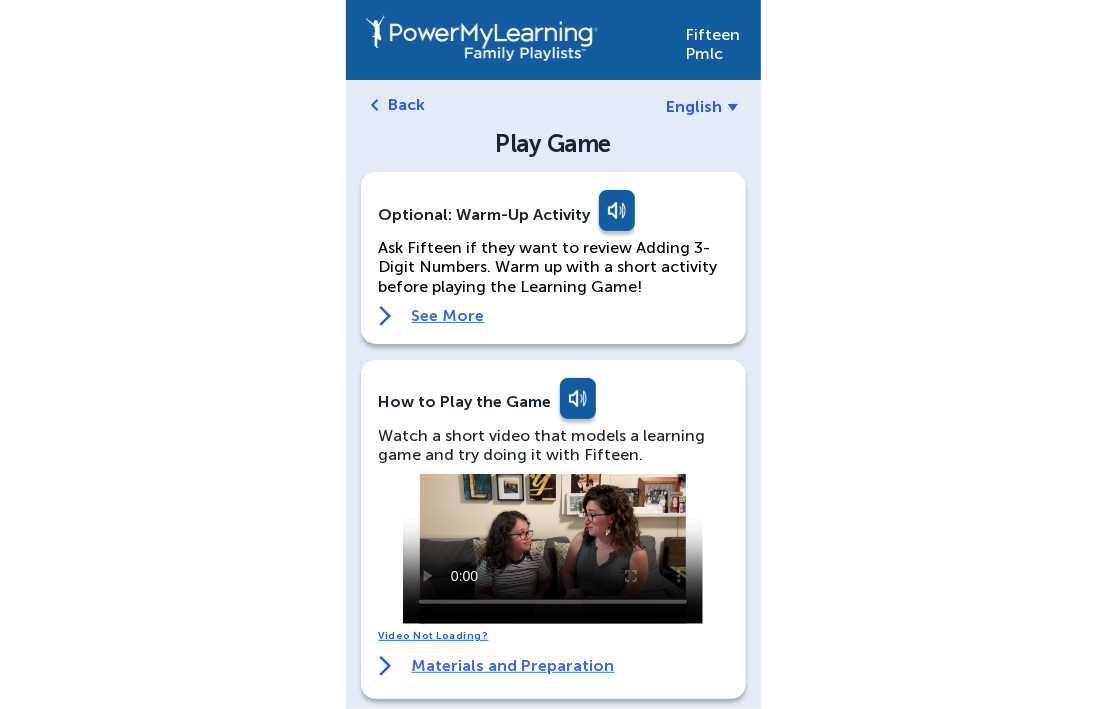 click on "Back" 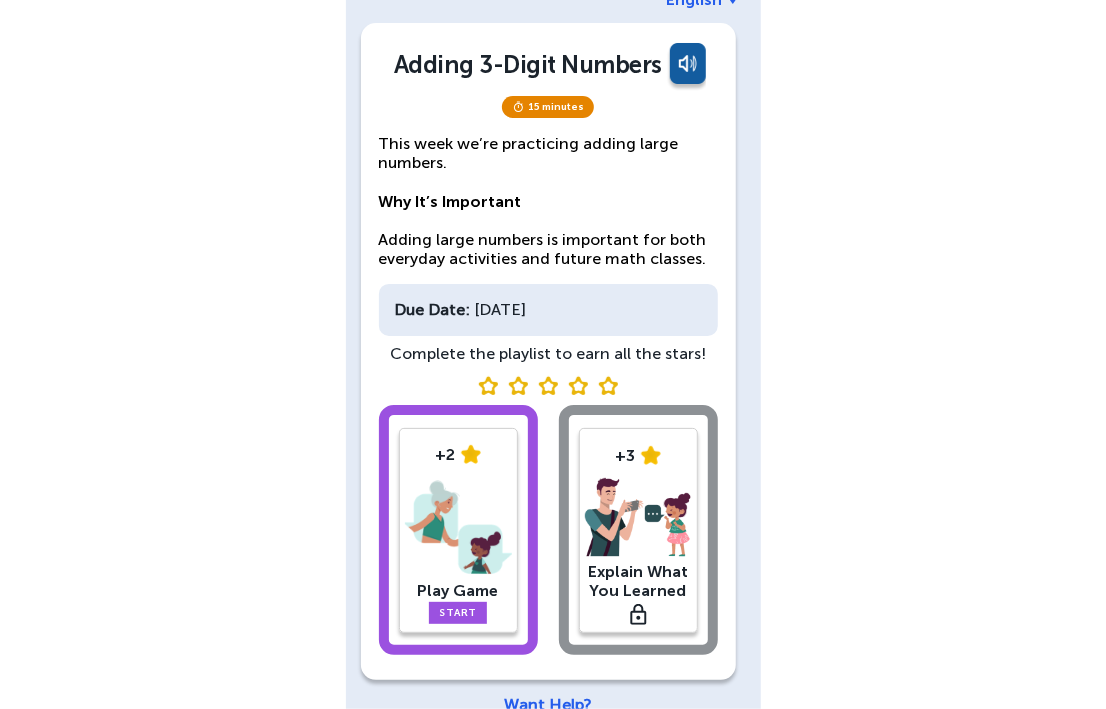 scroll, scrollTop: 146, scrollLeft: 0, axis: vertical 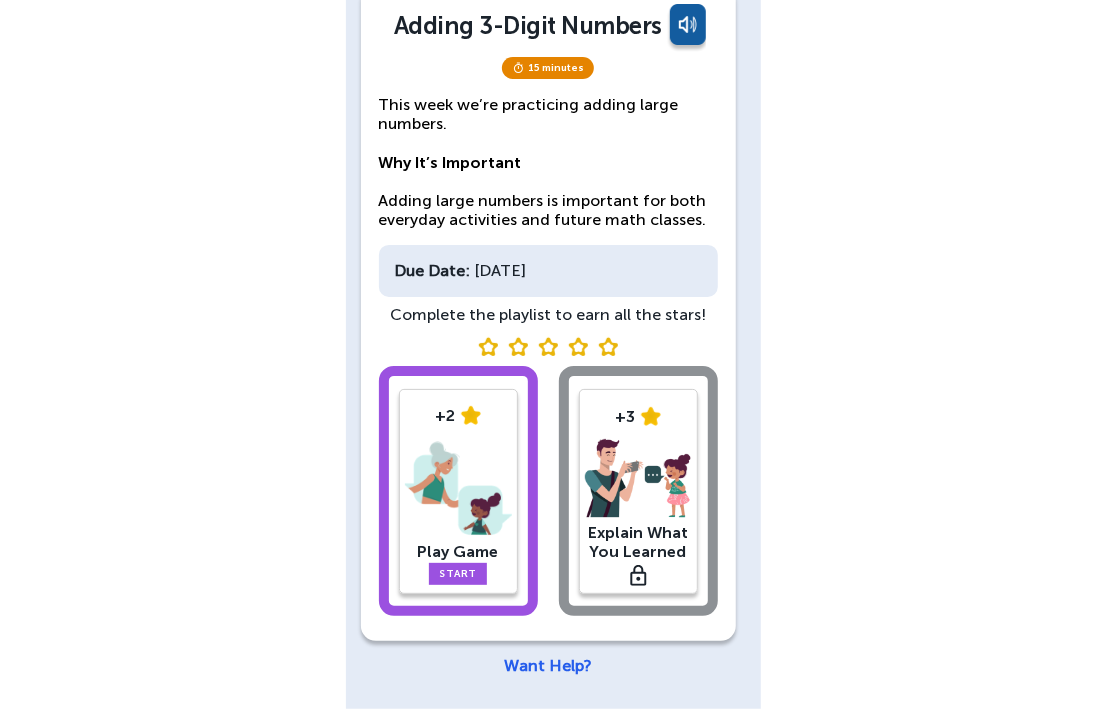 click 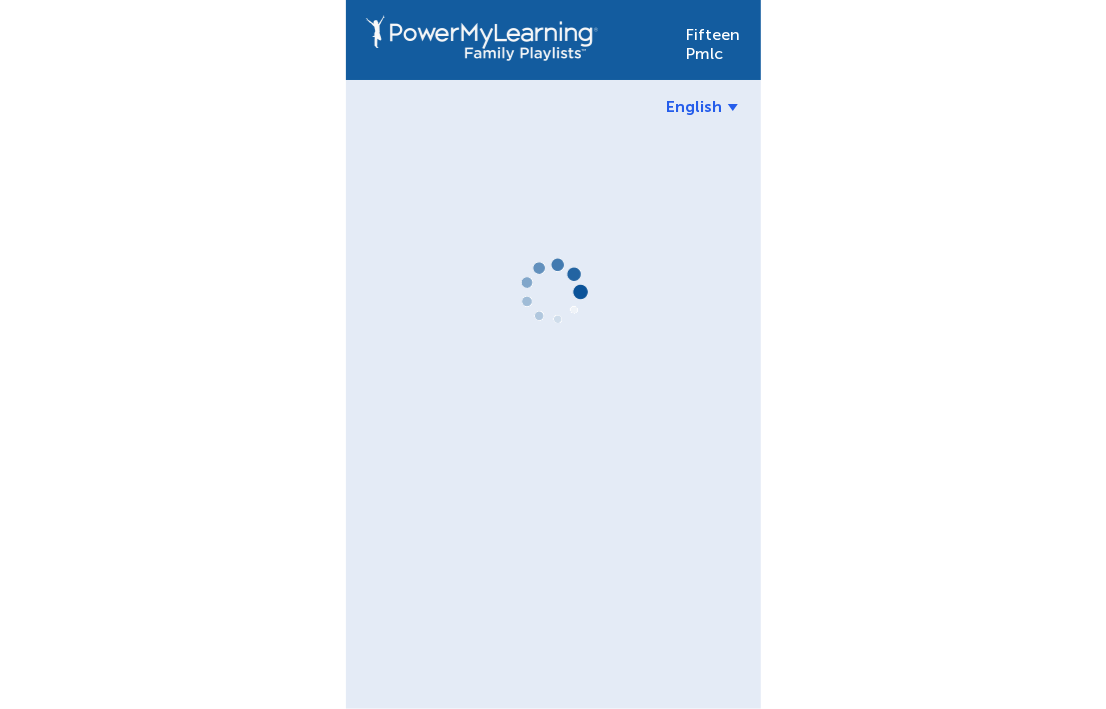 scroll, scrollTop: 0, scrollLeft: 0, axis: both 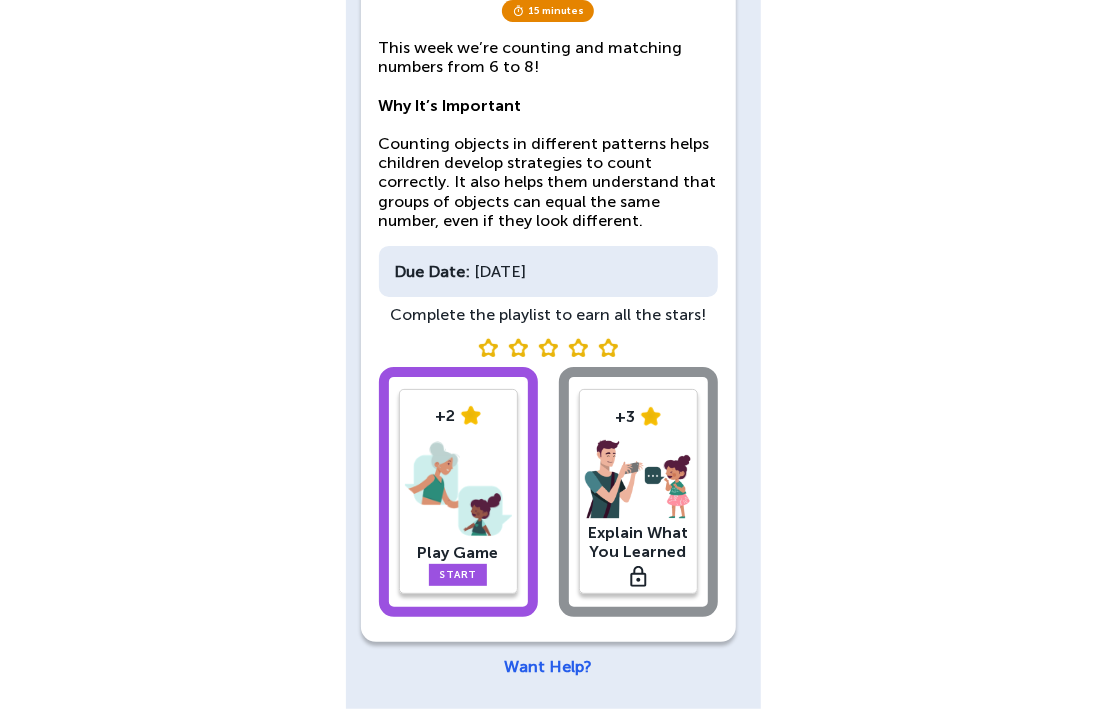 click on "+2 Play Game Start +3 Explain What You Learned" 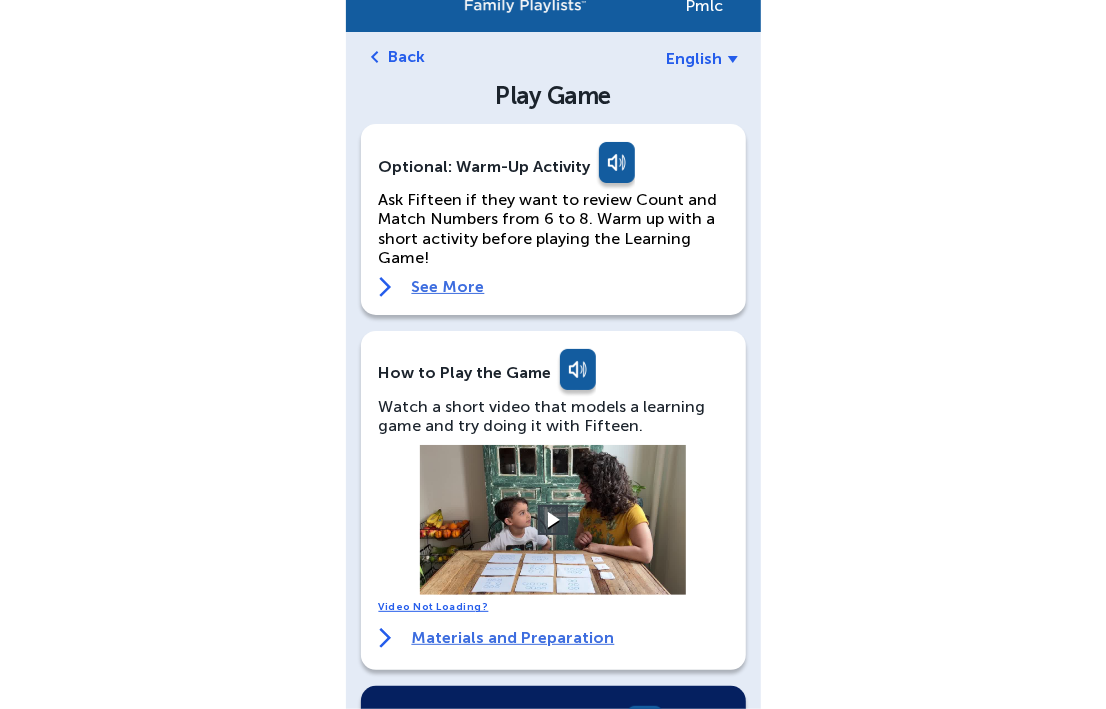 scroll, scrollTop: 302, scrollLeft: 0, axis: vertical 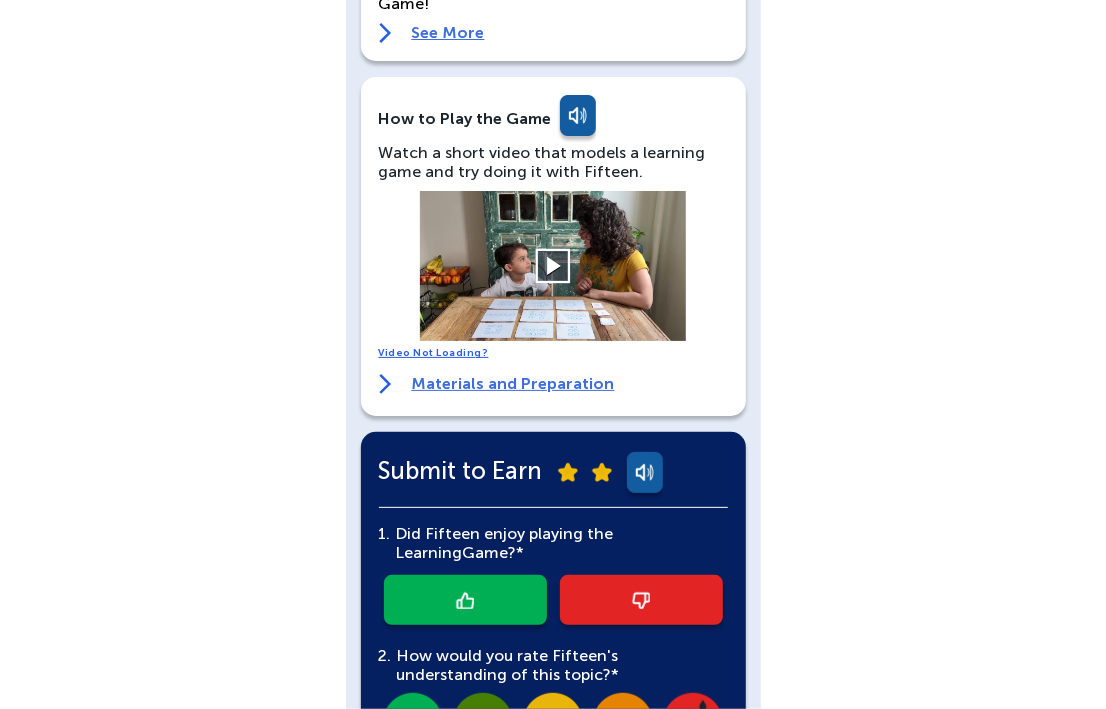 click at bounding box center (553, 266) 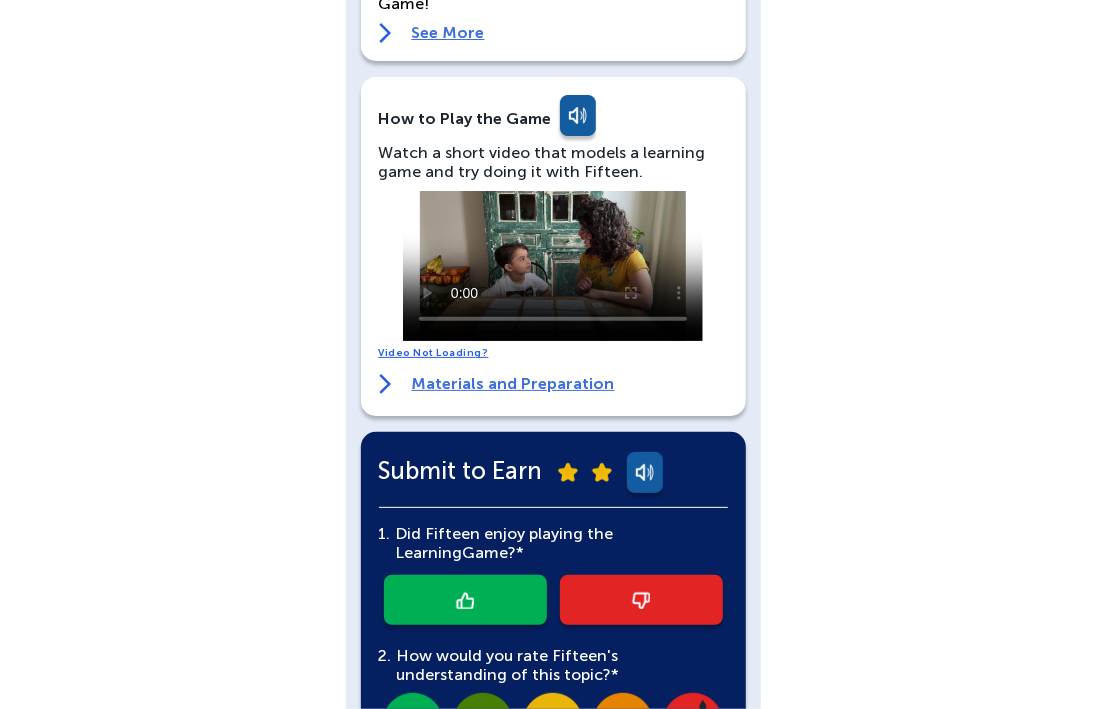 click at bounding box center (553, 266) 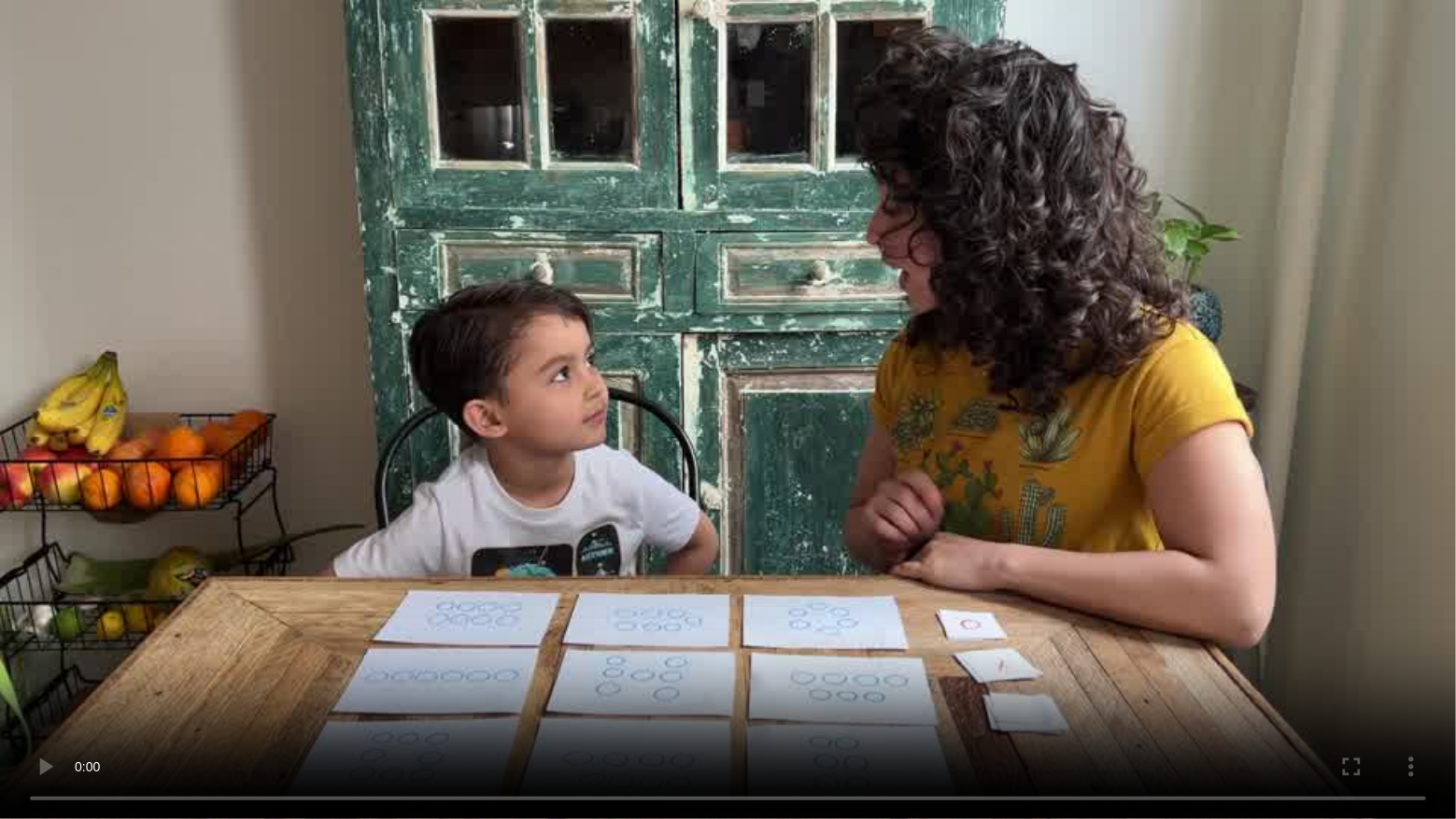 click at bounding box center [728, 409] 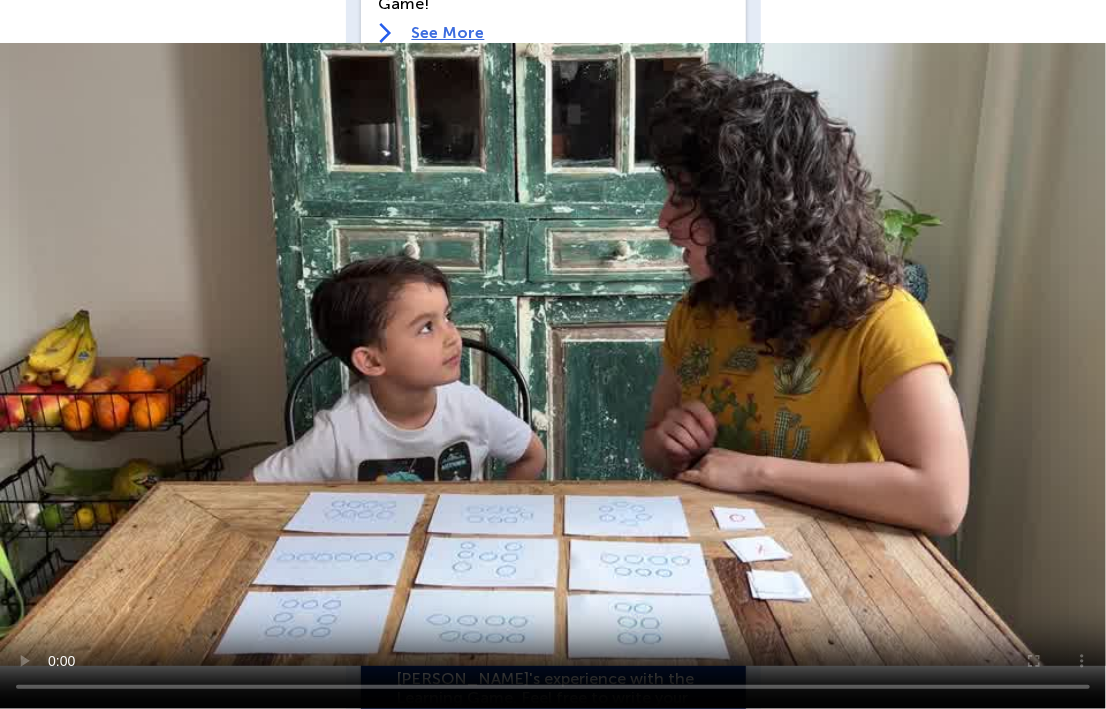 type 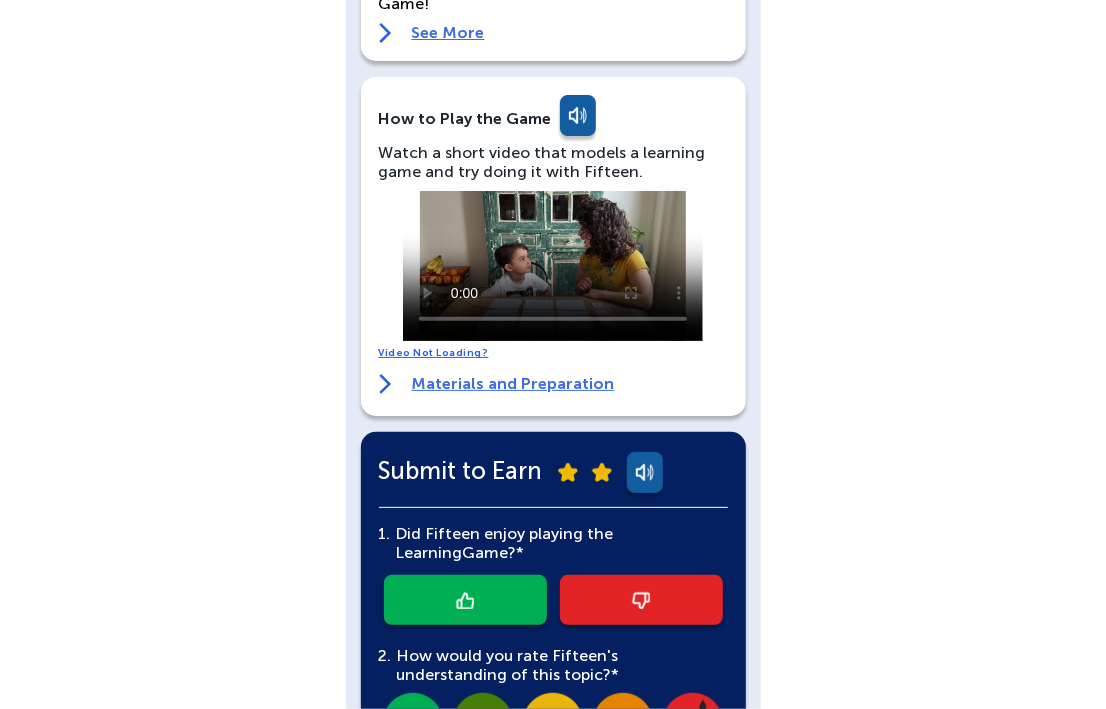 click on "Materials and Preparation" at bounding box center [497, 384] 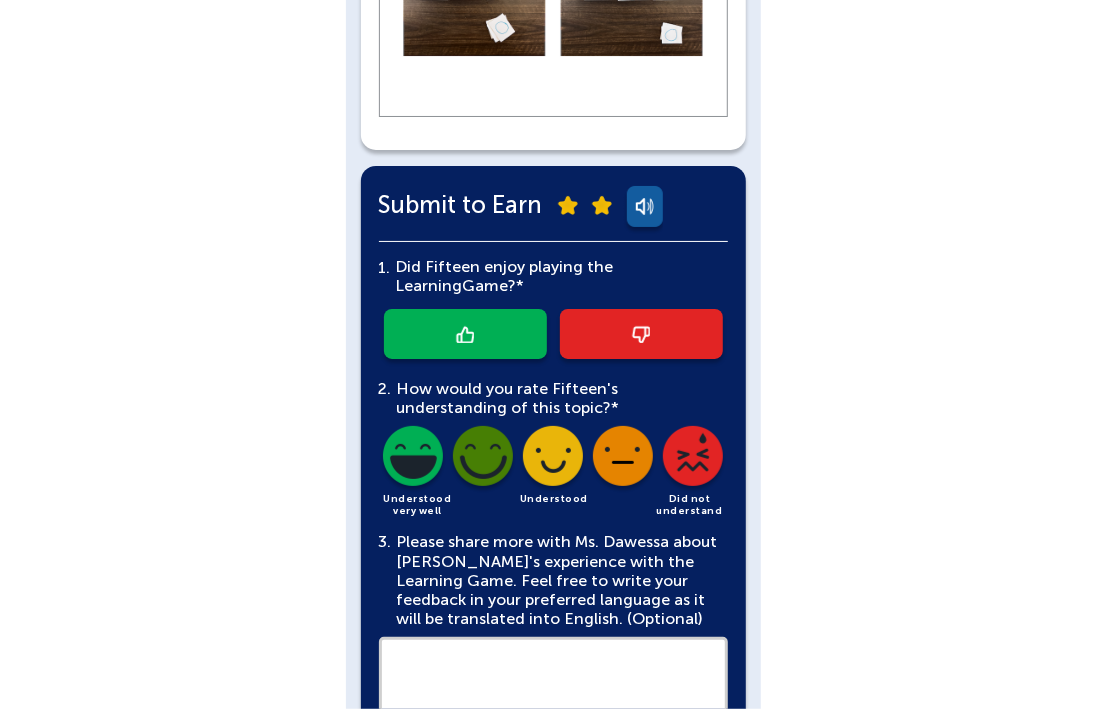 scroll, scrollTop: 1211, scrollLeft: 0, axis: vertical 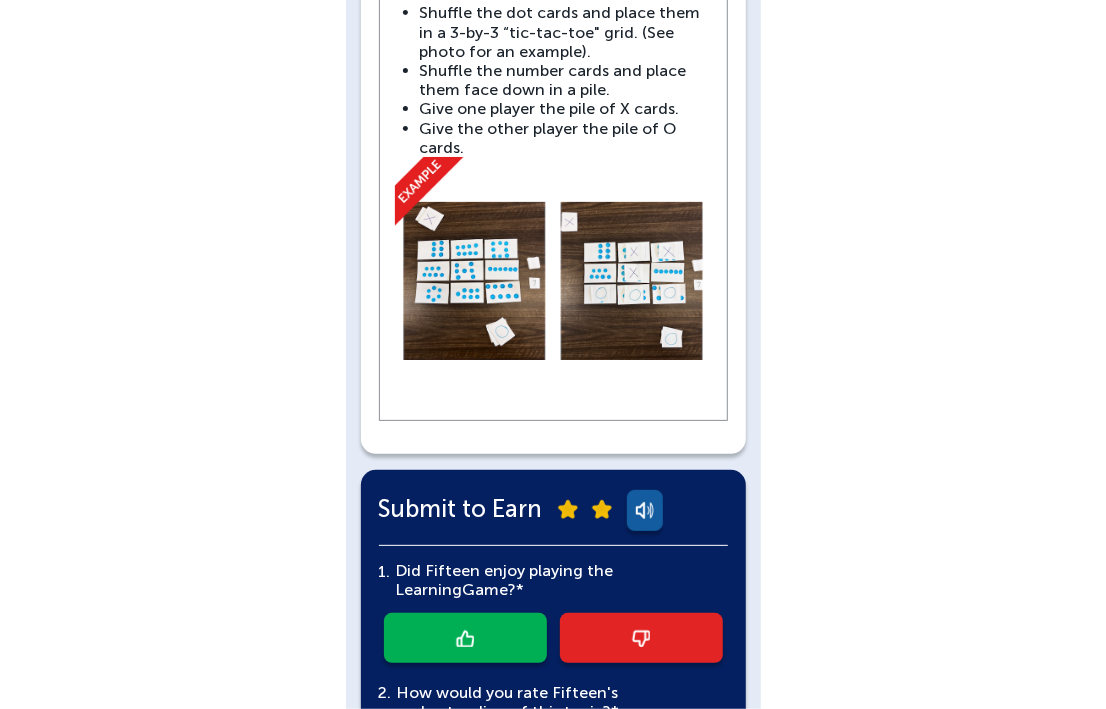 click at bounding box center (553, 281) 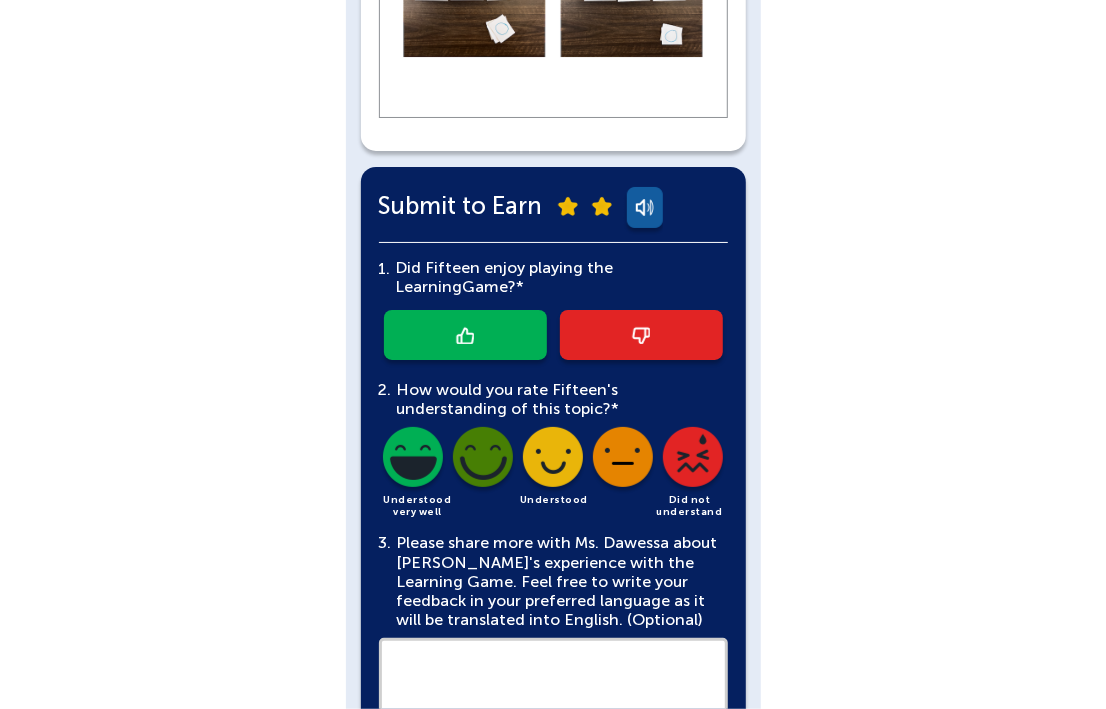 scroll, scrollTop: 1515, scrollLeft: 0, axis: vertical 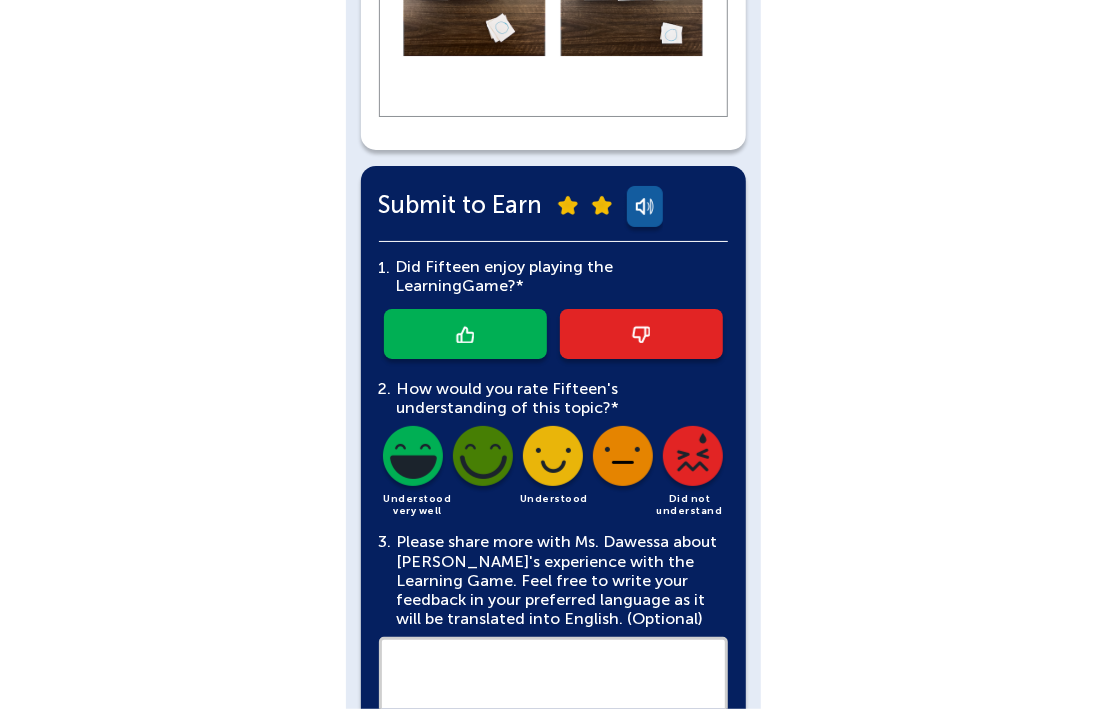 click at bounding box center (465, 334) 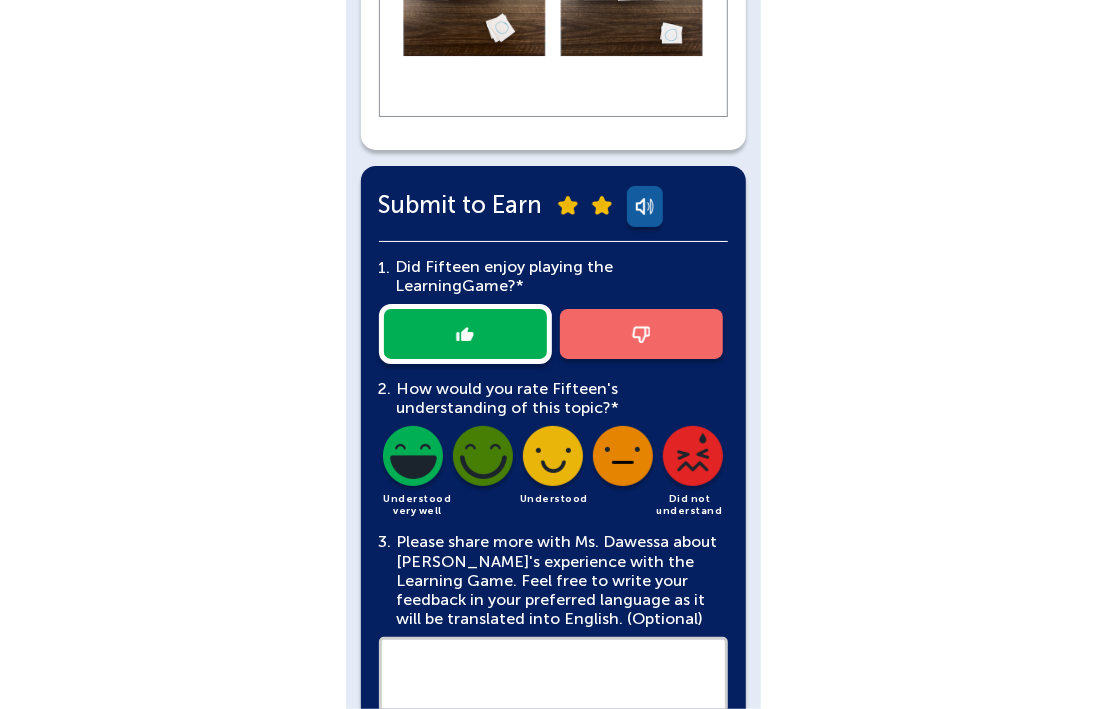 click at bounding box center (413, 460) 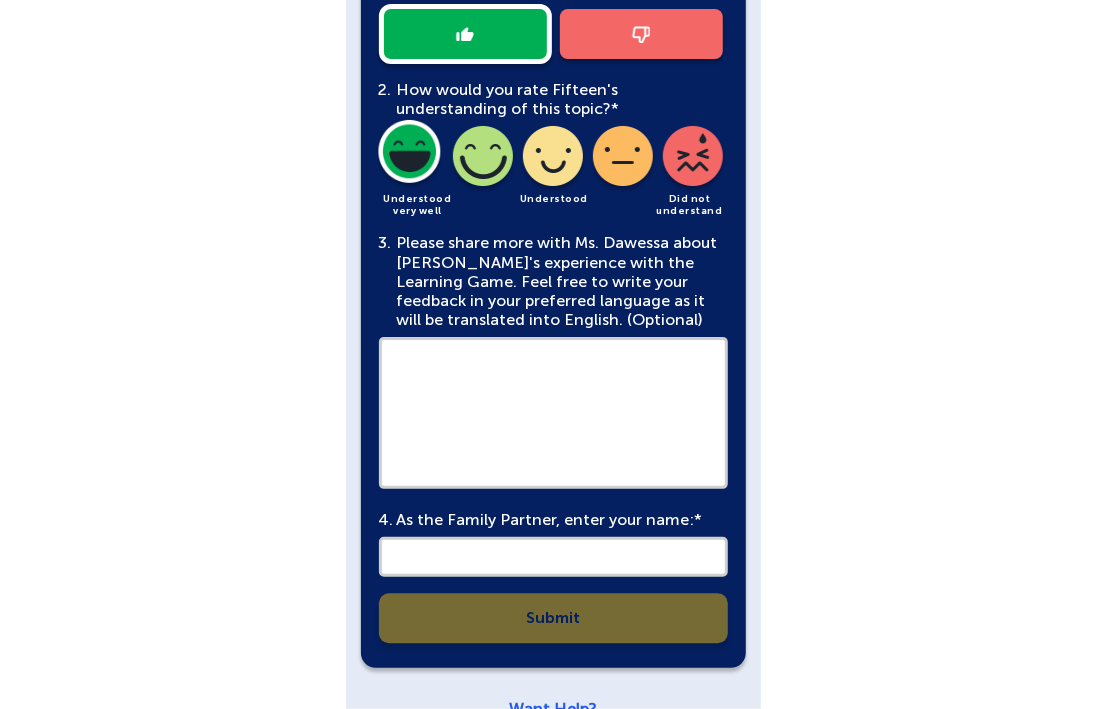 scroll, scrollTop: 1839, scrollLeft: 0, axis: vertical 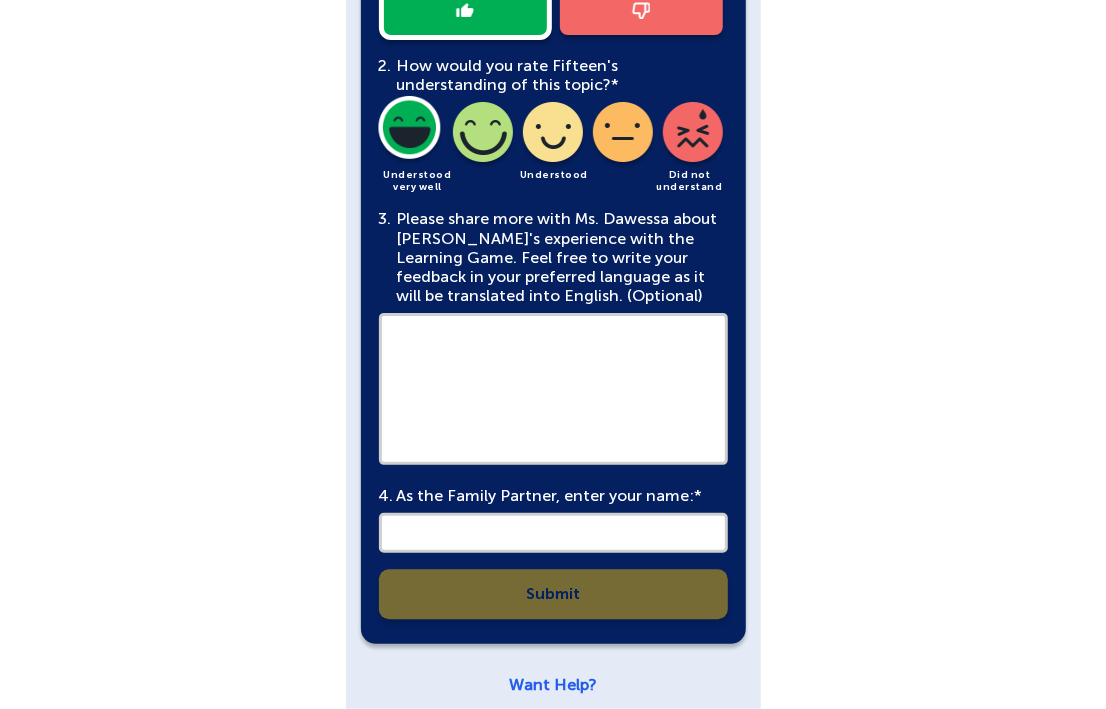 click at bounding box center (553, 533) 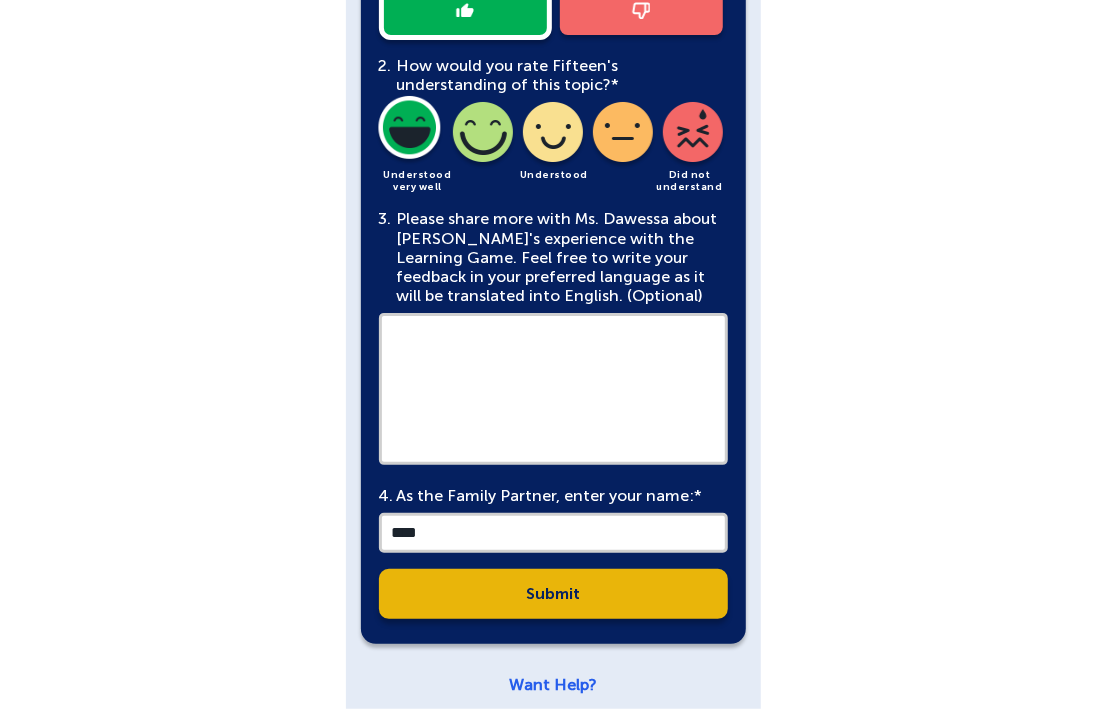 type on "****" 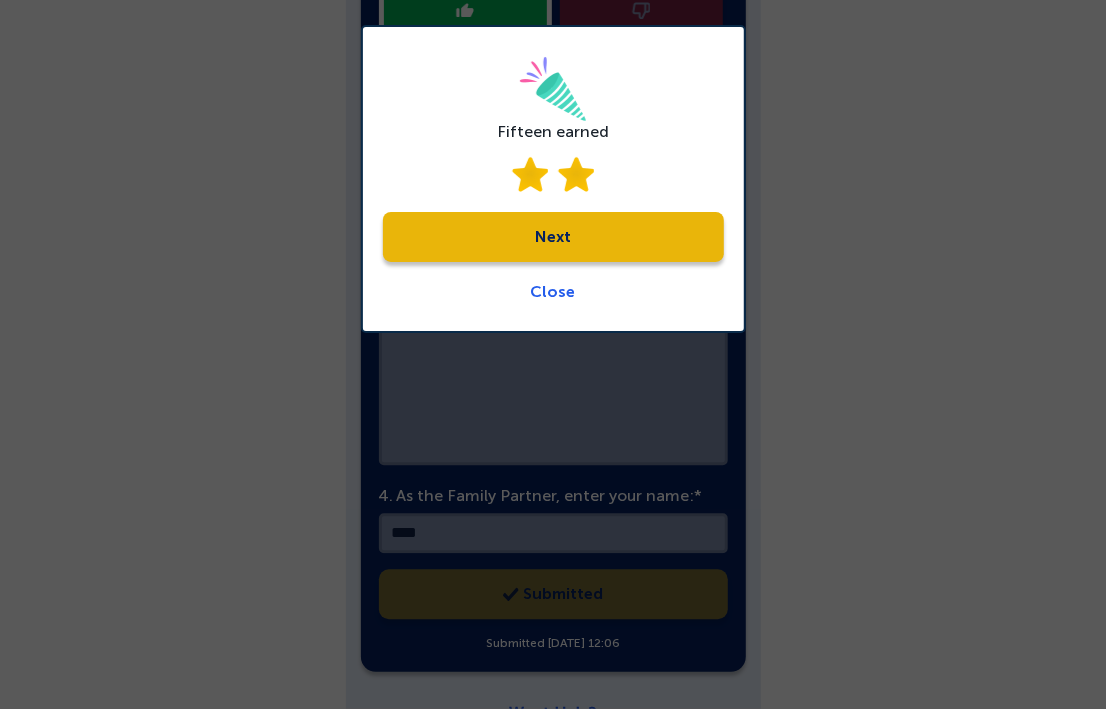 click on "Next" 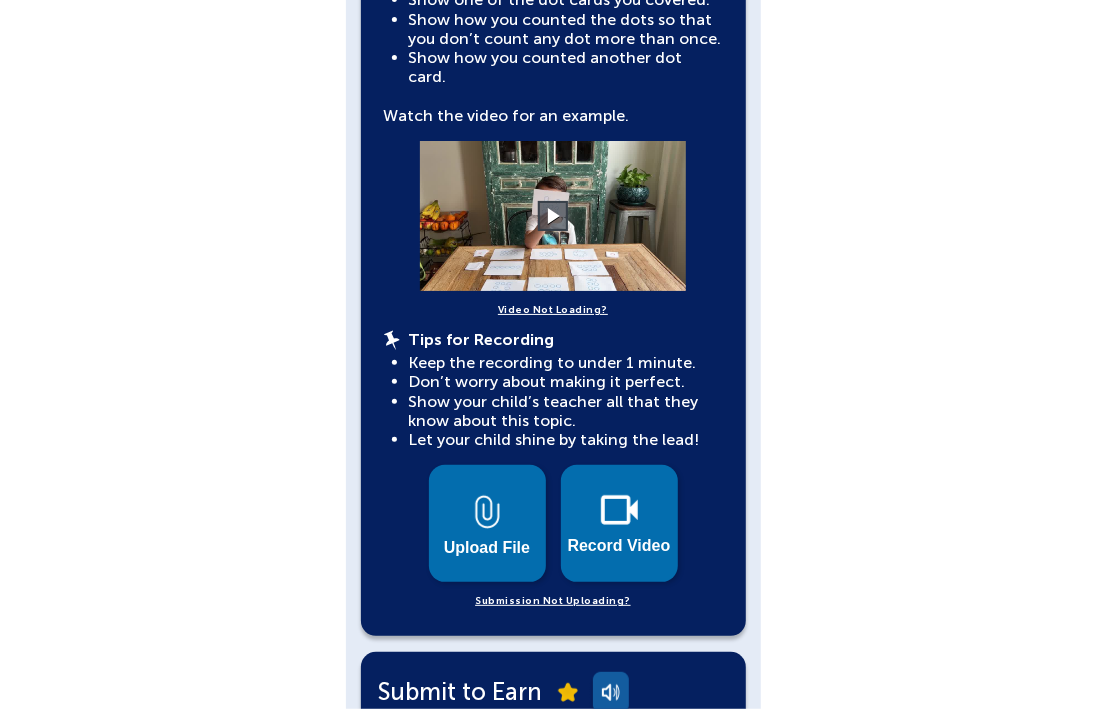 scroll, scrollTop: 909, scrollLeft: 0, axis: vertical 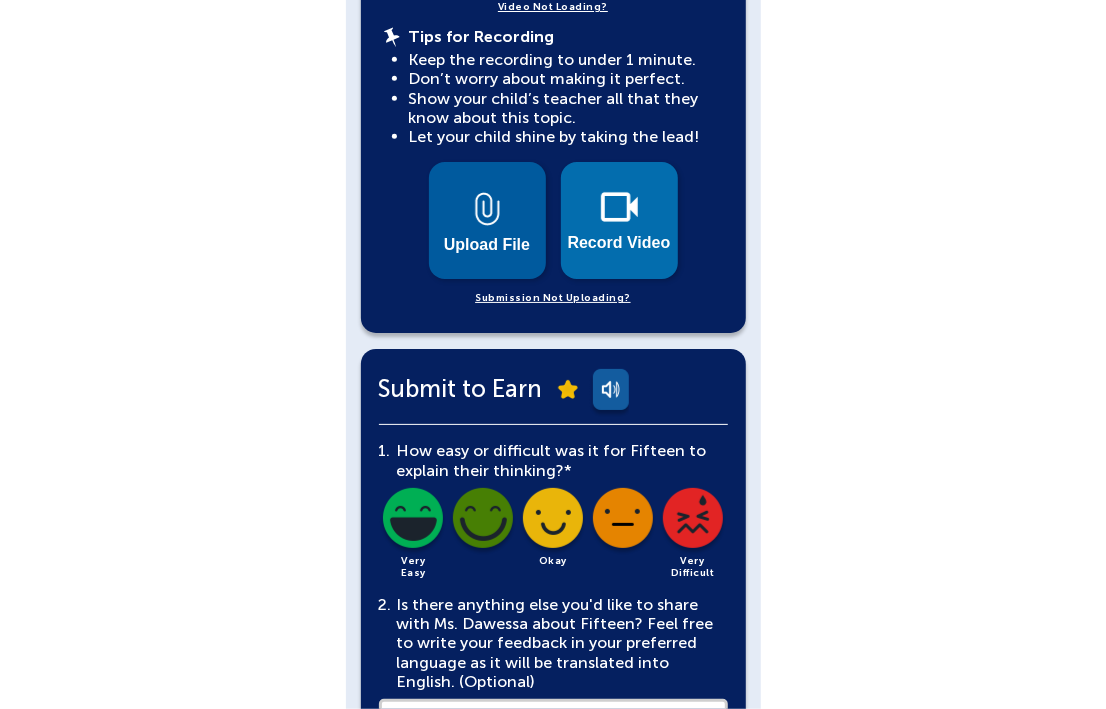 click on "Upload File" at bounding box center [487, 220] 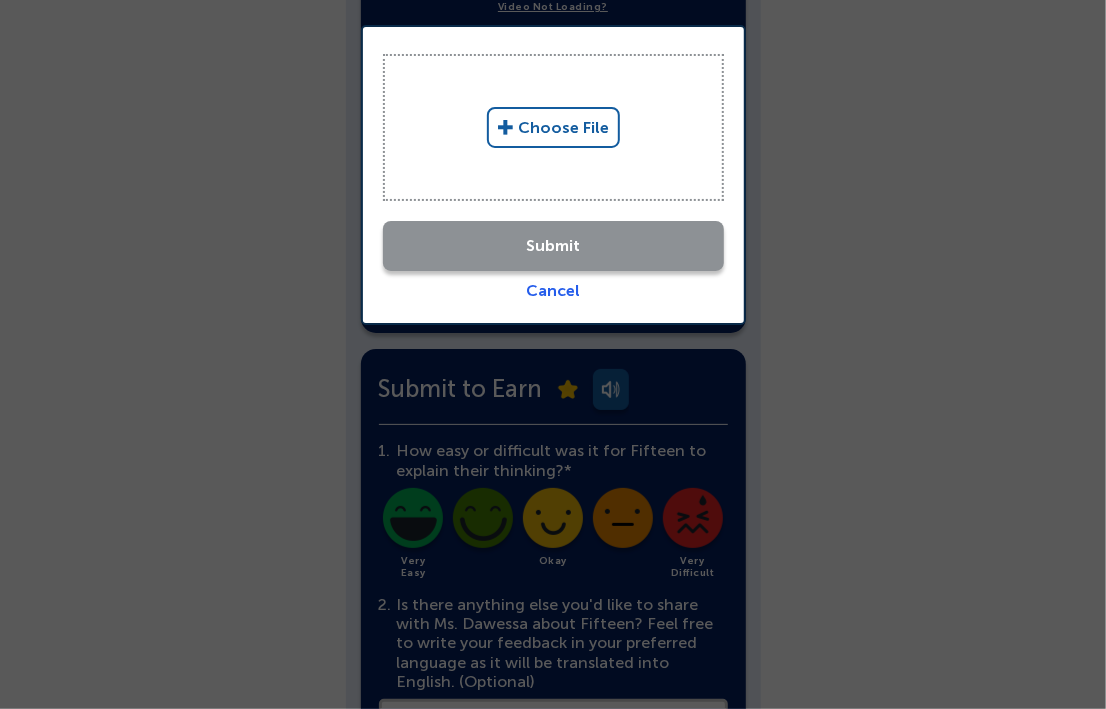 click on "Submit   Cancel" 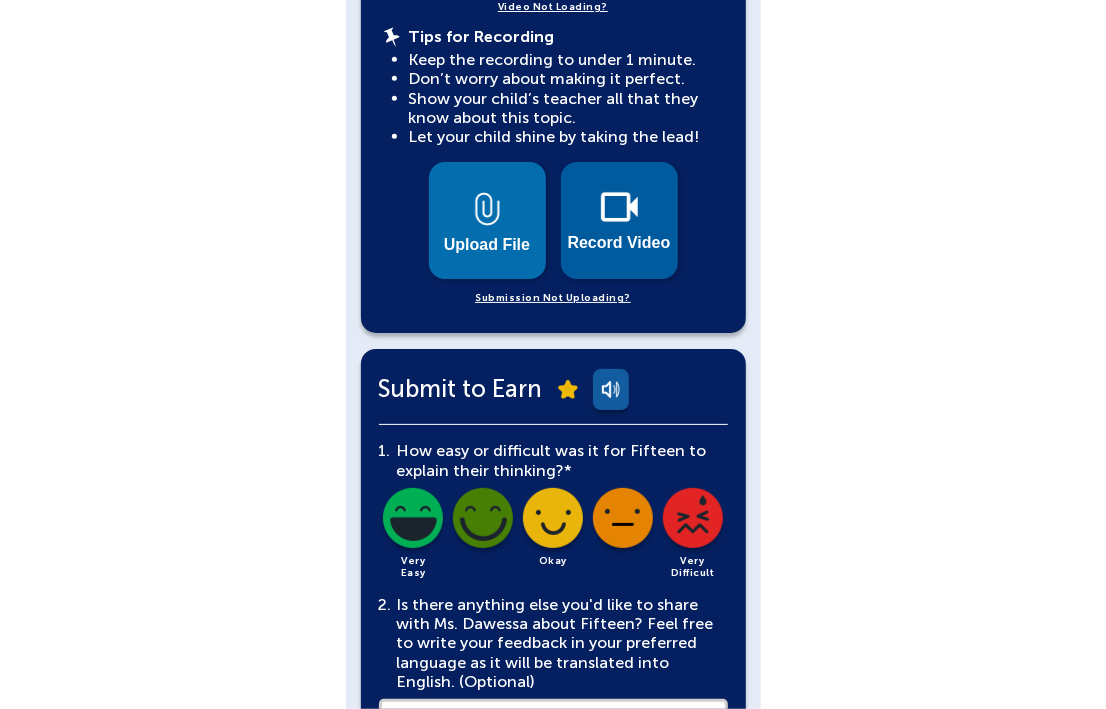 click on "Record Video" at bounding box center (619, 243) 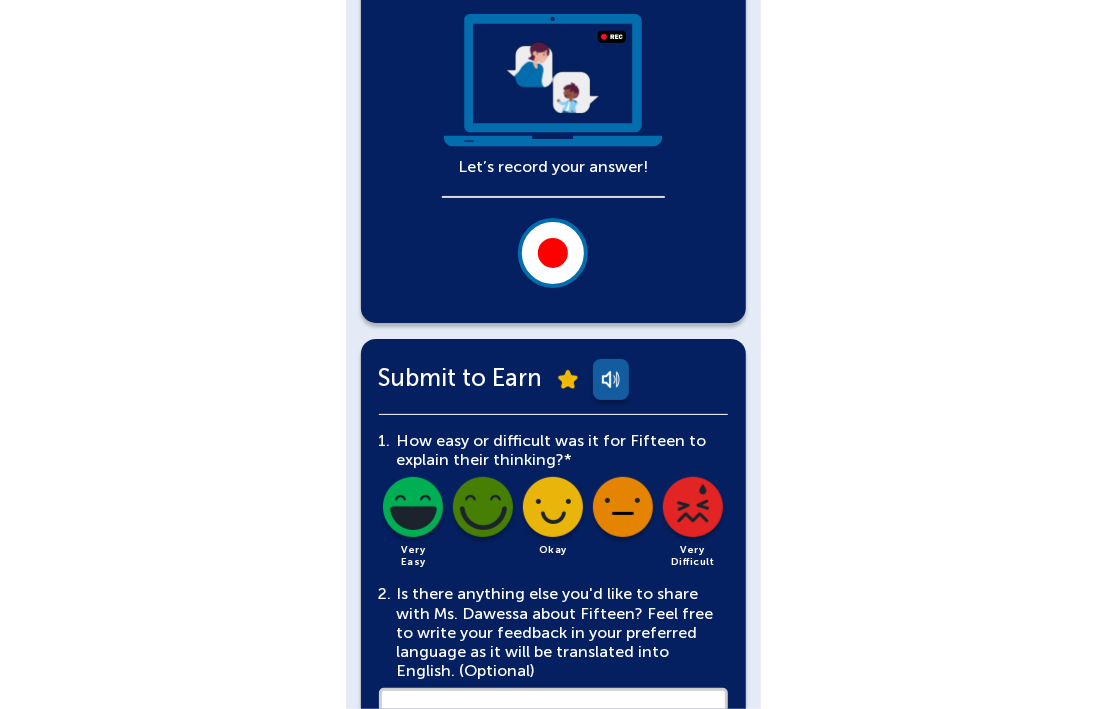 scroll, scrollTop: 452, scrollLeft: 0, axis: vertical 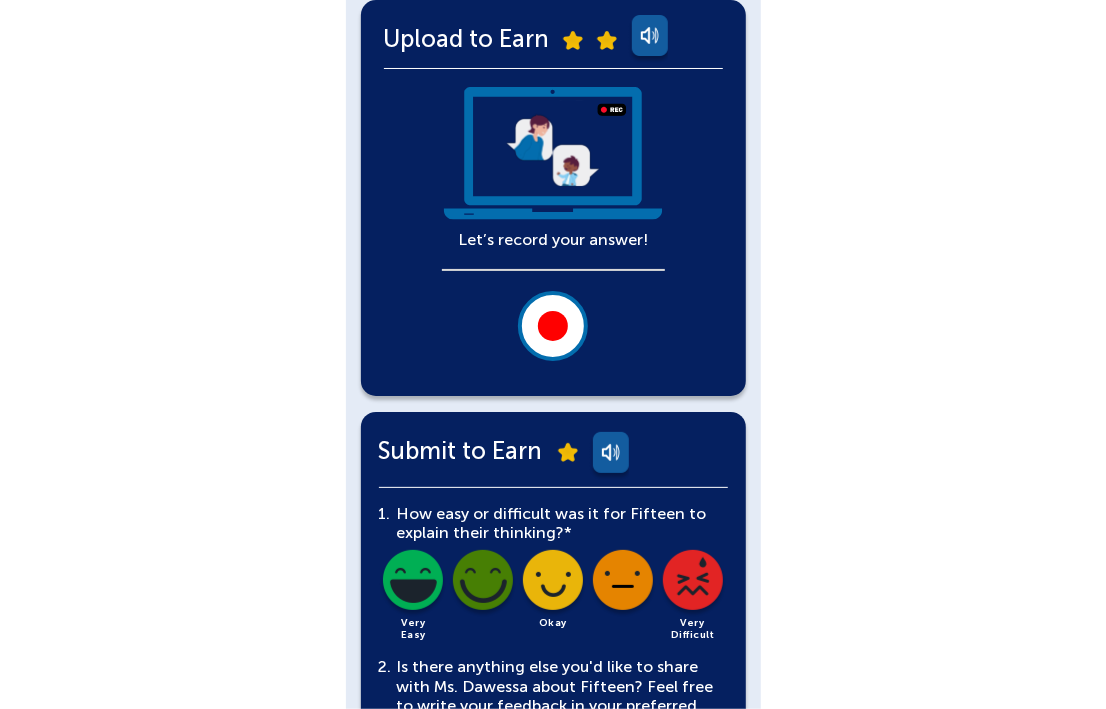 click at bounding box center (553, 326) 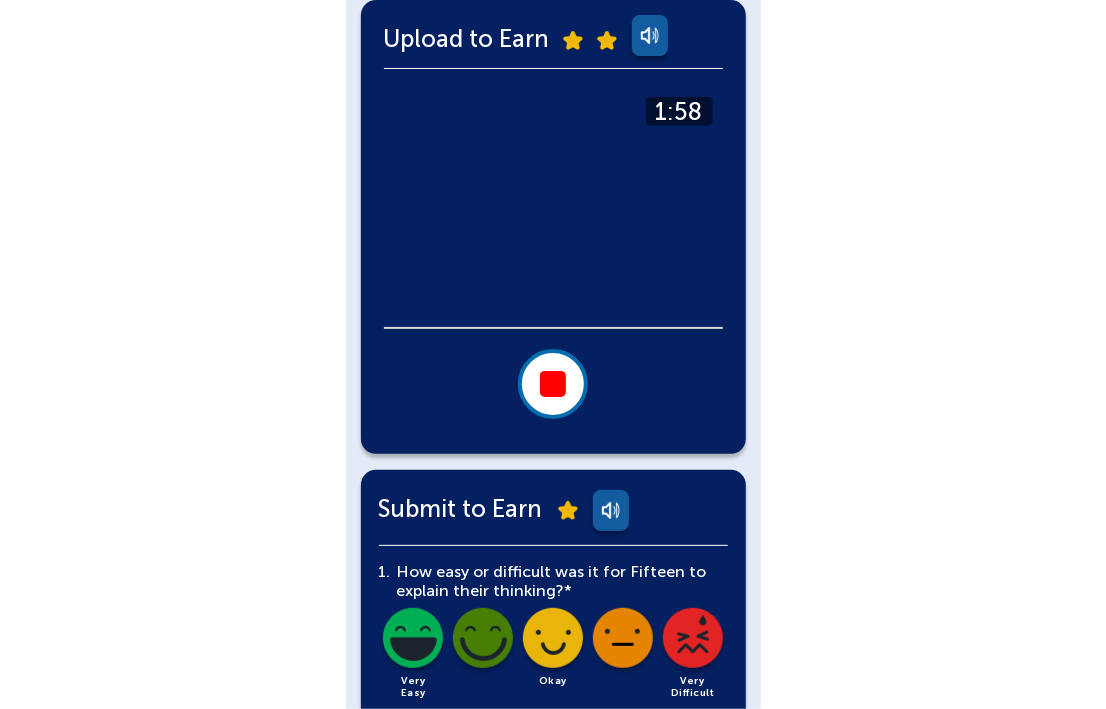 click at bounding box center [553, 384] 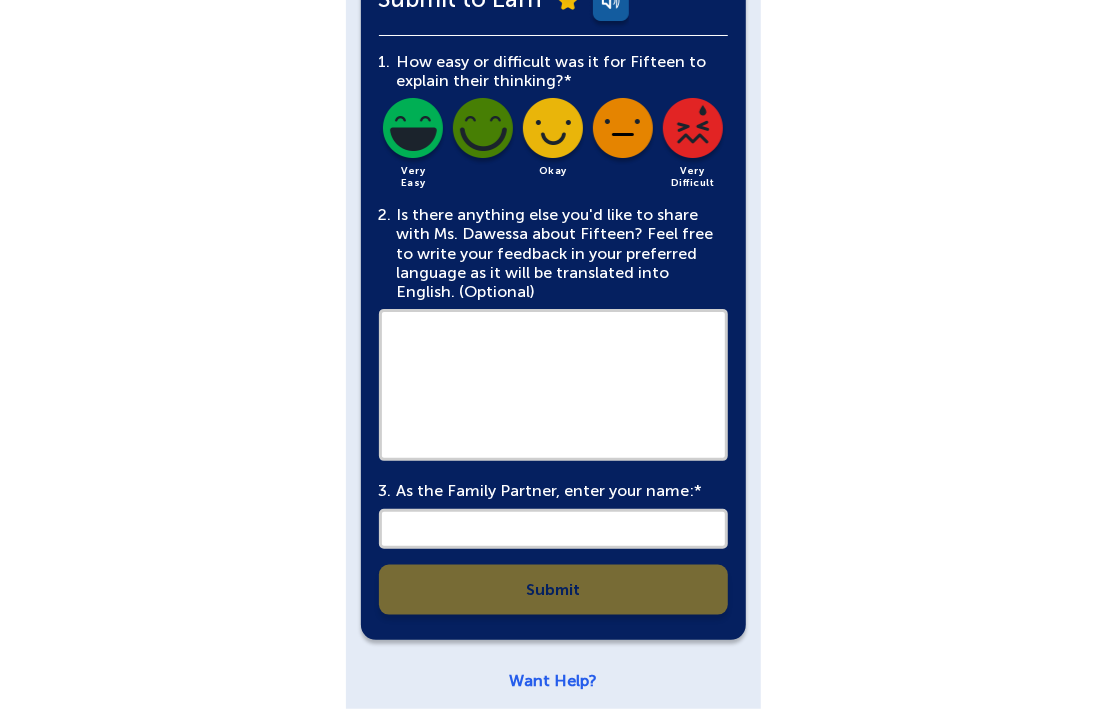 scroll, scrollTop: 720, scrollLeft: 0, axis: vertical 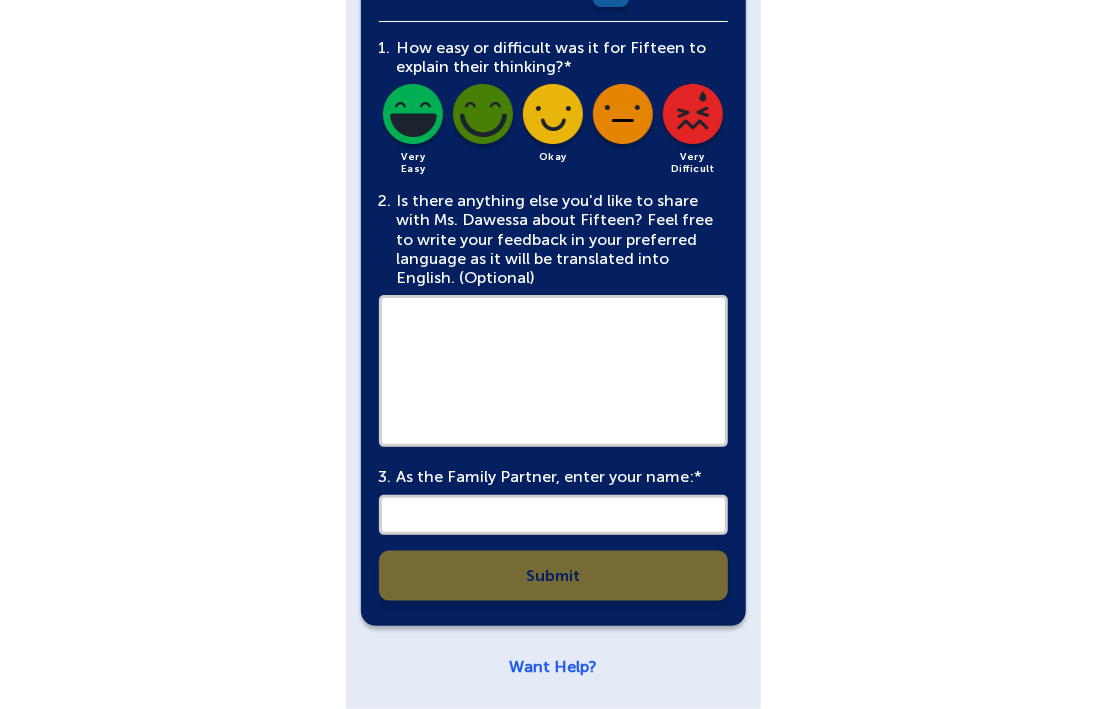 click at bounding box center [413, 118] 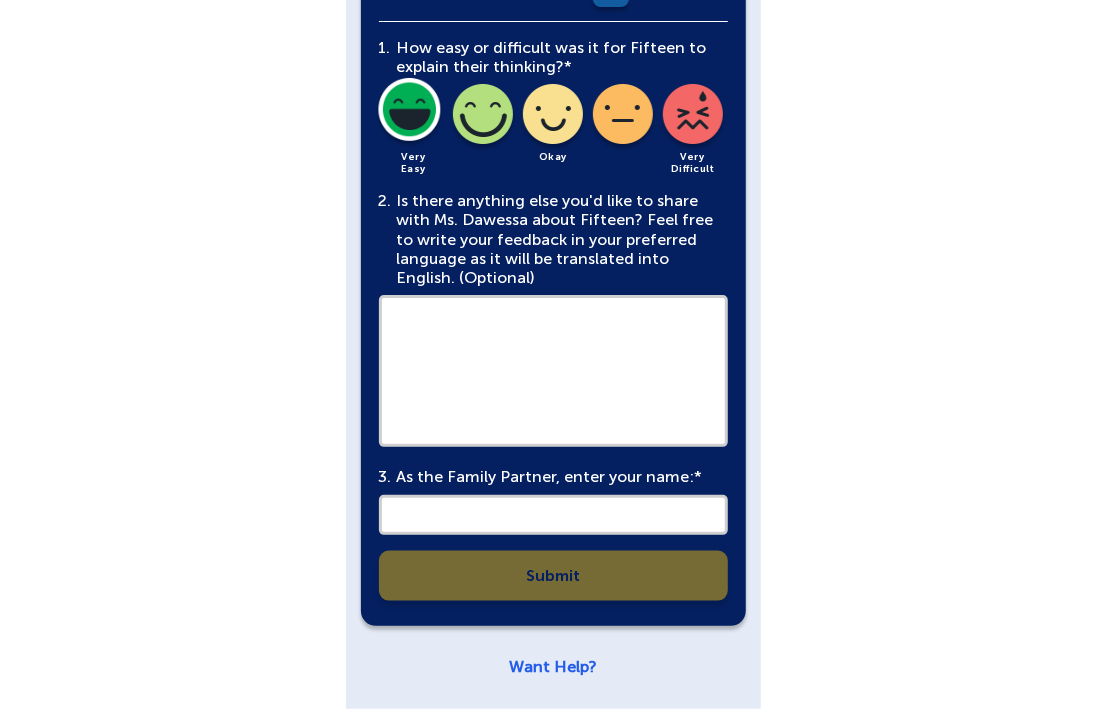 click at bounding box center (553, 371) 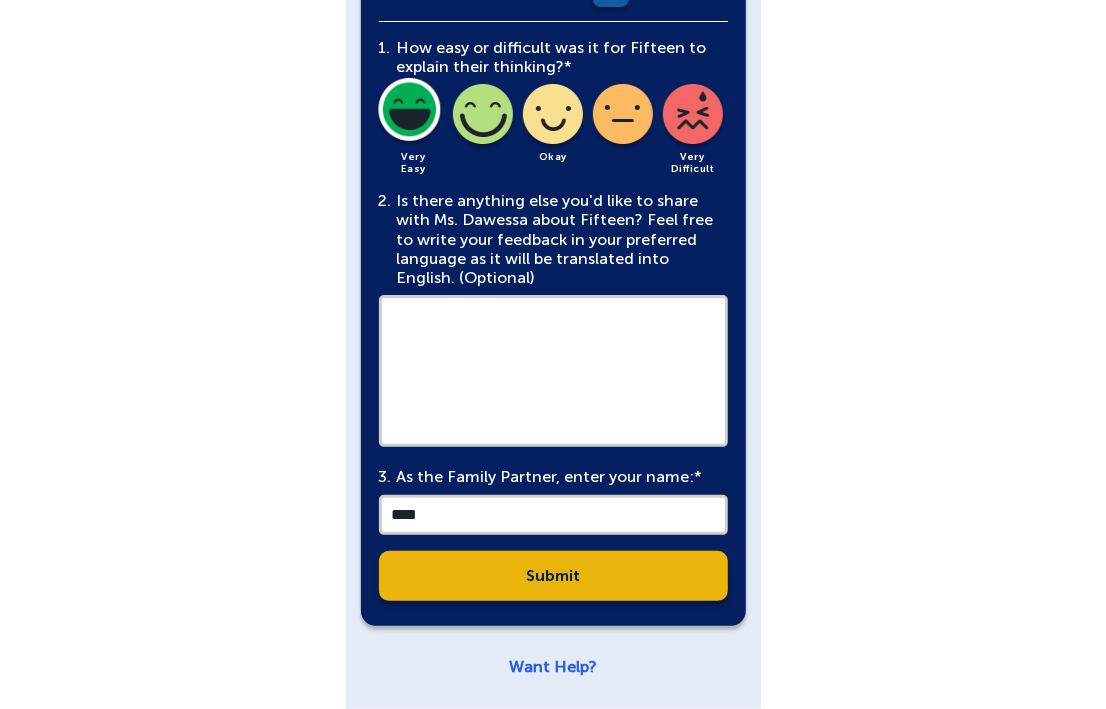 type on "****" 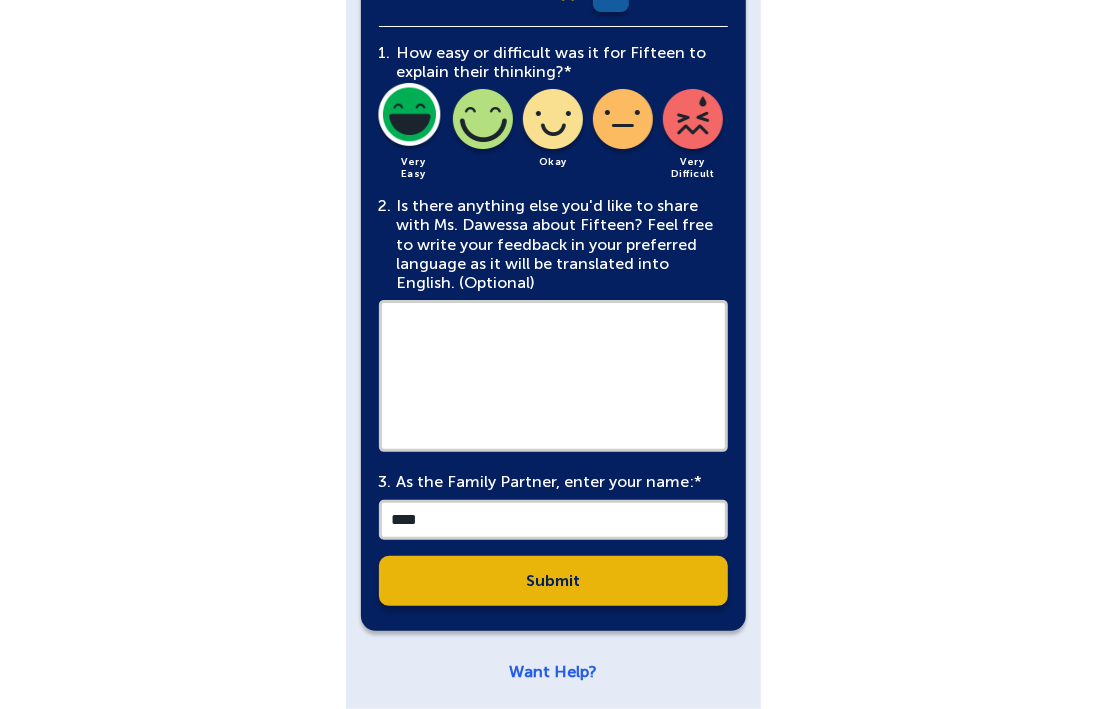 scroll, scrollTop: 720, scrollLeft: 0, axis: vertical 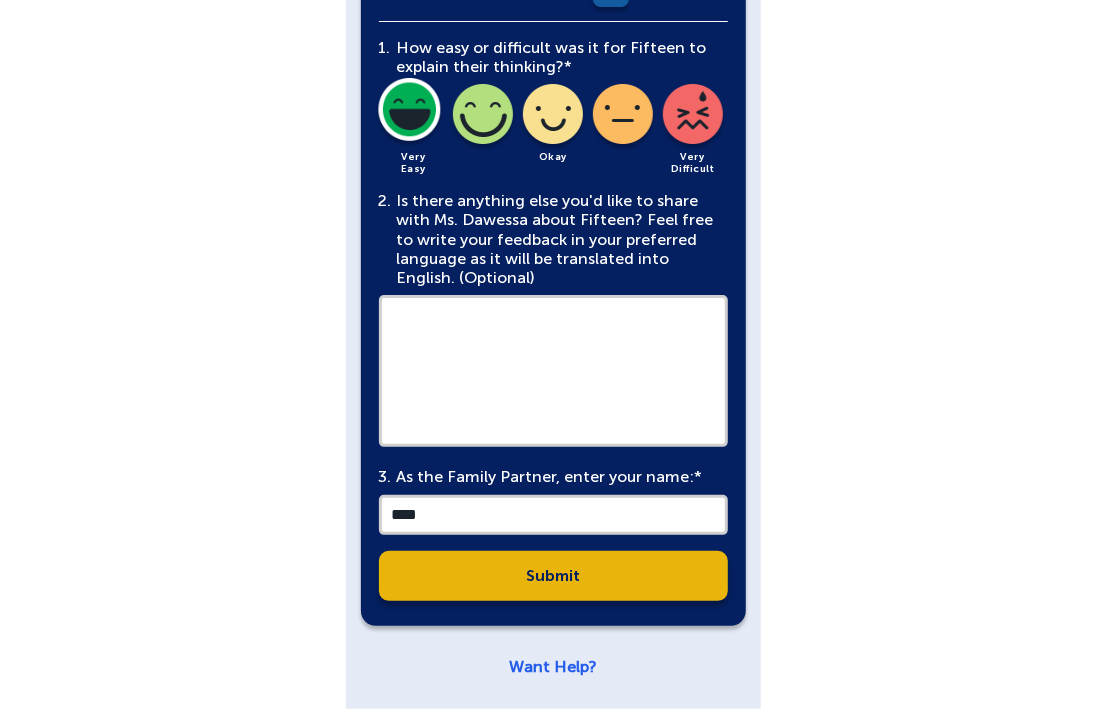 click on "Submit" at bounding box center [553, 576] 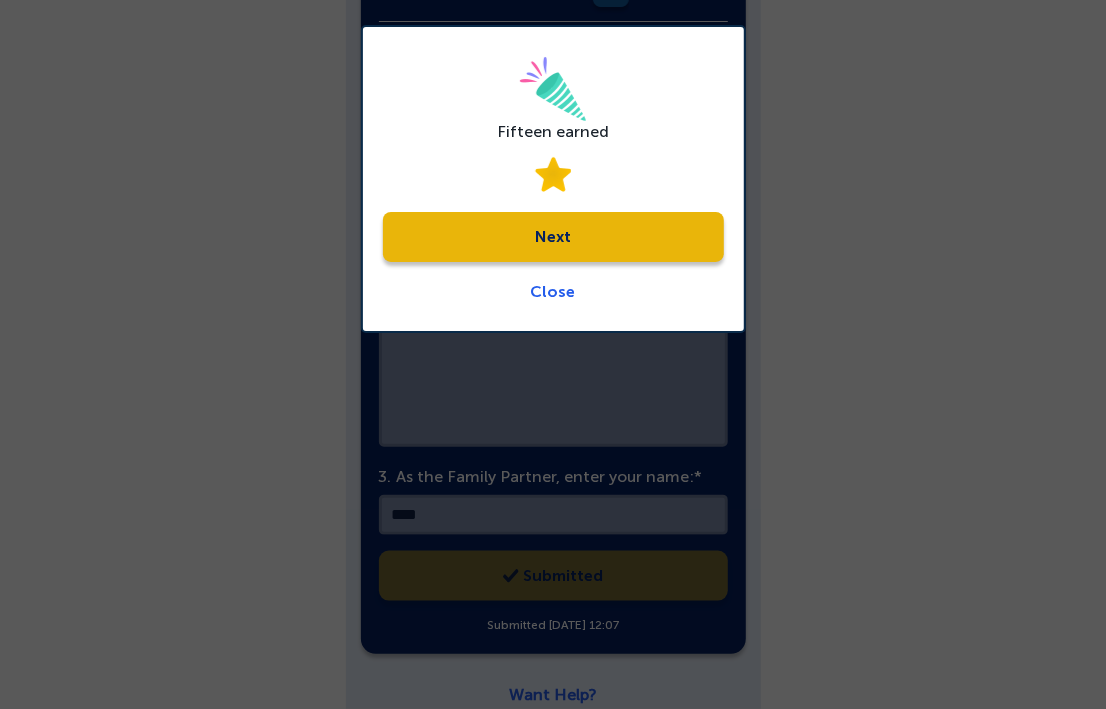 click on "Next" 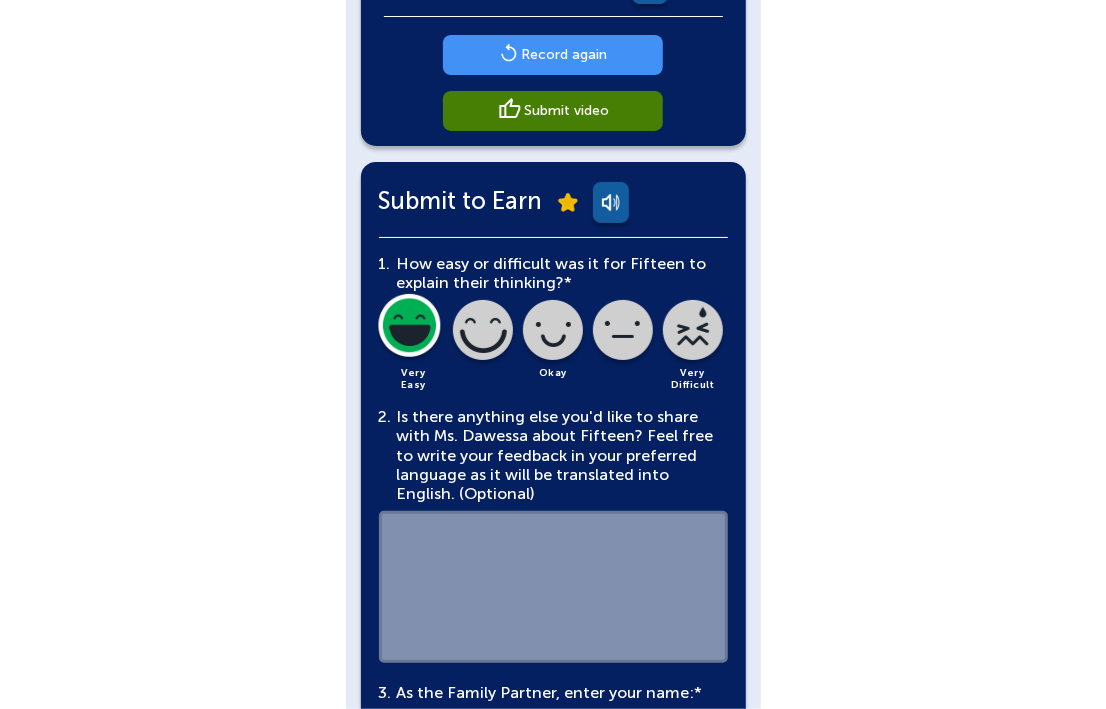 scroll, scrollTop: 749, scrollLeft: 0, axis: vertical 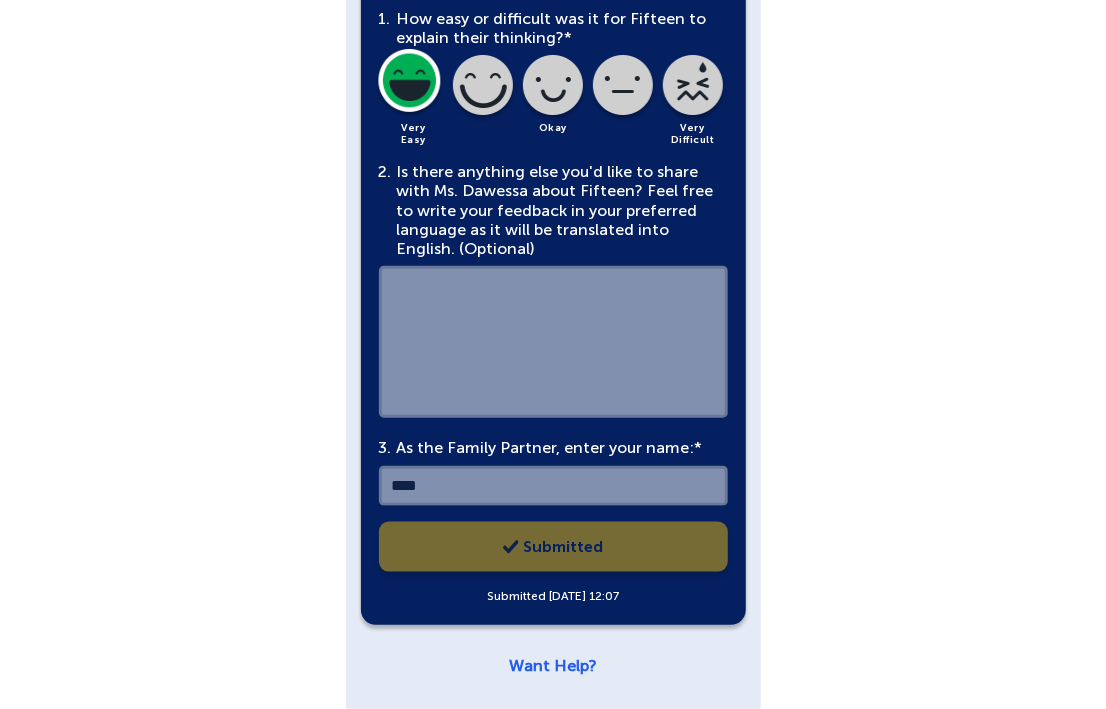 click on "2. Is there anything else you'd like to share with Ms. Dawessa about Fifteen? Feel free to write your feedback in your preferred language as it will be translated into English.  (Optional) 3. As the Family Partner, enter your name:* ****  Submitted  Submitted 07/09/2025 at 12:07" at bounding box center (553, 384) 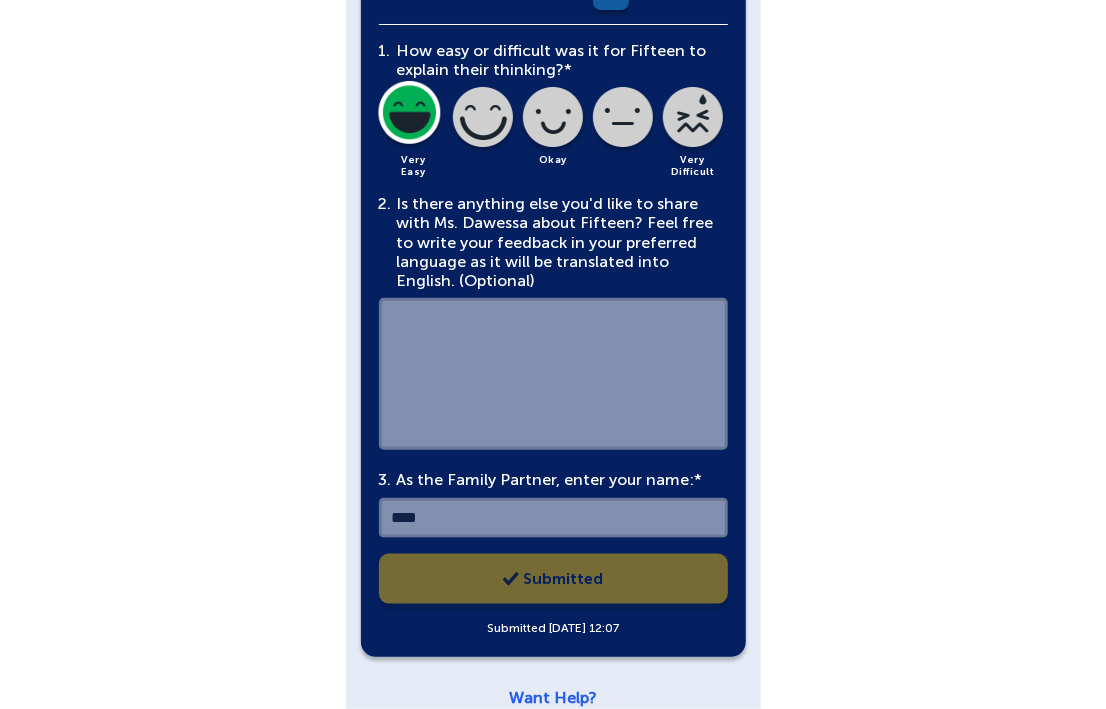 scroll, scrollTop: 749, scrollLeft: 0, axis: vertical 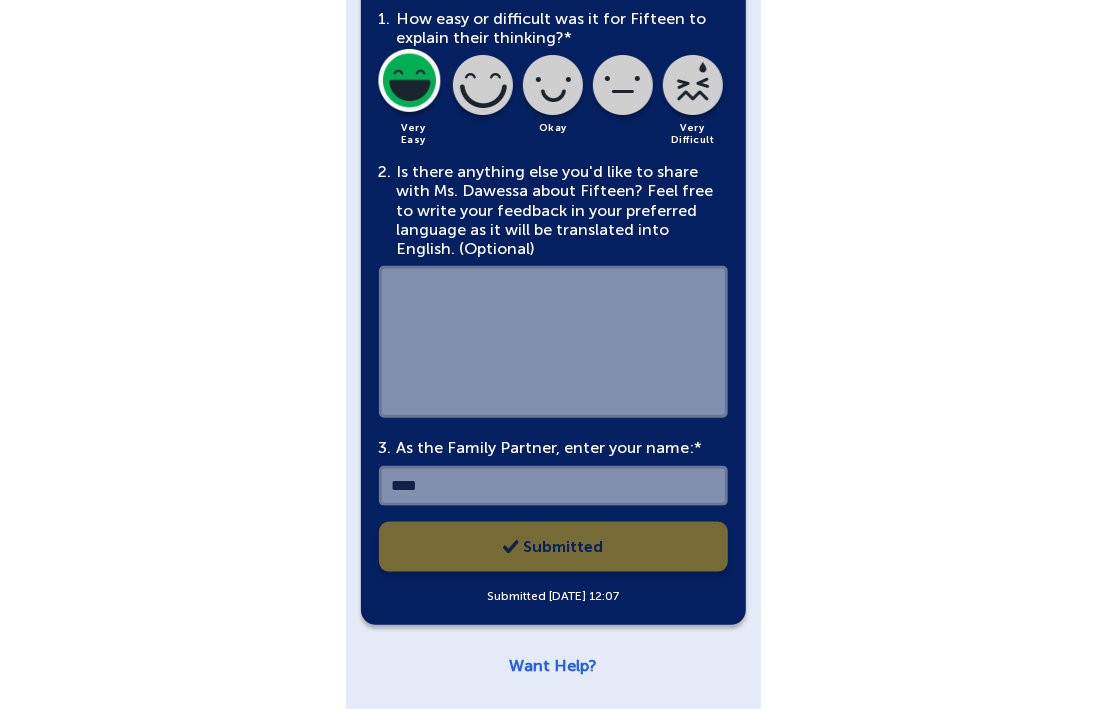 click on "2. Is there anything else you'd like to share with Ms. Dawessa about Fifteen? Feel free to write your feedback in your preferred language as it will be translated into English.  (Optional) 3. As the Family Partner, enter your name:* ****  Submitted  Submitted 07/09/2025 at 12:07" at bounding box center (553, 384) 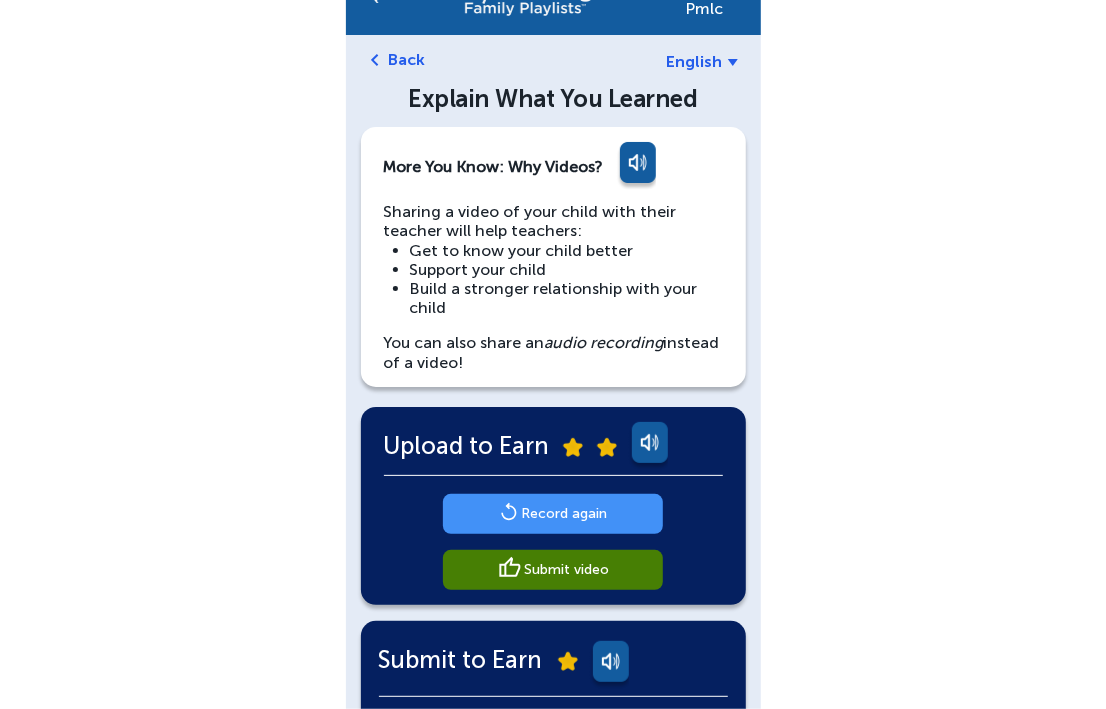 scroll, scrollTop: 0, scrollLeft: 0, axis: both 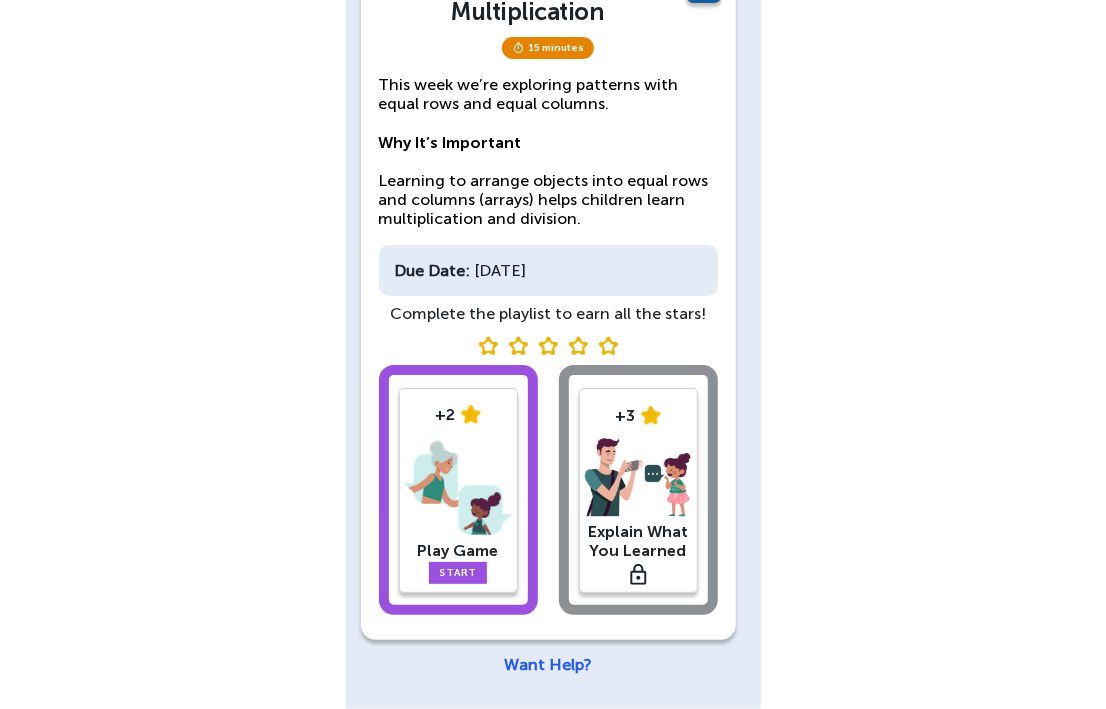 click on "Start" 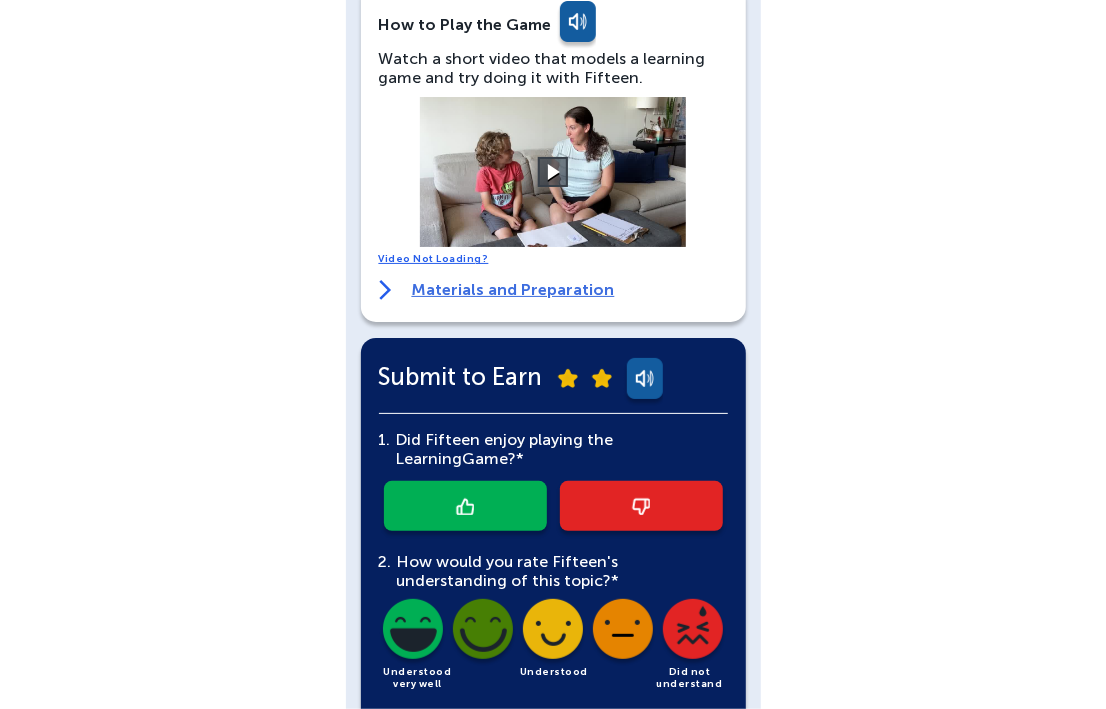 scroll, scrollTop: 606, scrollLeft: 0, axis: vertical 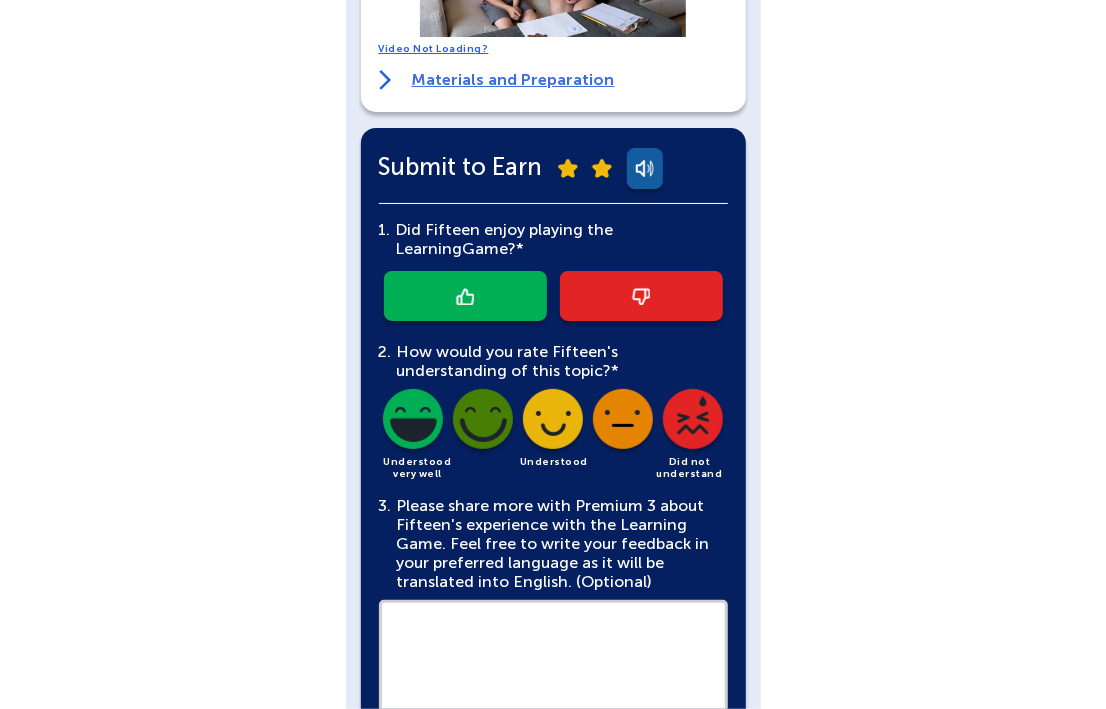 click at bounding box center [465, 296] 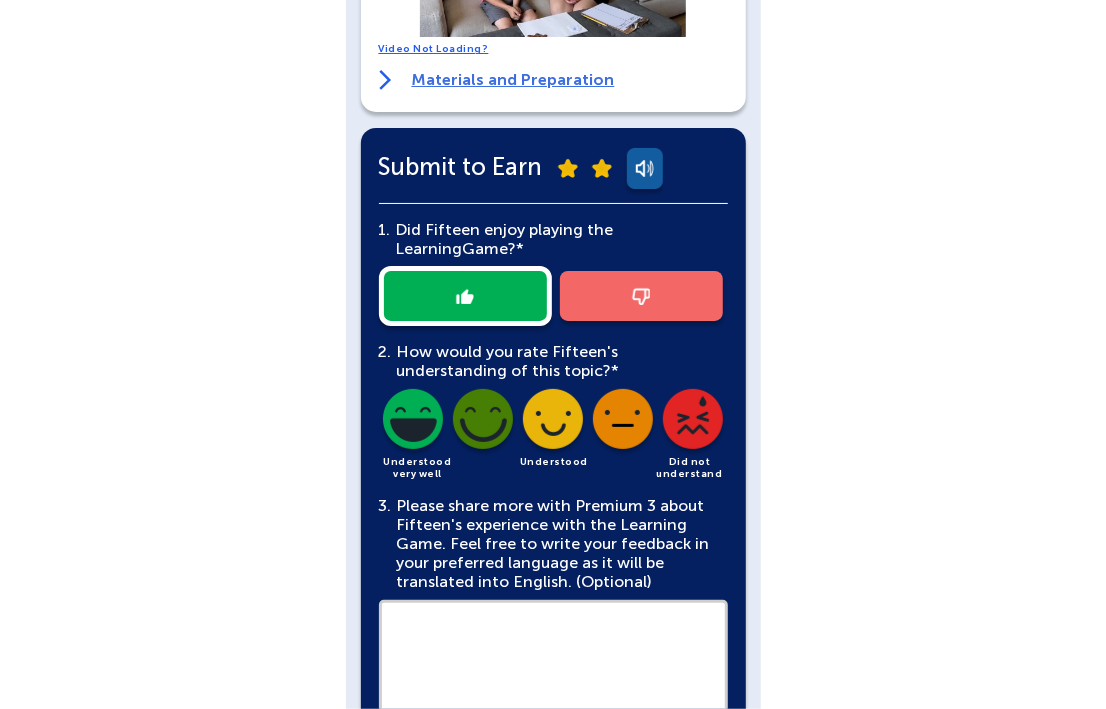 click at bounding box center (413, 423) 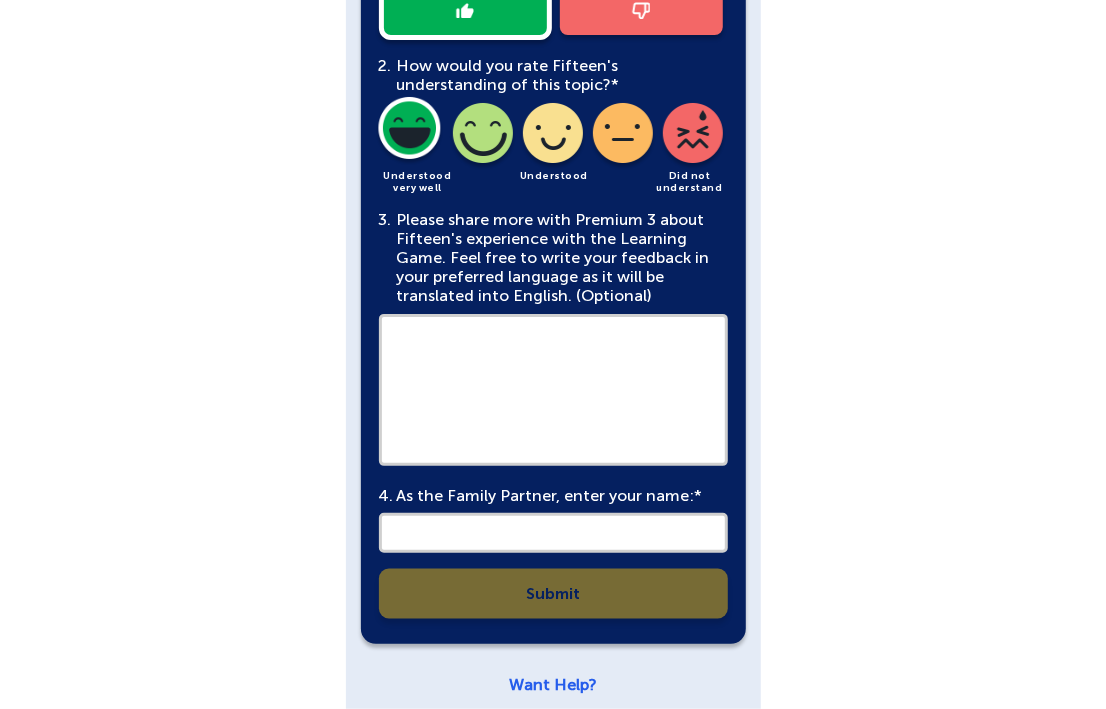 scroll, scrollTop: 909, scrollLeft: 0, axis: vertical 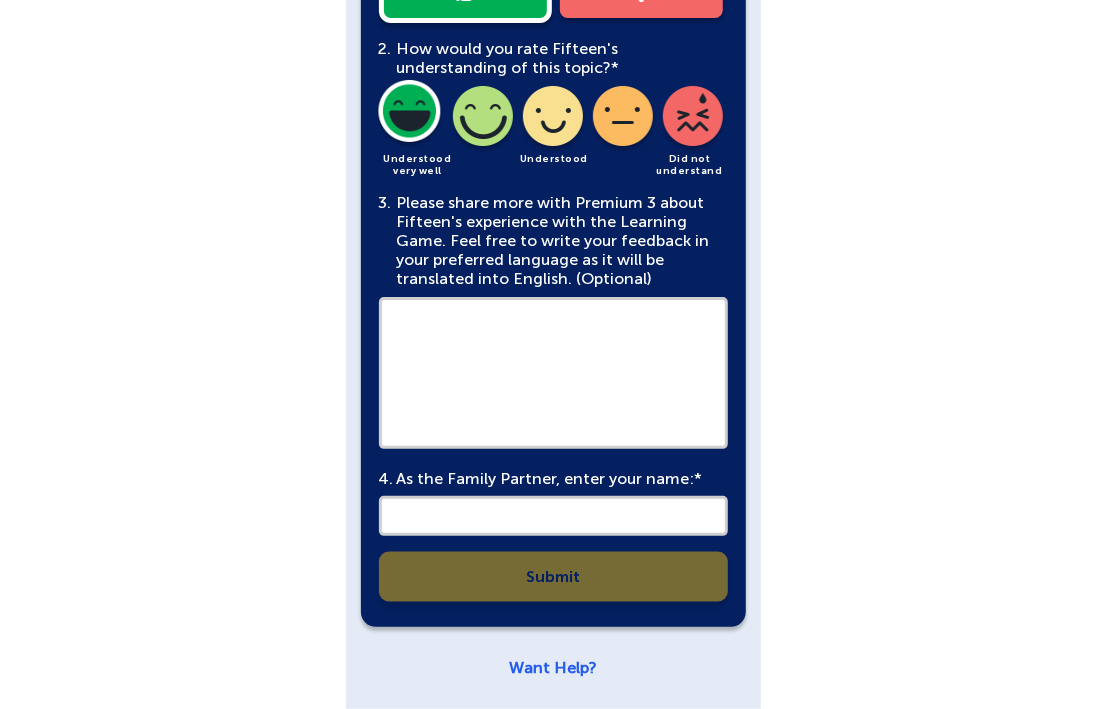 click at bounding box center [553, 516] 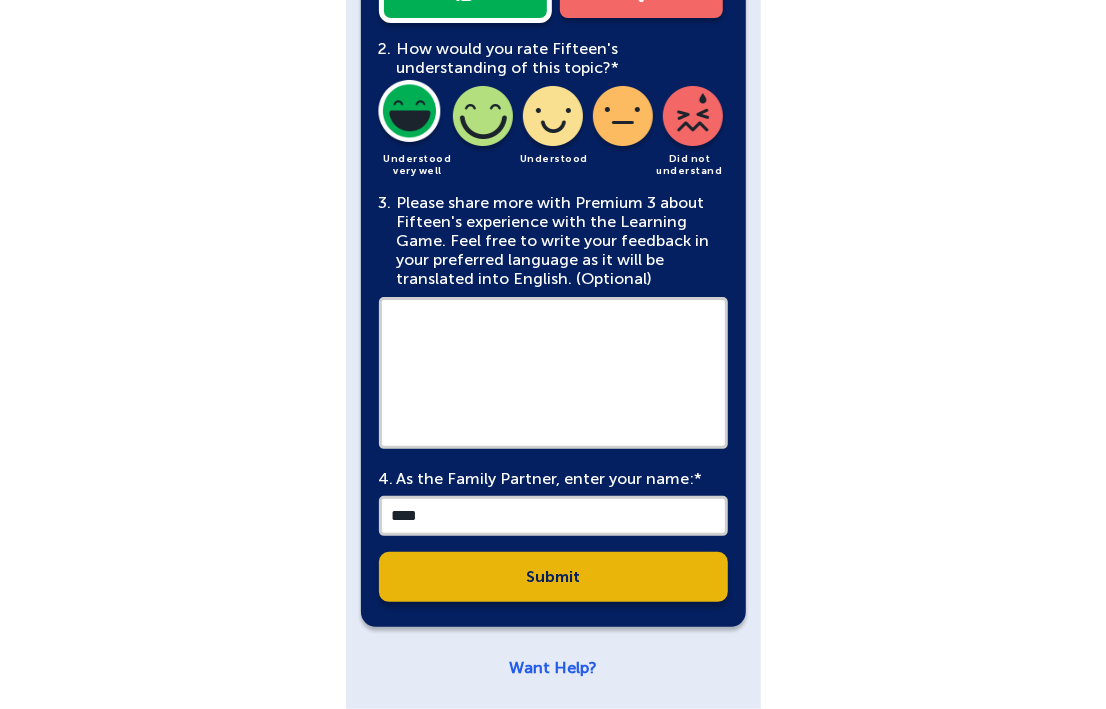 type on "****" 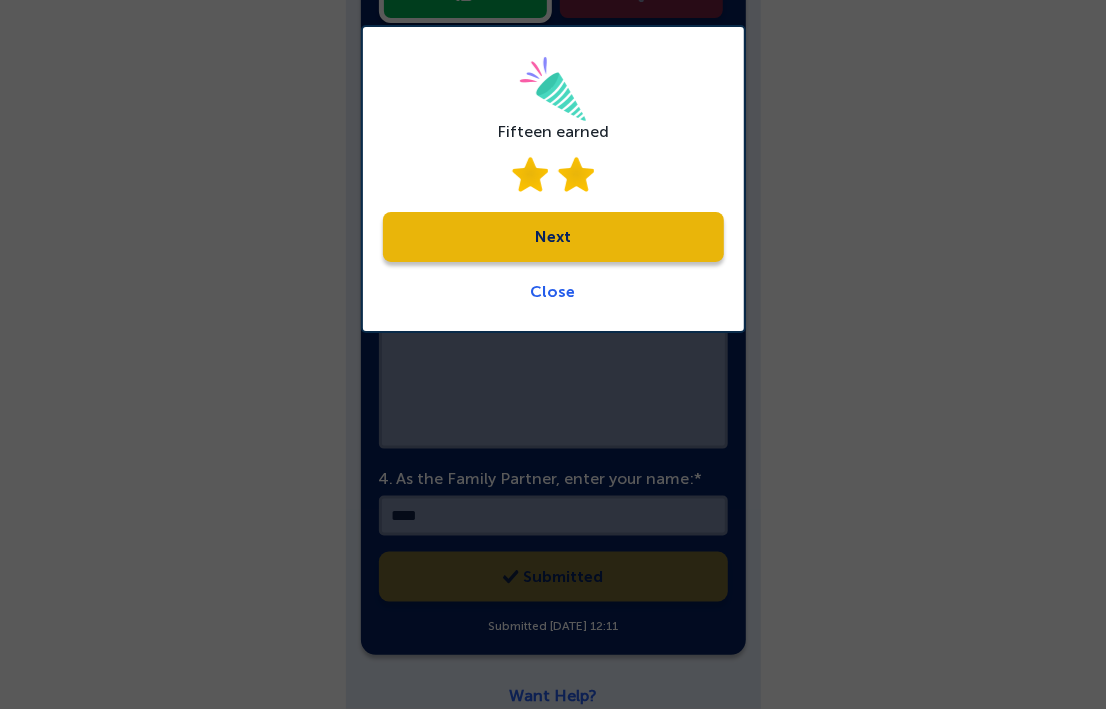 scroll, scrollTop: 939, scrollLeft: 0, axis: vertical 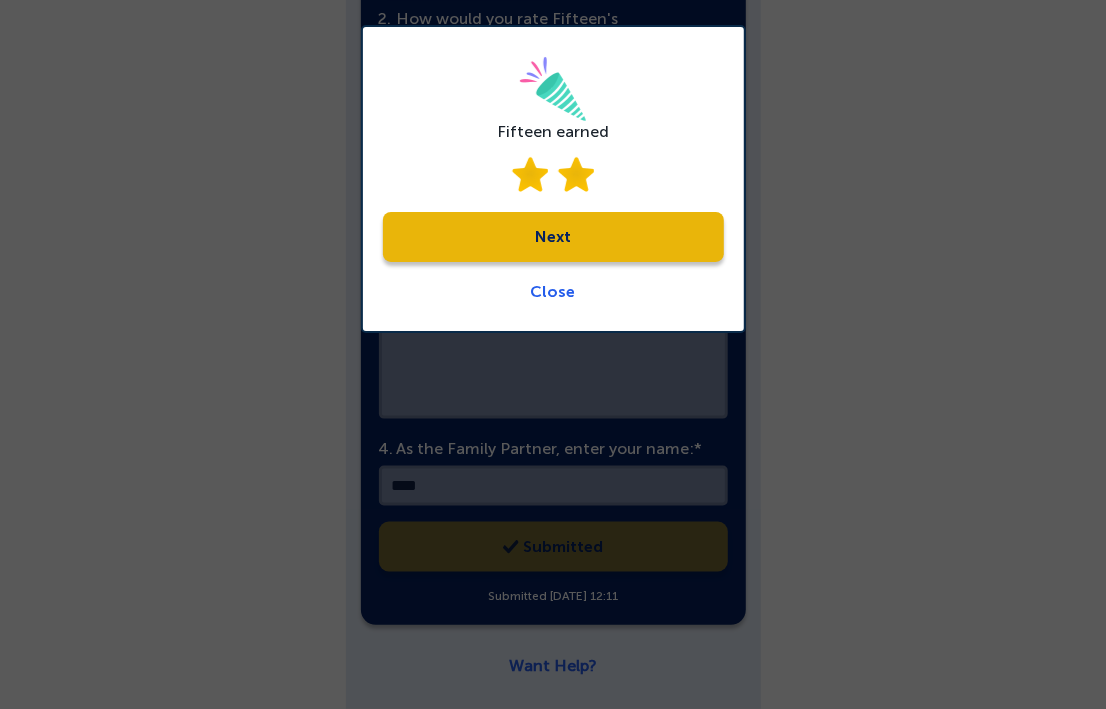 click on "Next" 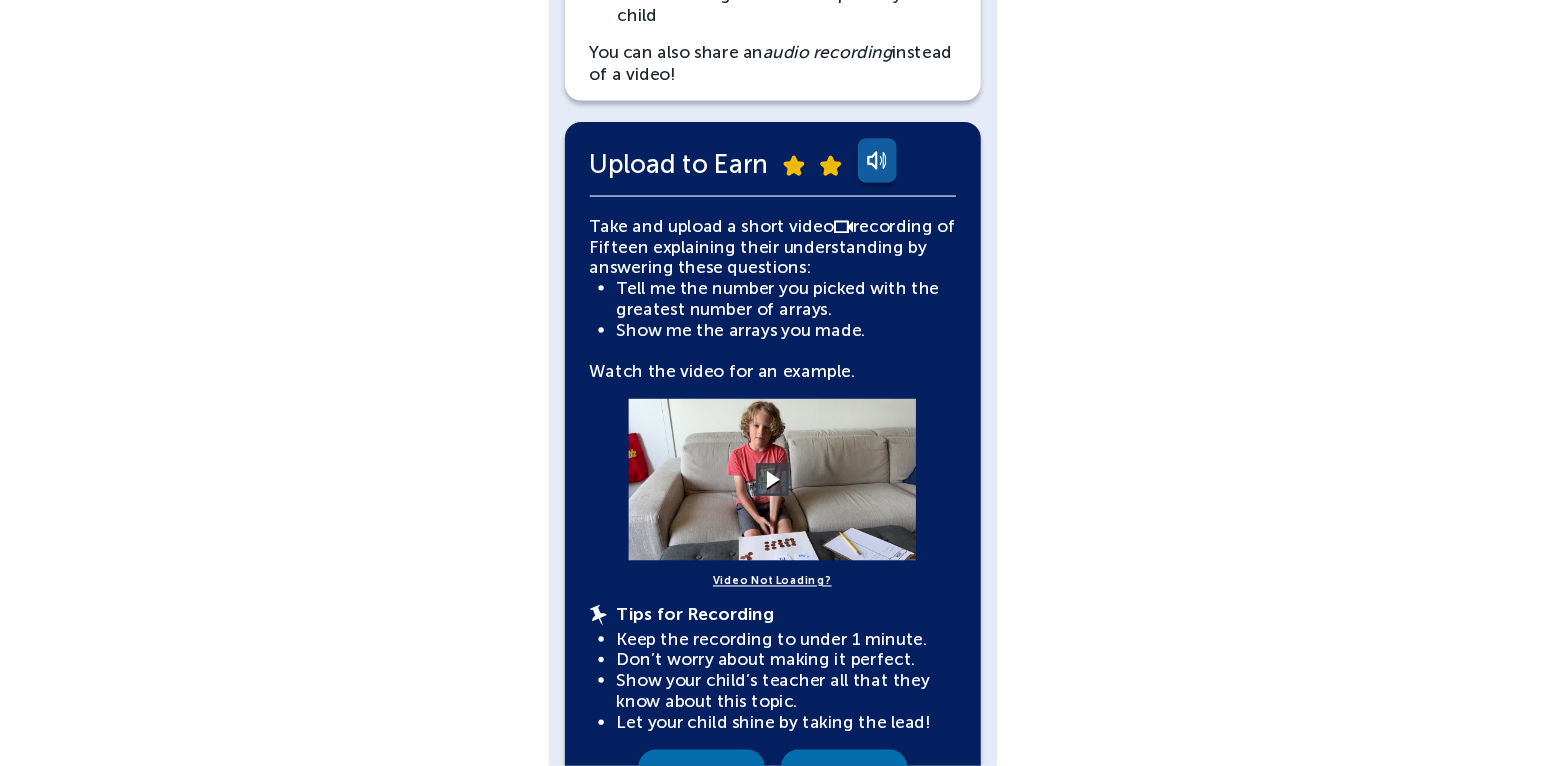scroll, scrollTop: 606, scrollLeft: 0, axis: vertical 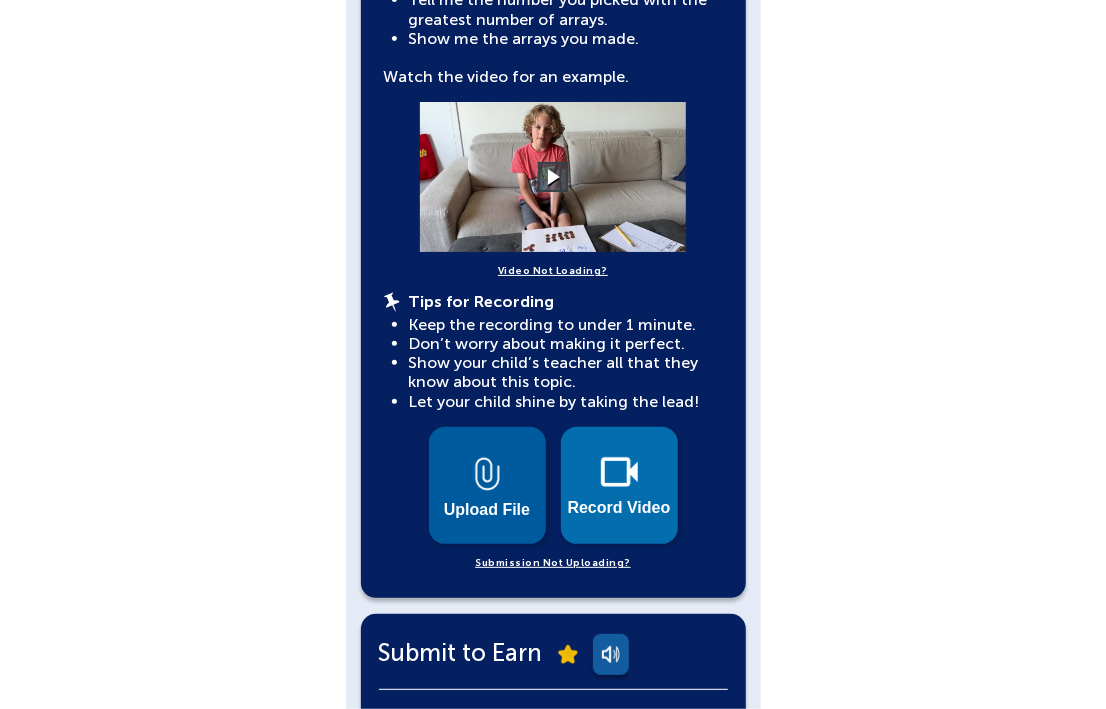 click on "Upload File" at bounding box center [487, 510] 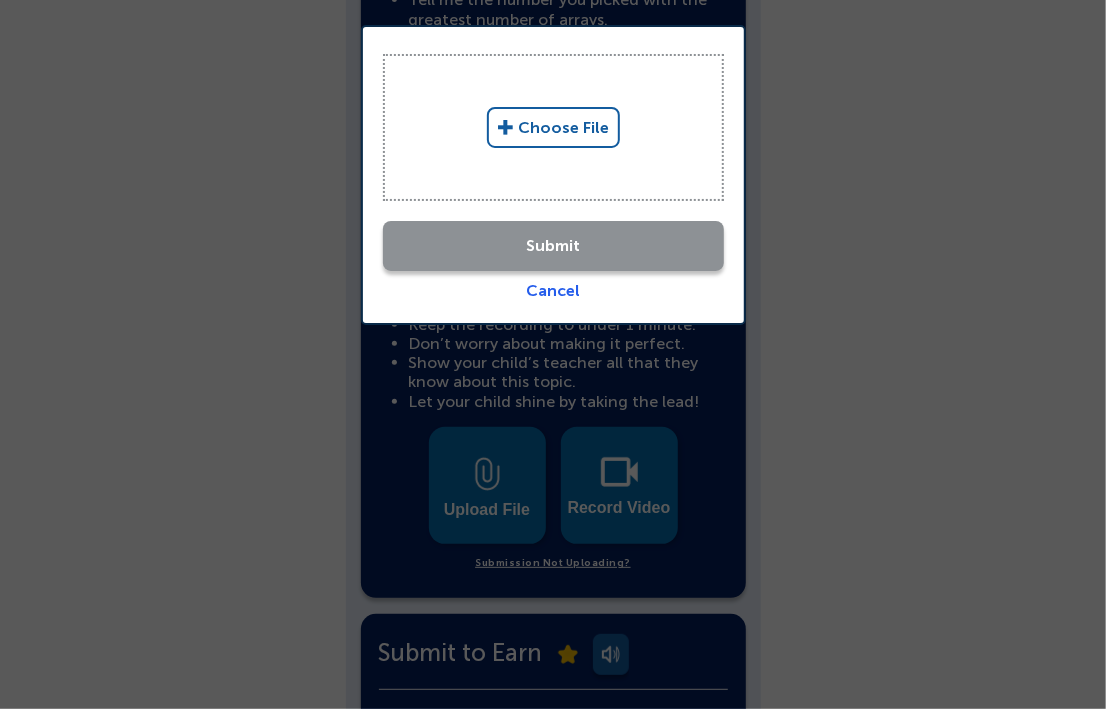 click on "Choose File" 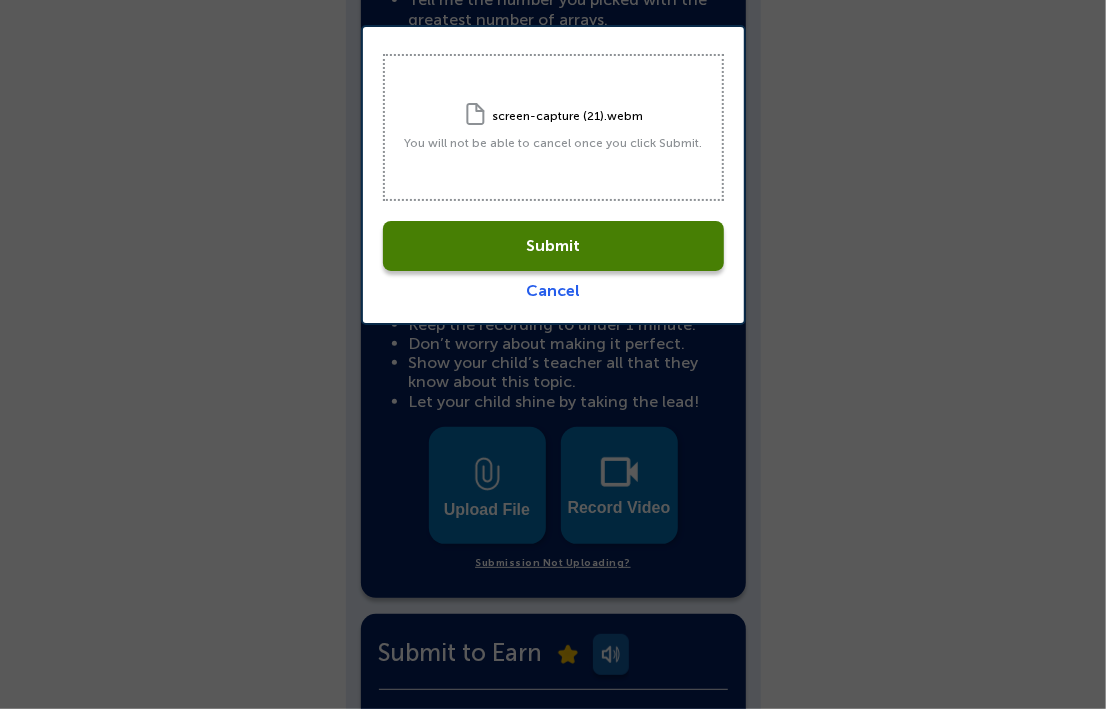 click on "Cancel" 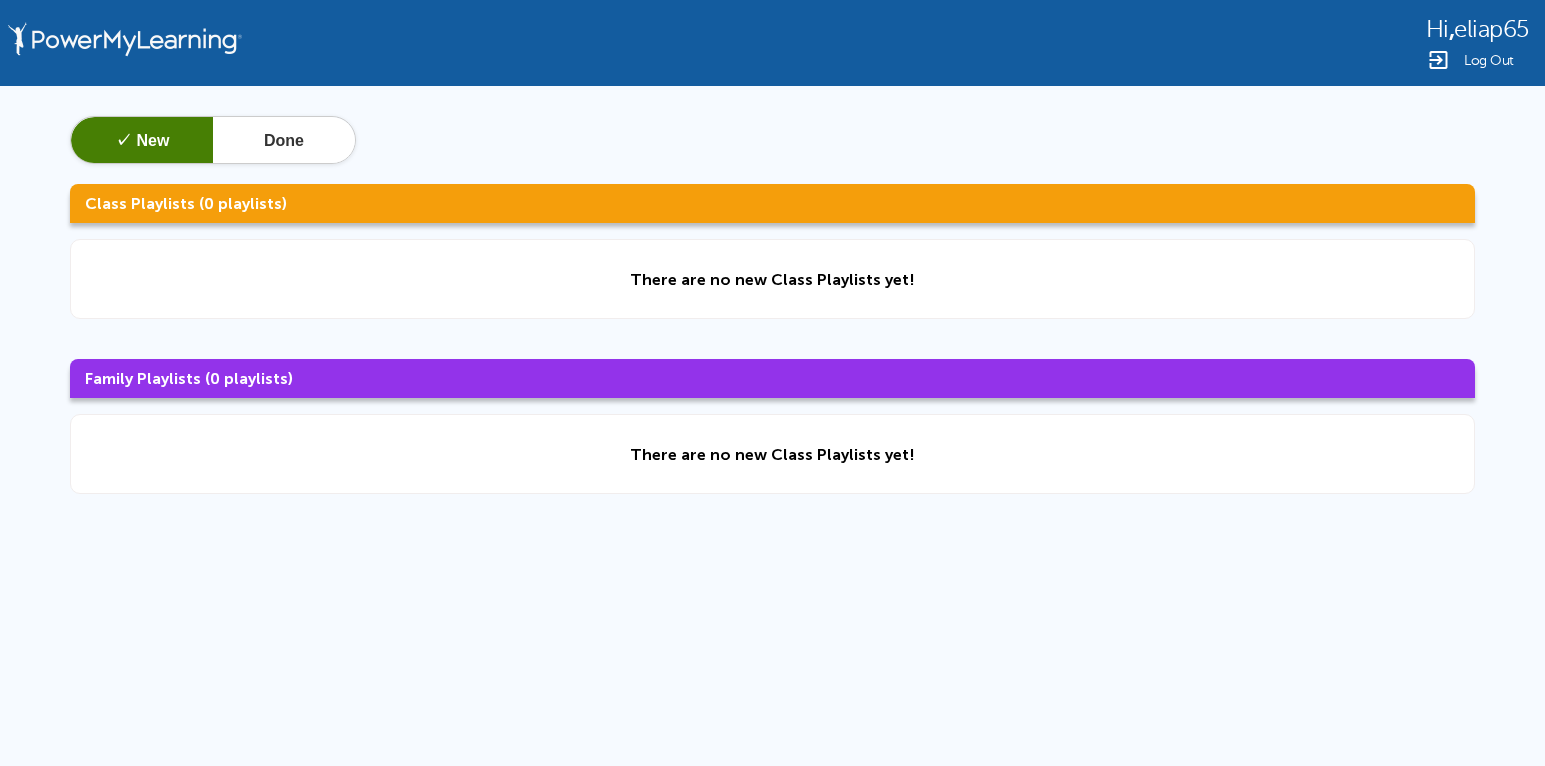 scroll, scrollTop: 0, scrollLeft: 0, axis: both 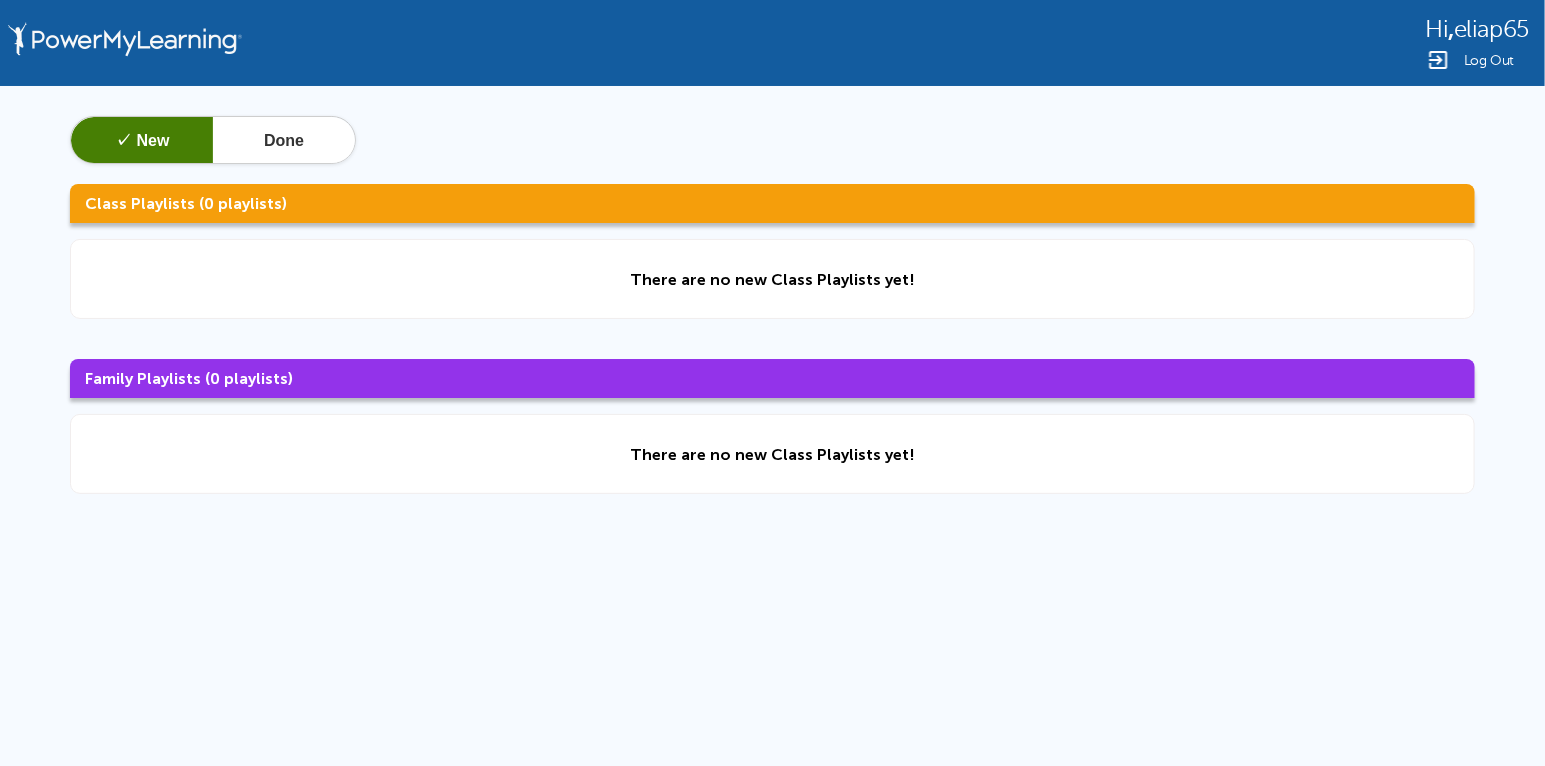 click on "eliap65" 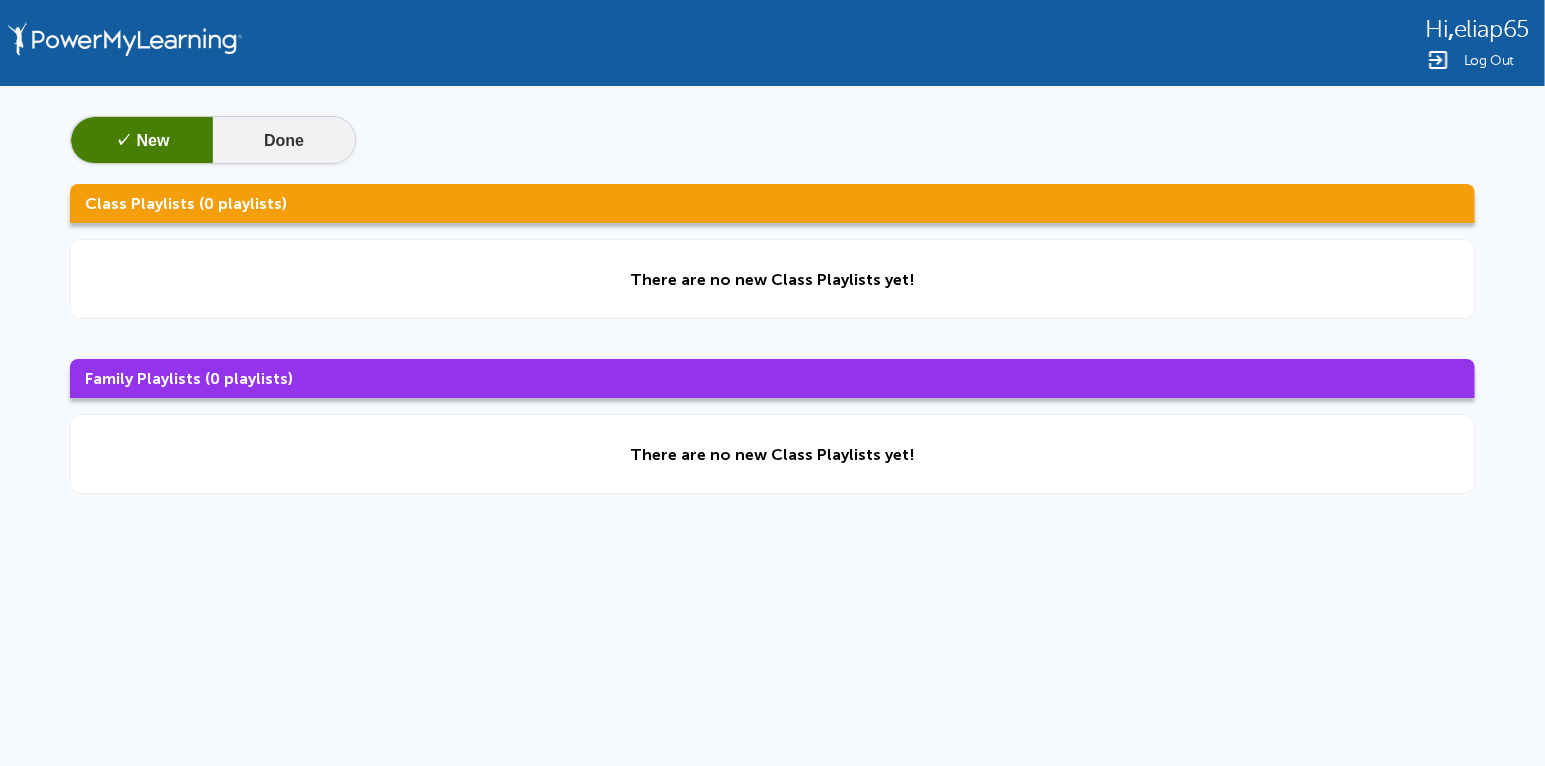 click on "Done" 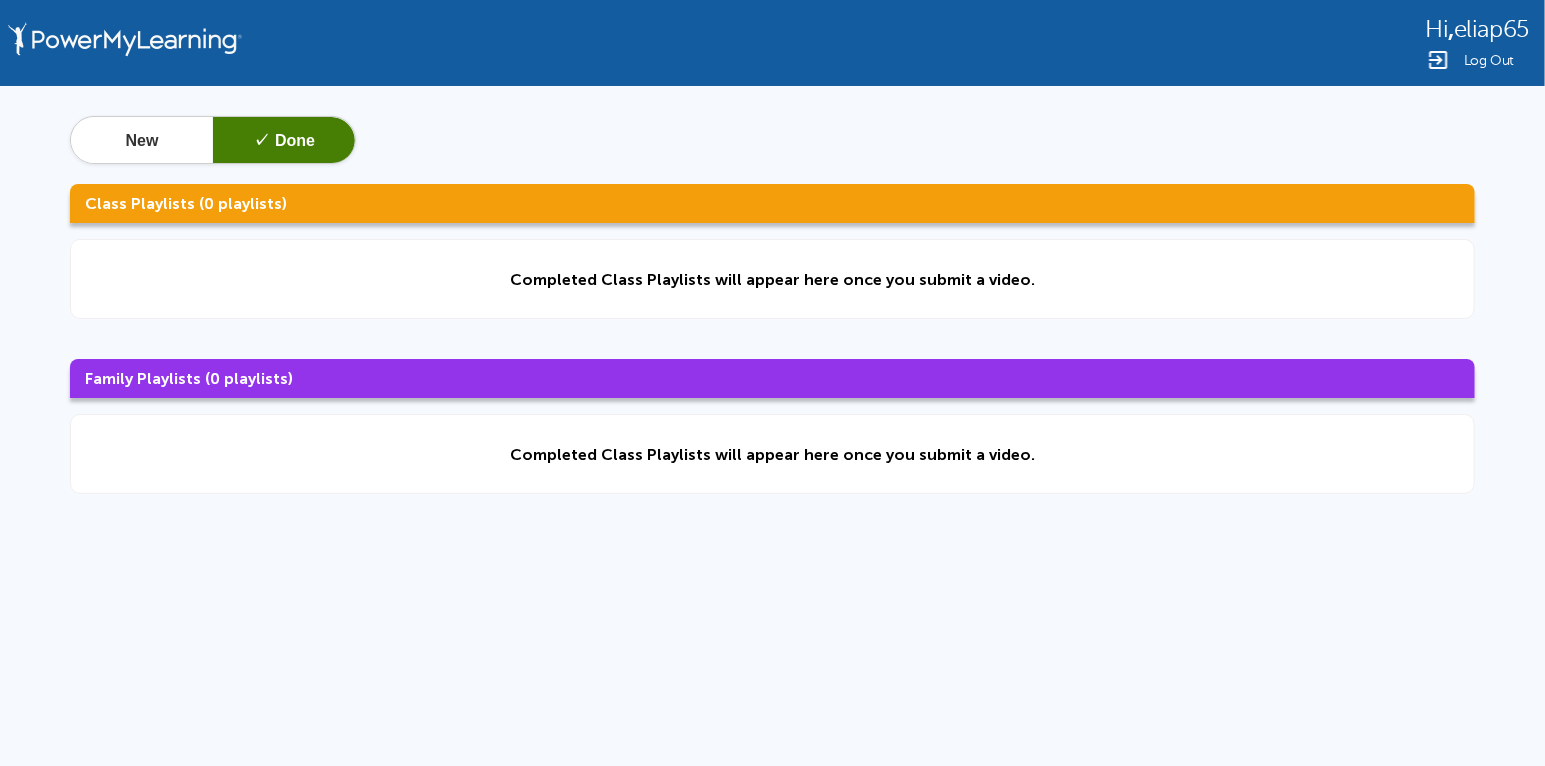 click on "Class Playlists (0 playlists)" 